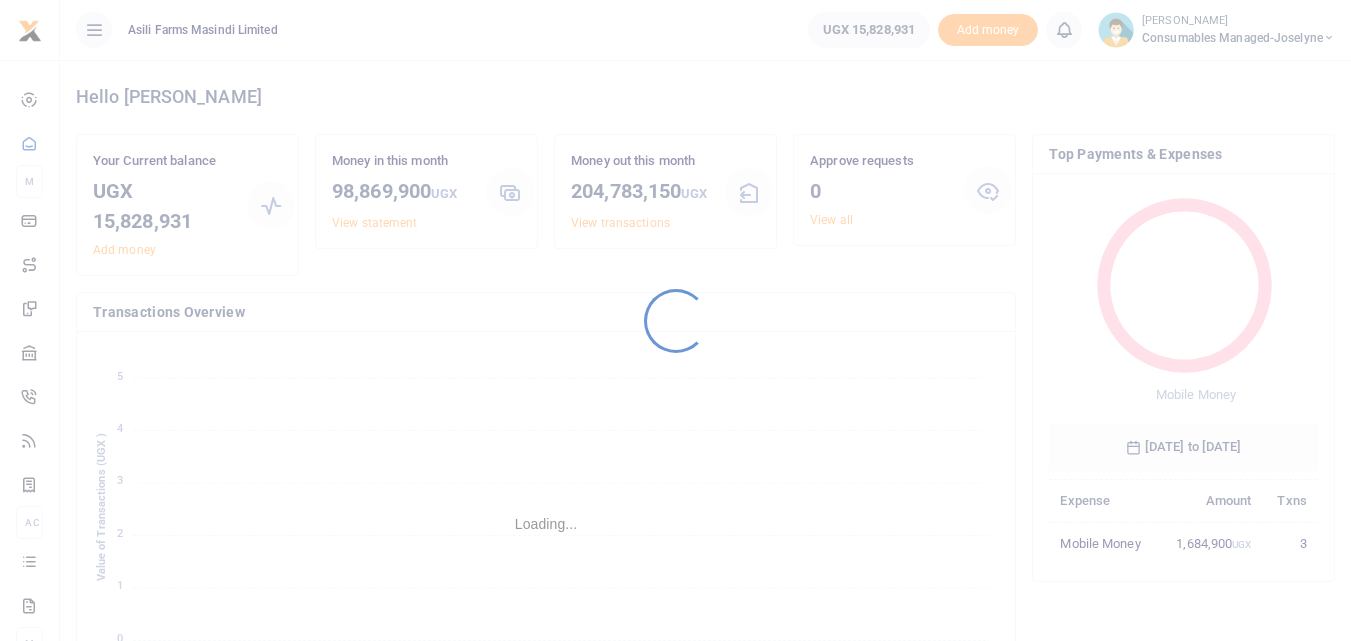 scroll, scrollTop: 0, scrollLeft: 0, axis: both 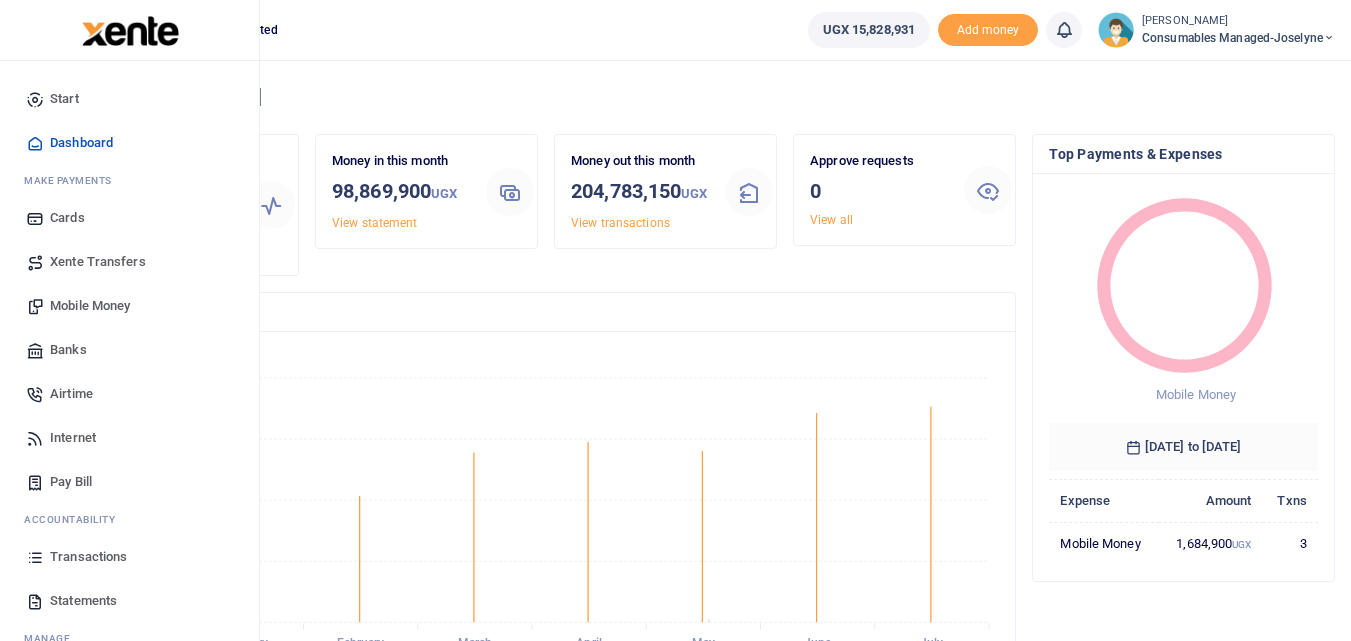 click at bounding box center [35, 557] 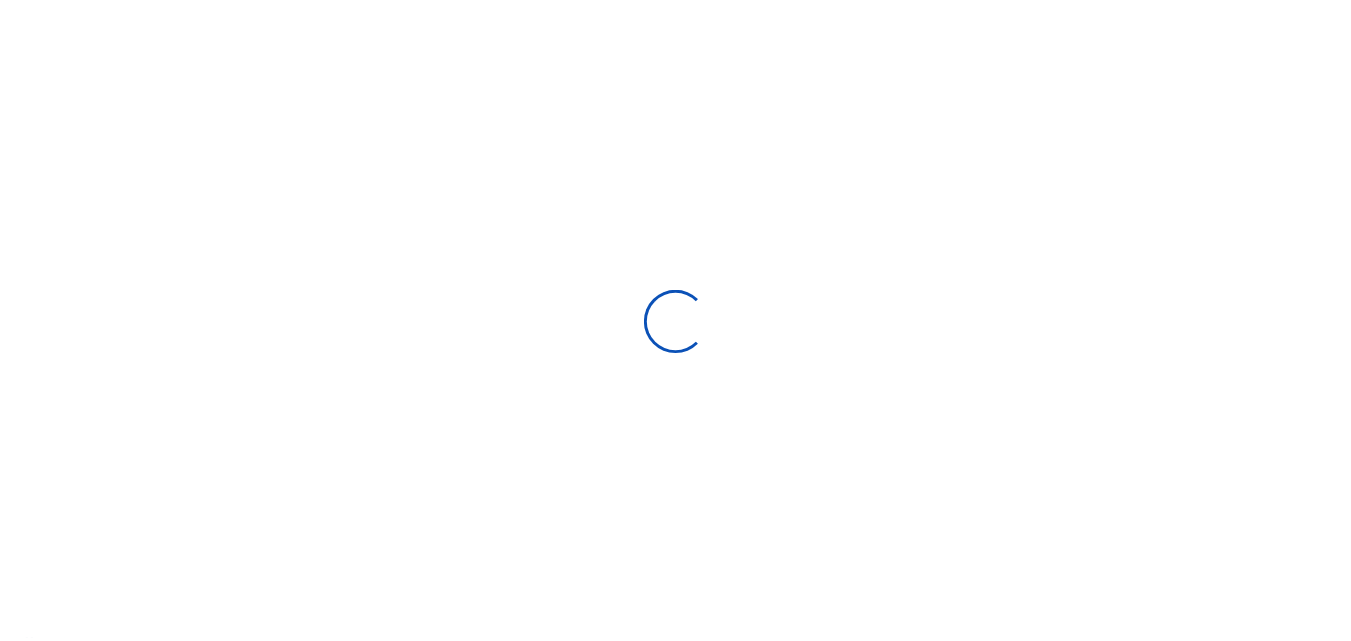 scroll, scrollTop: 0, scrollLeft: 0, axis: both 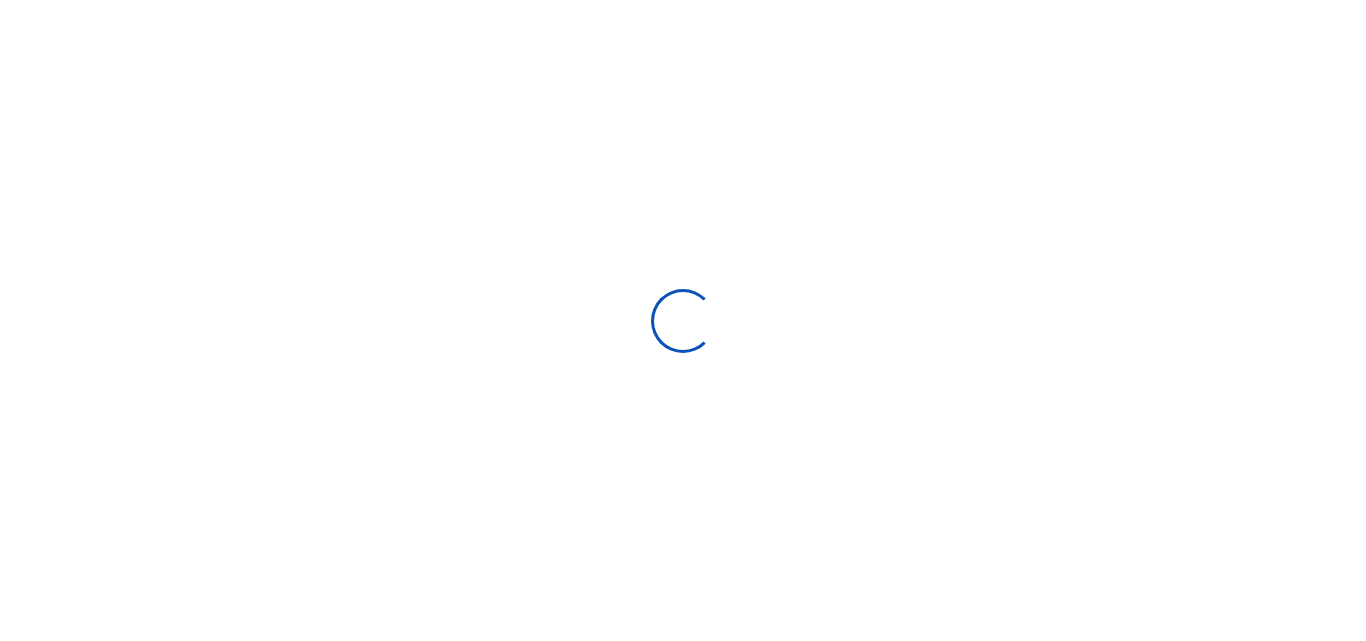 select 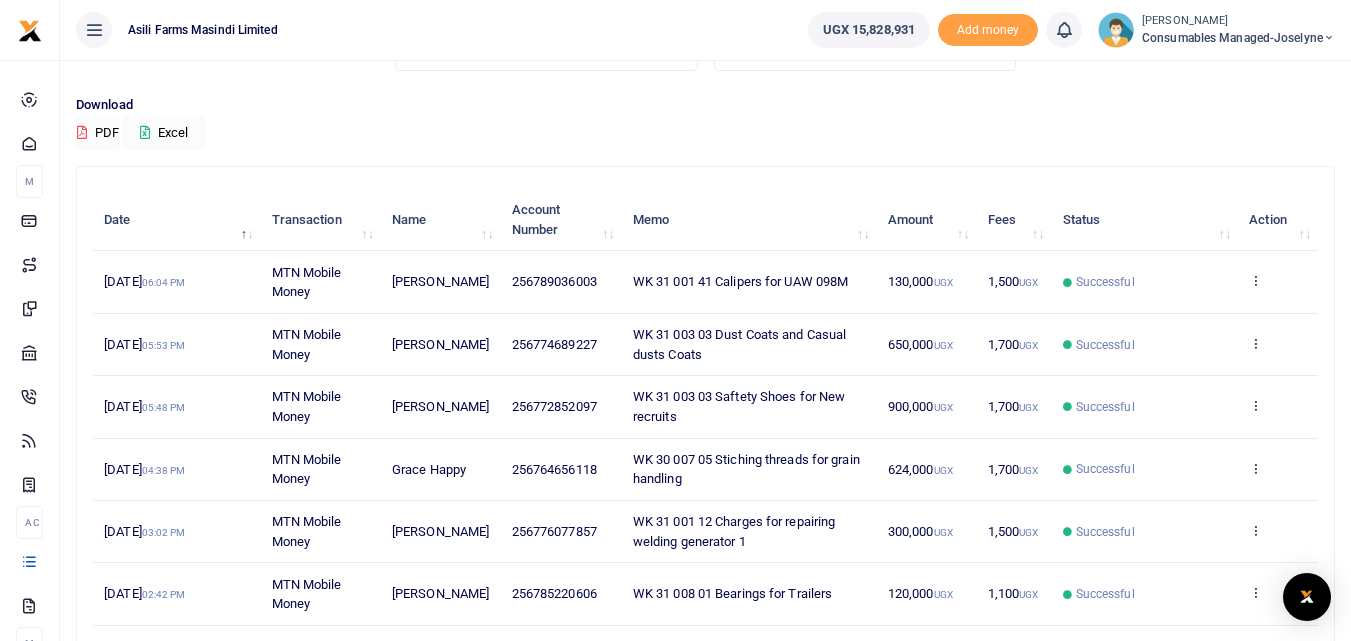 scroll, scrollTop: 0, scrollLeft: 0, axis: both 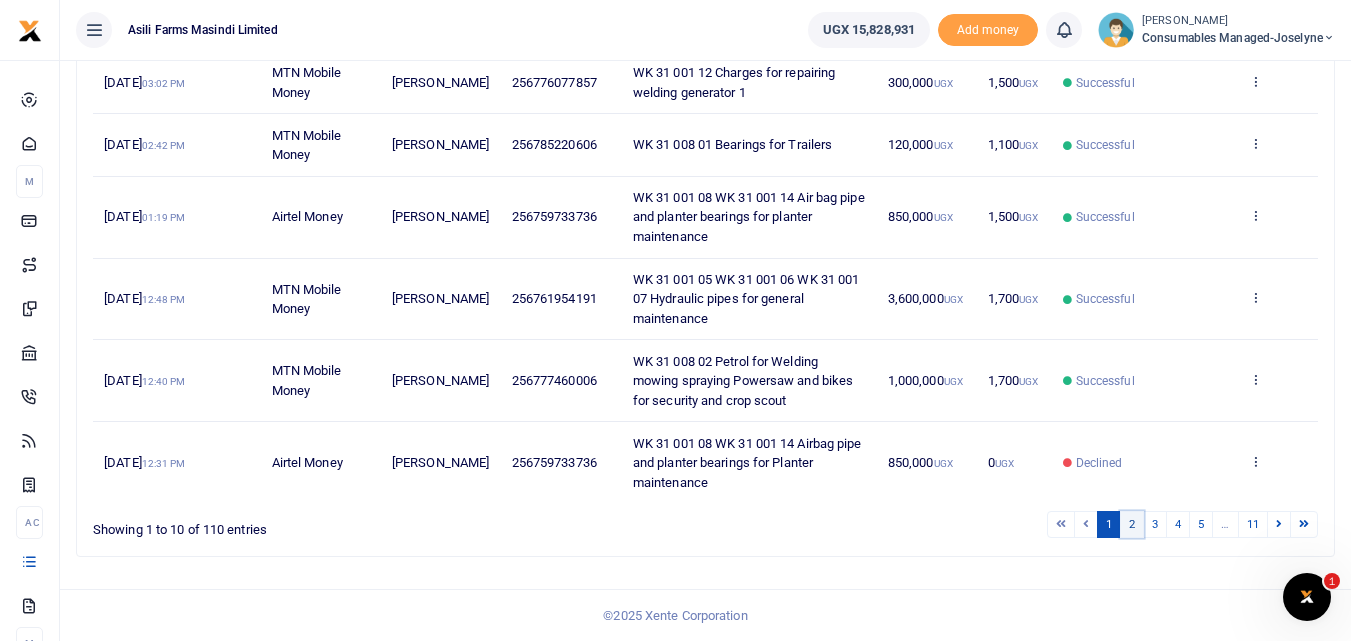 click on "2" at bounding box center (1132, 524) 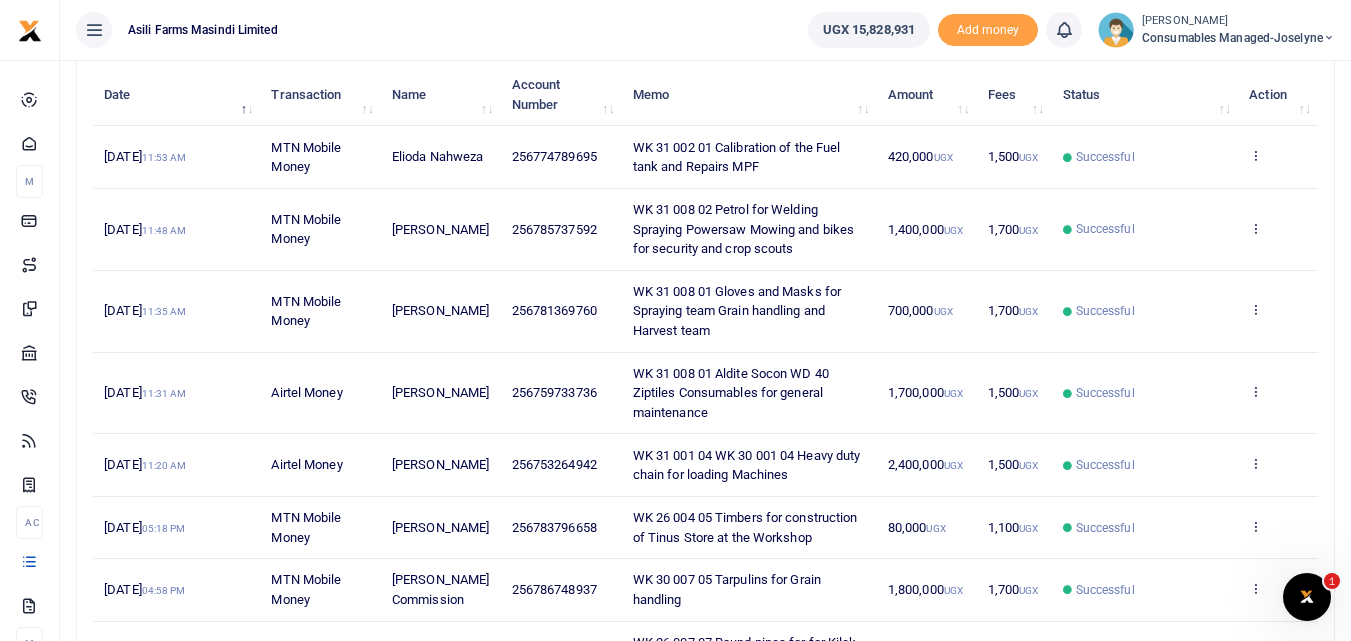 scroll, scrollTop: 245, scrollLeft: 0, axis: vertical 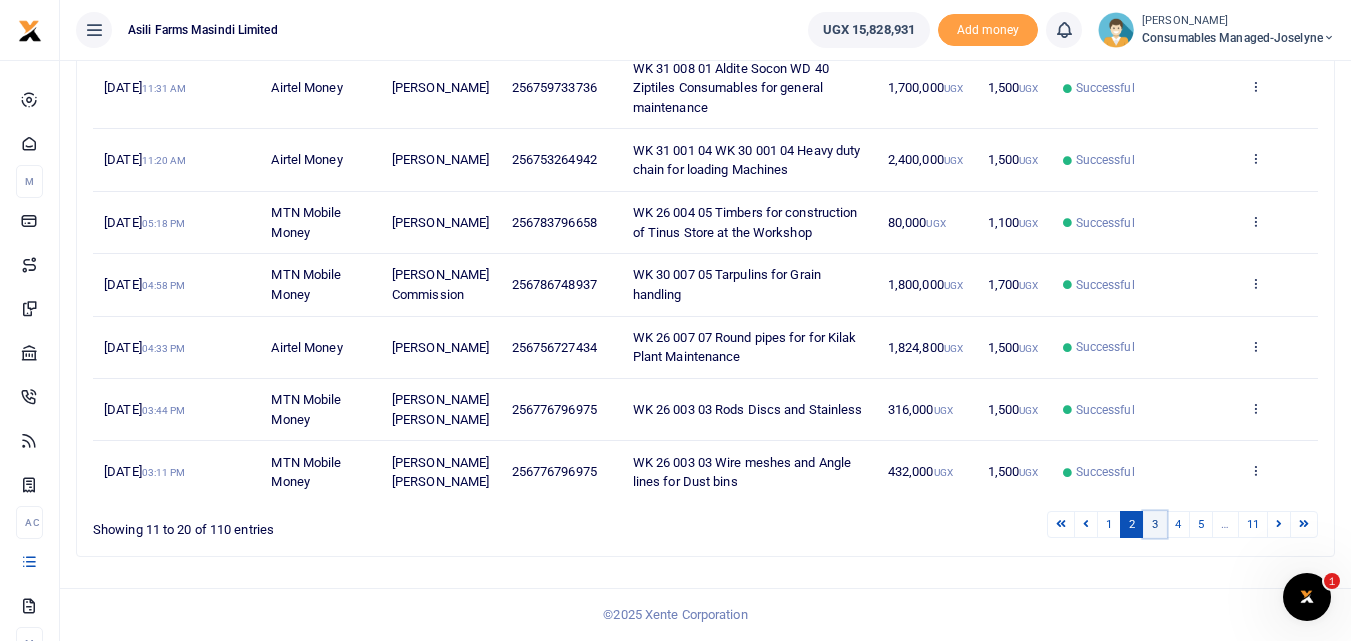 click on "3" at bounding box center (1155, 524) 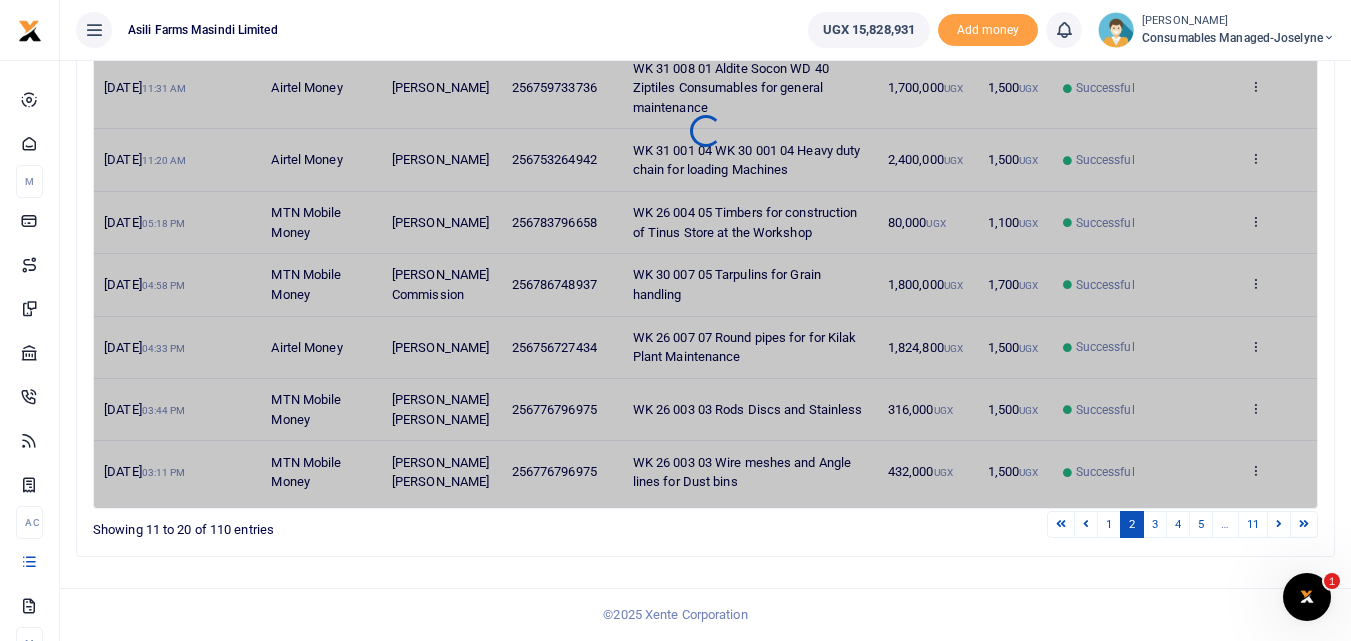 scroll, scrollTop: 532, scrollLeft: 0, axis: vertical 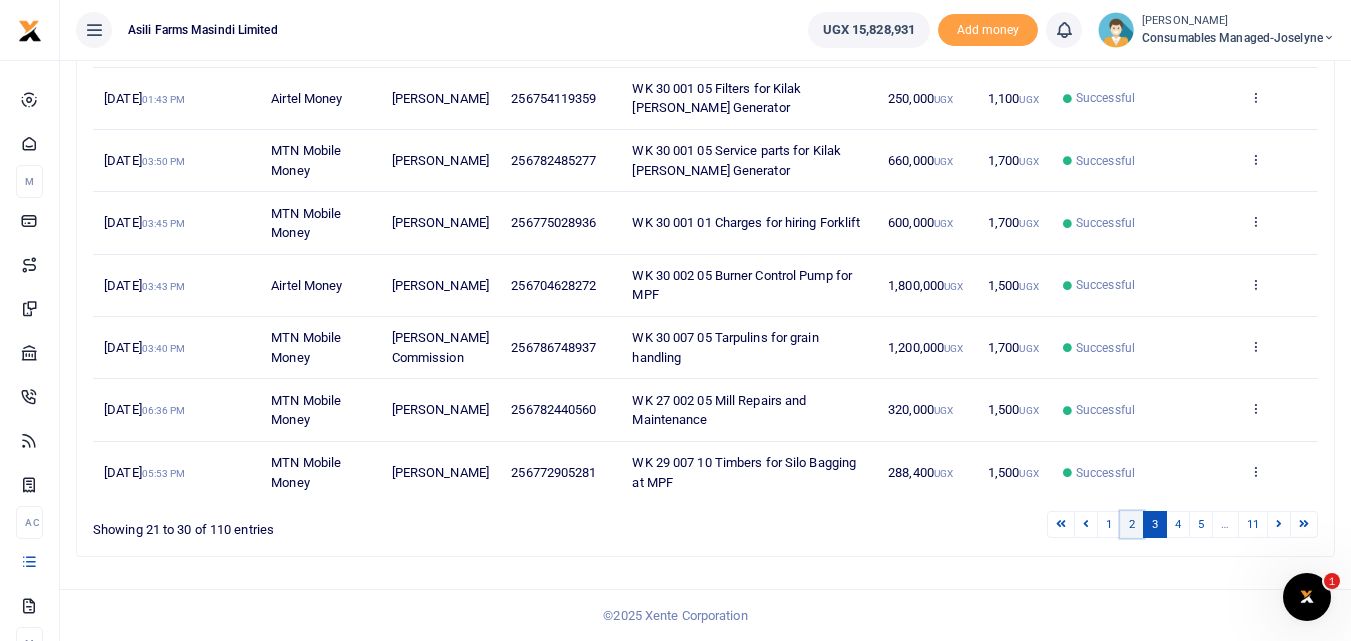 click on "2" 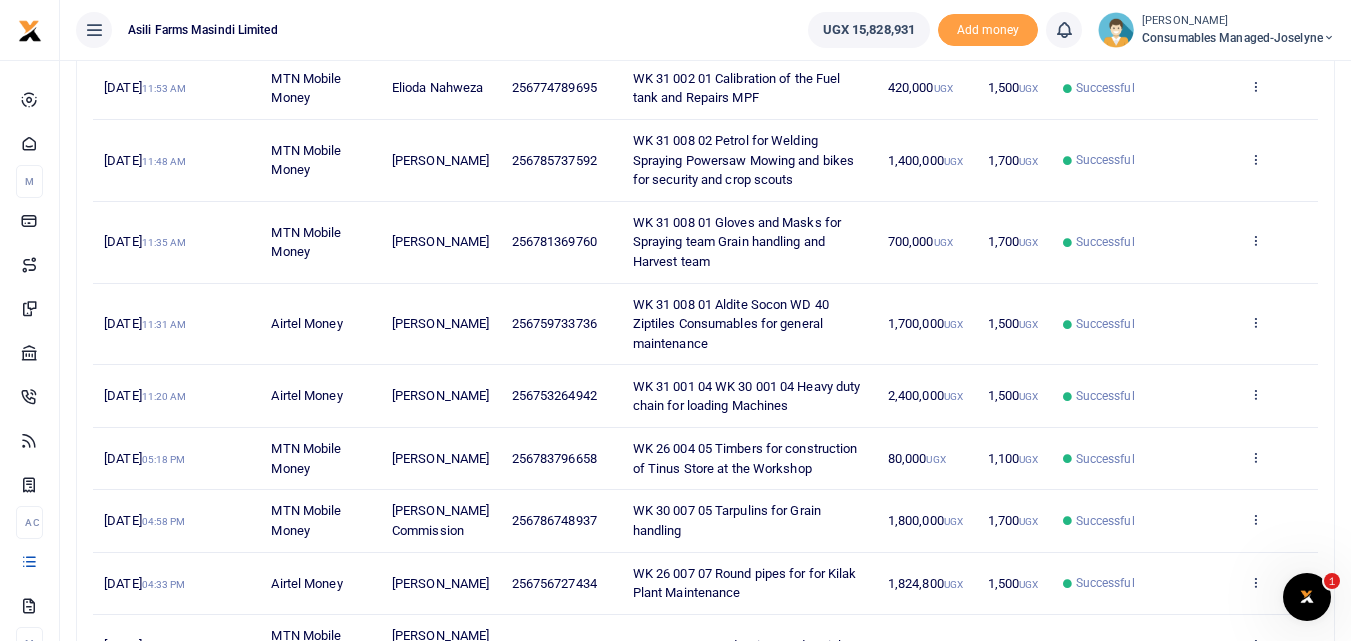 scroll, scrollTop: 312, scrollLeft: 0, axis: vertical 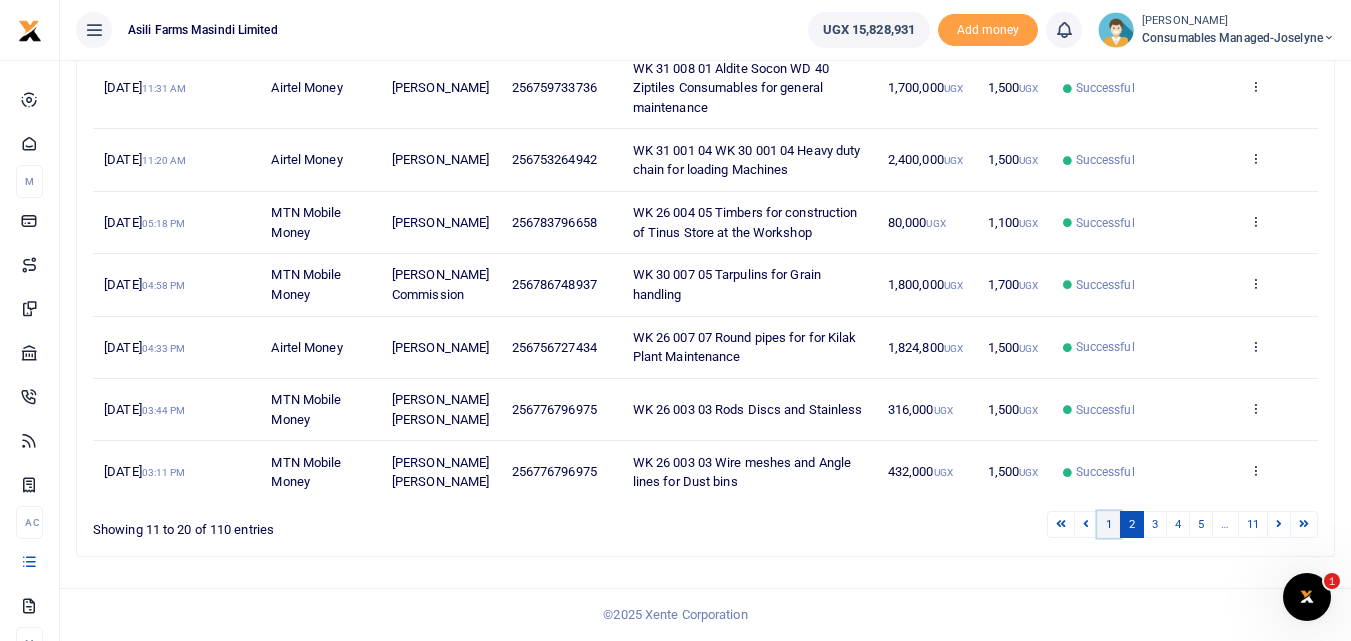 click on "1" 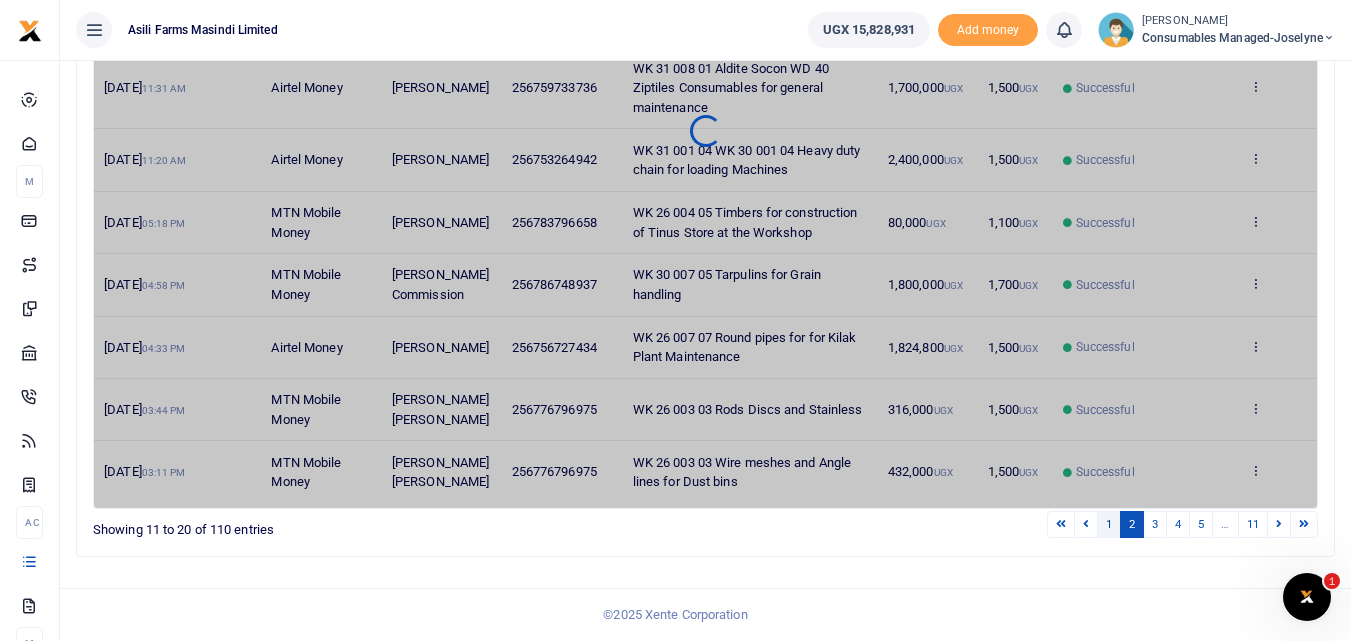 scroll, scrollTop: 591, scrollLeft: 0, axis: vertical 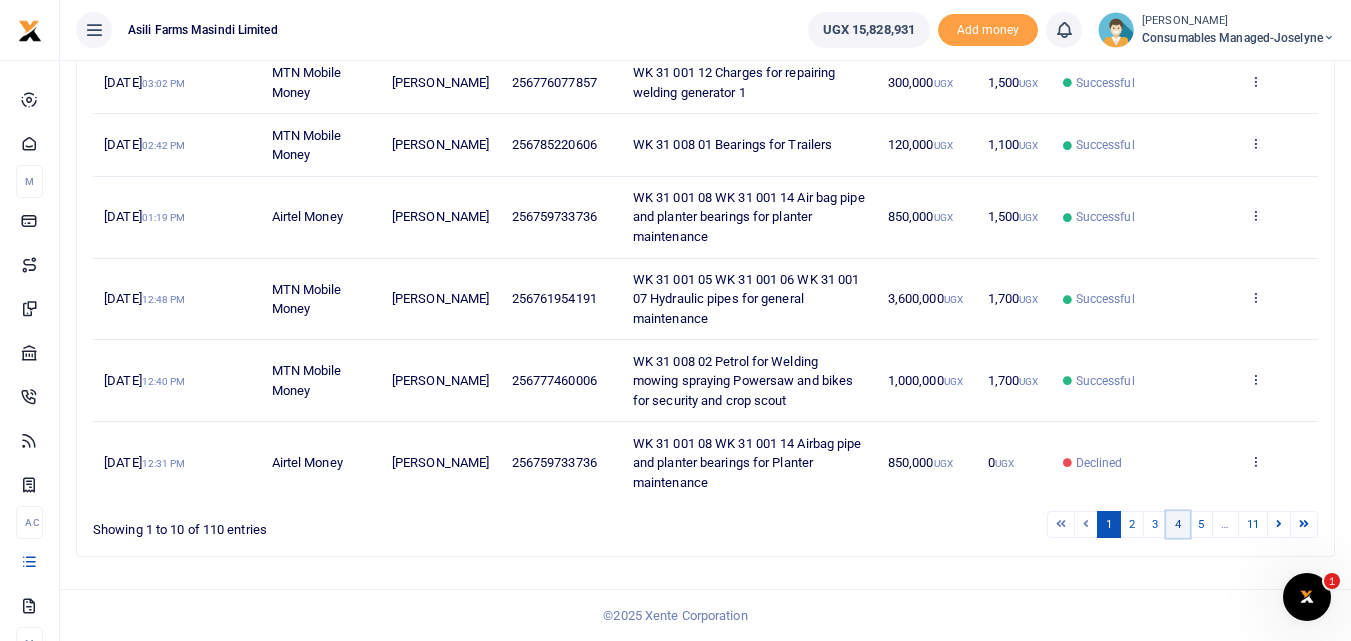 click on "4" 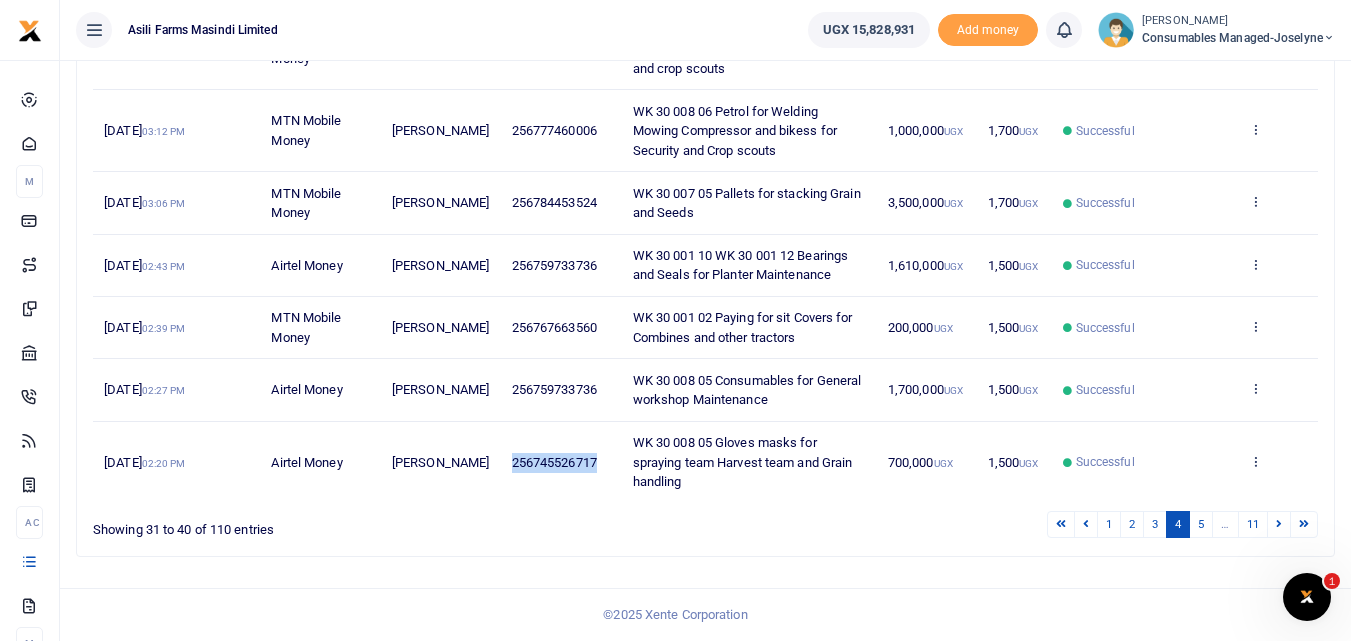 drag, startPoint x: 599, startPoint y: 481, endPoint x: 496, endPoint y: 482, distance: 103.00485 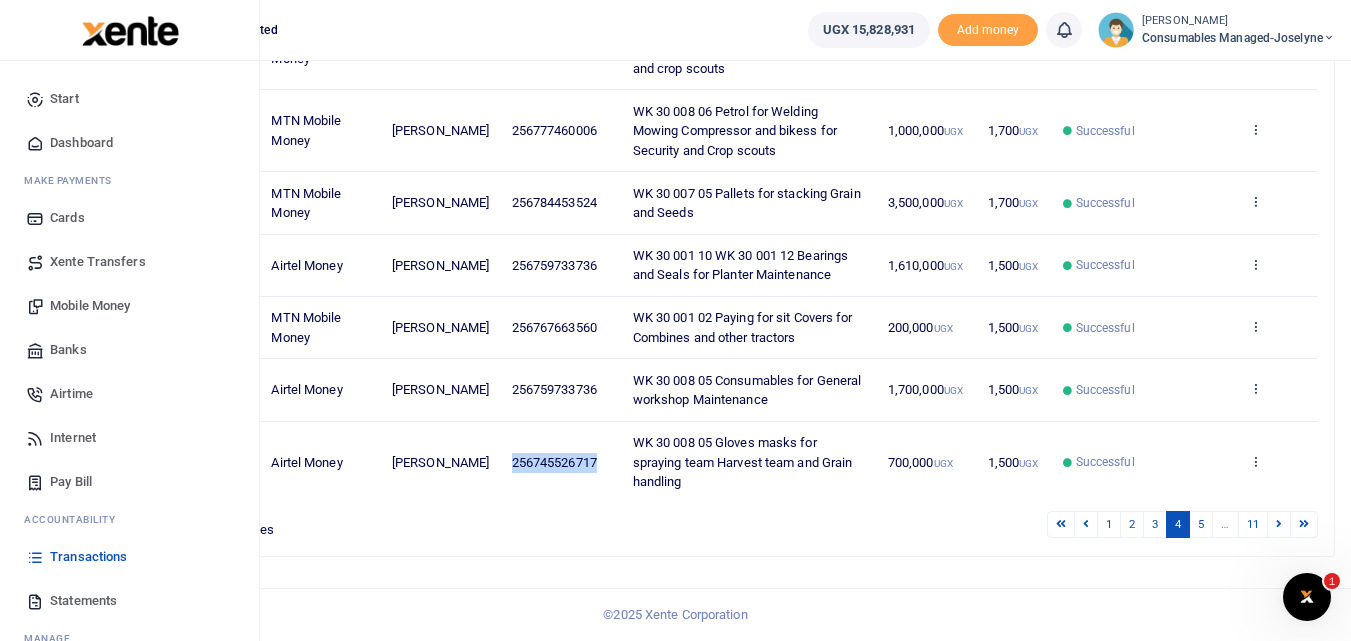 click on "Mobile Money" 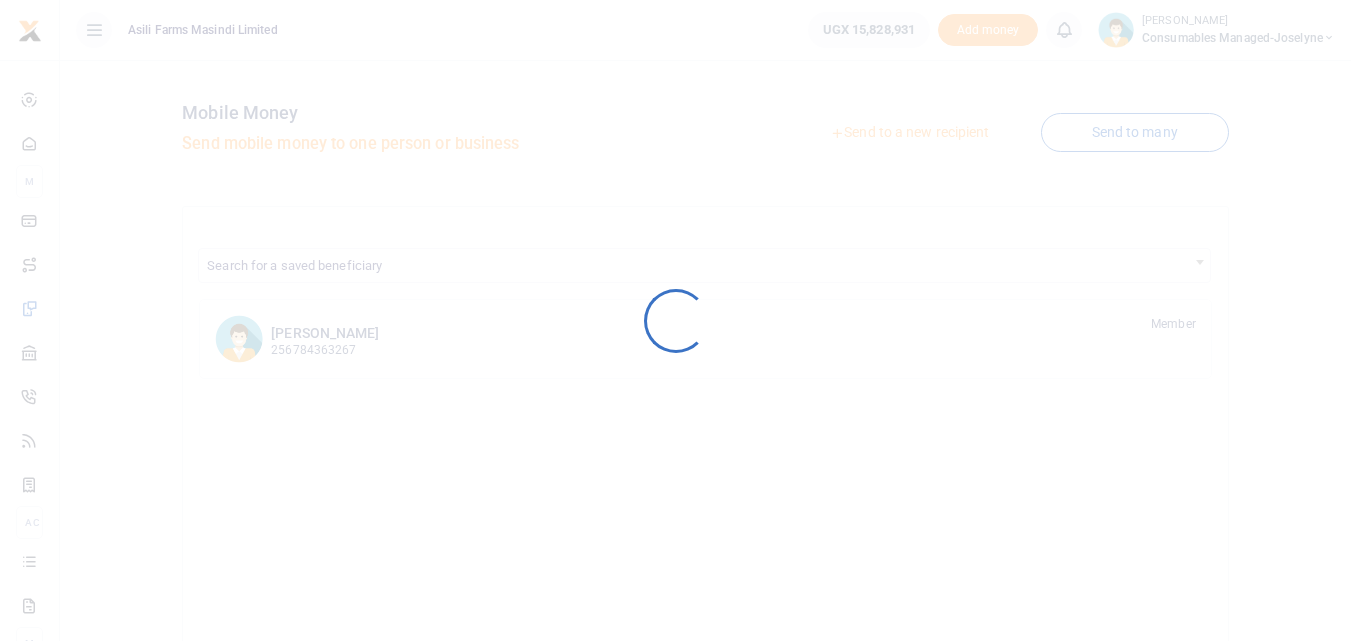 scroll, scrollTop: 0, scrollLeft: 0, axis: both 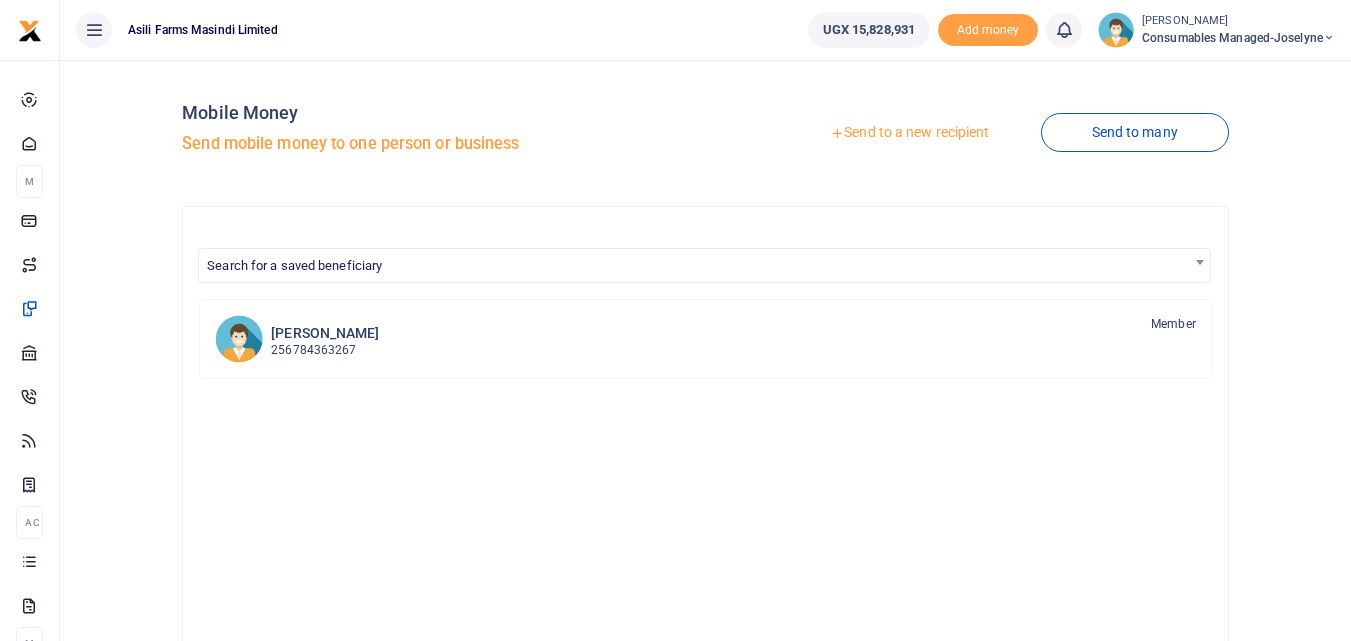 click on "Send to a new recipient" at bounding box center (909, 133) 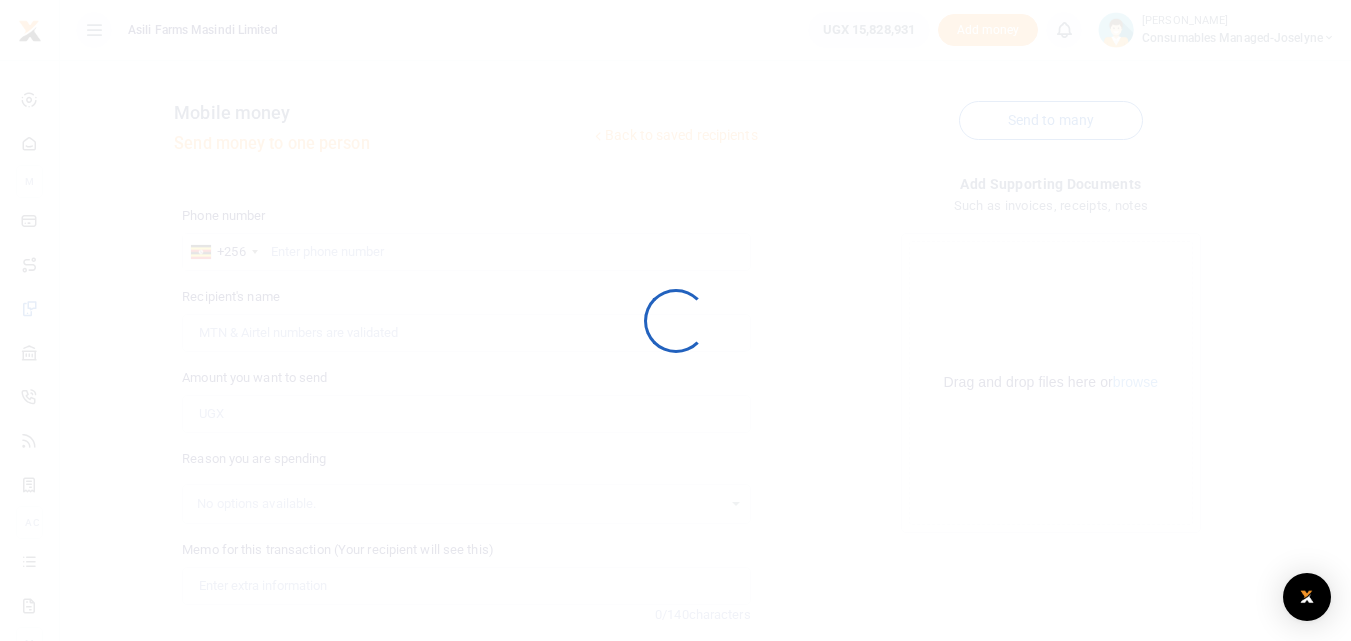 scroll, scrollTop: 0, scrollLeft: 0, axis: both 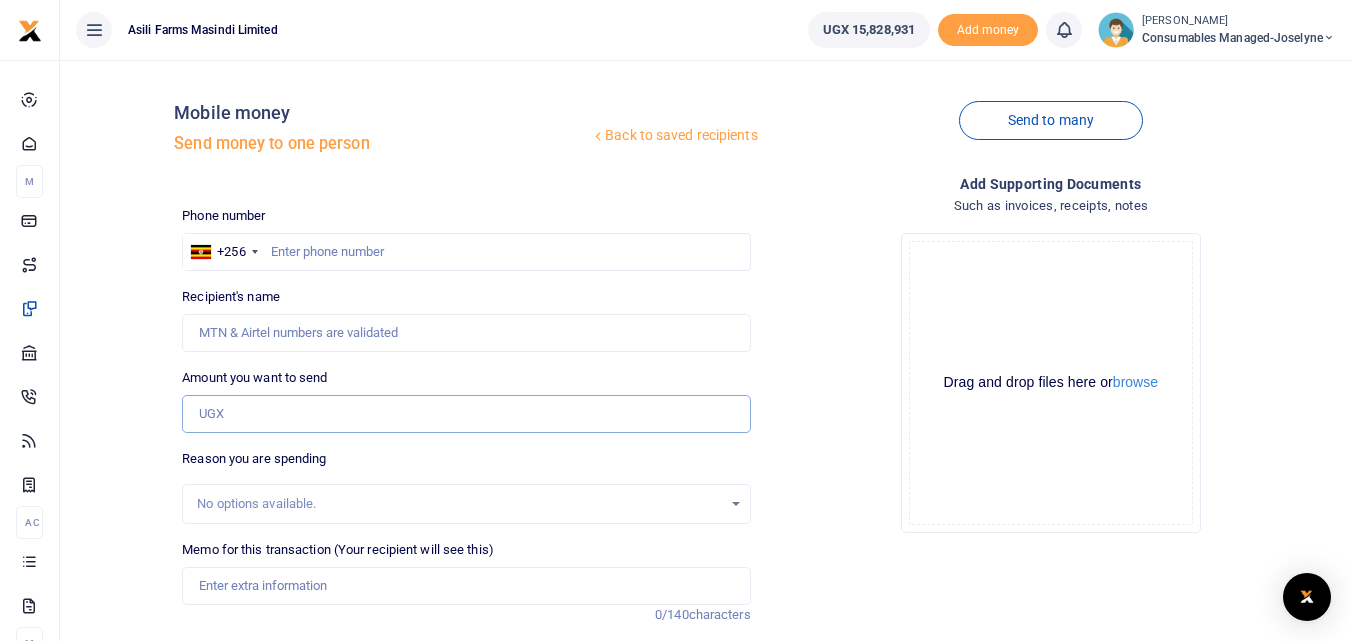 click on "Amount you want to send" at bounding box center [466, 414] 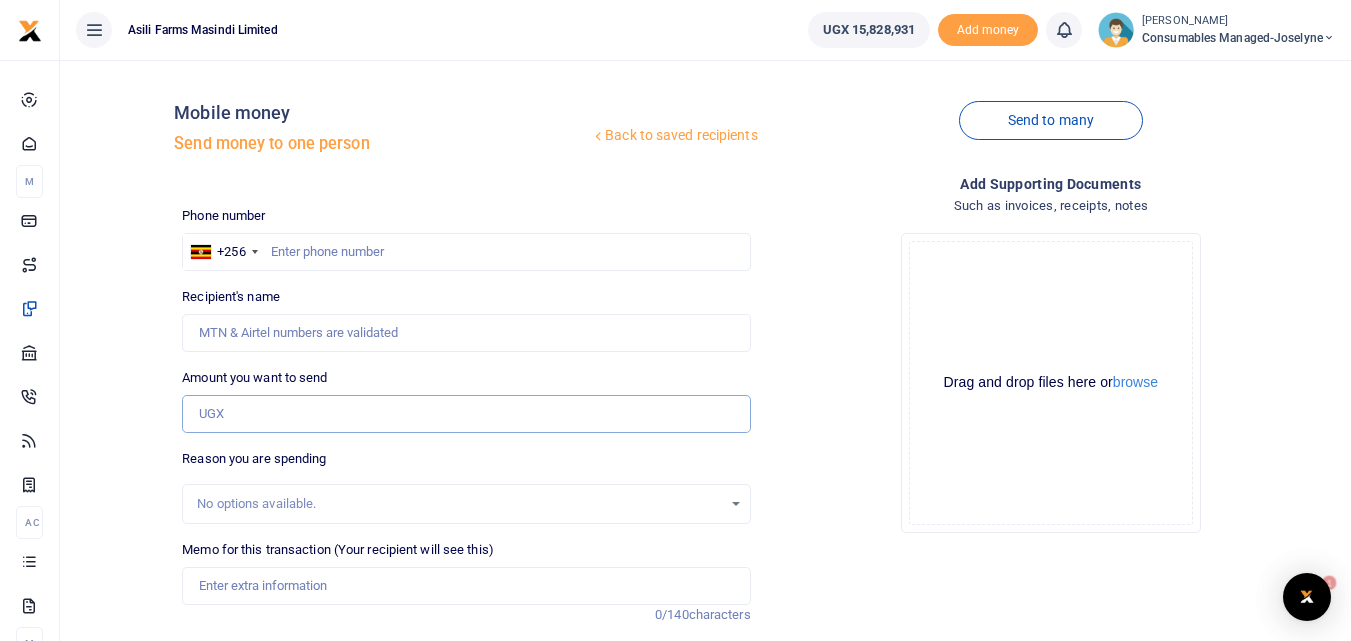 scroll, scrollTop: 0, scrollLeft: 0, axis: both 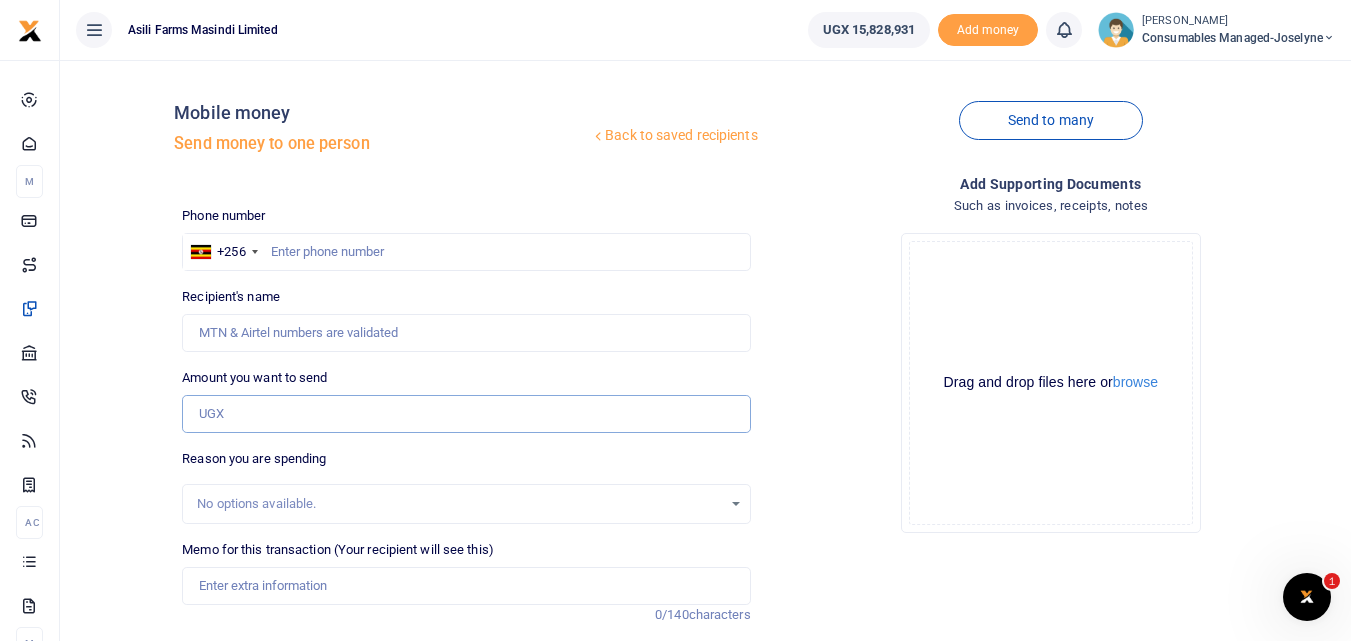 paste on "256745526717" 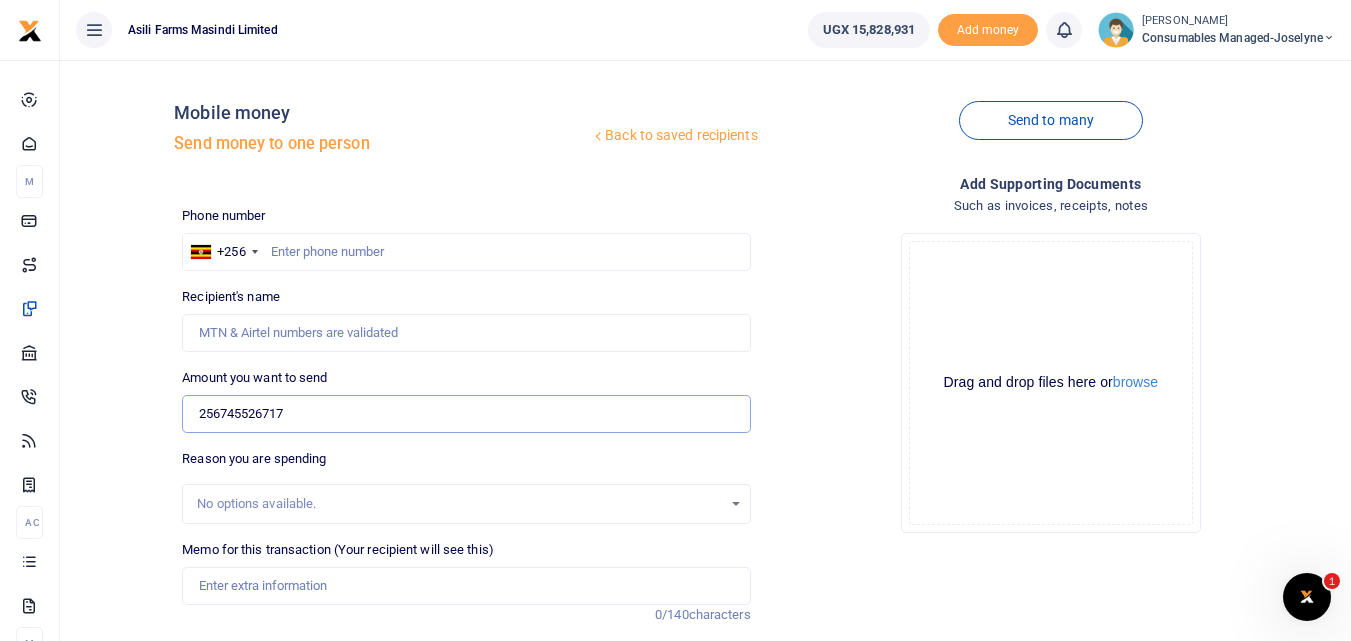 type on "256745526717" 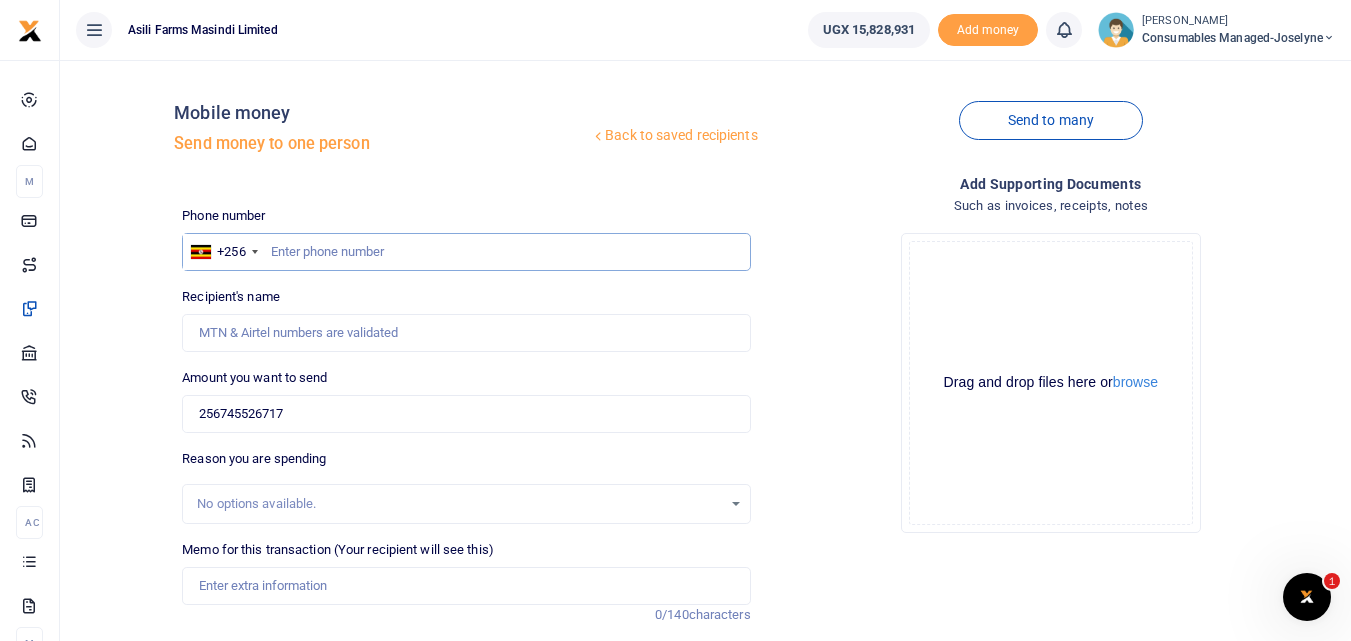 click at bounding box center [466, 252] 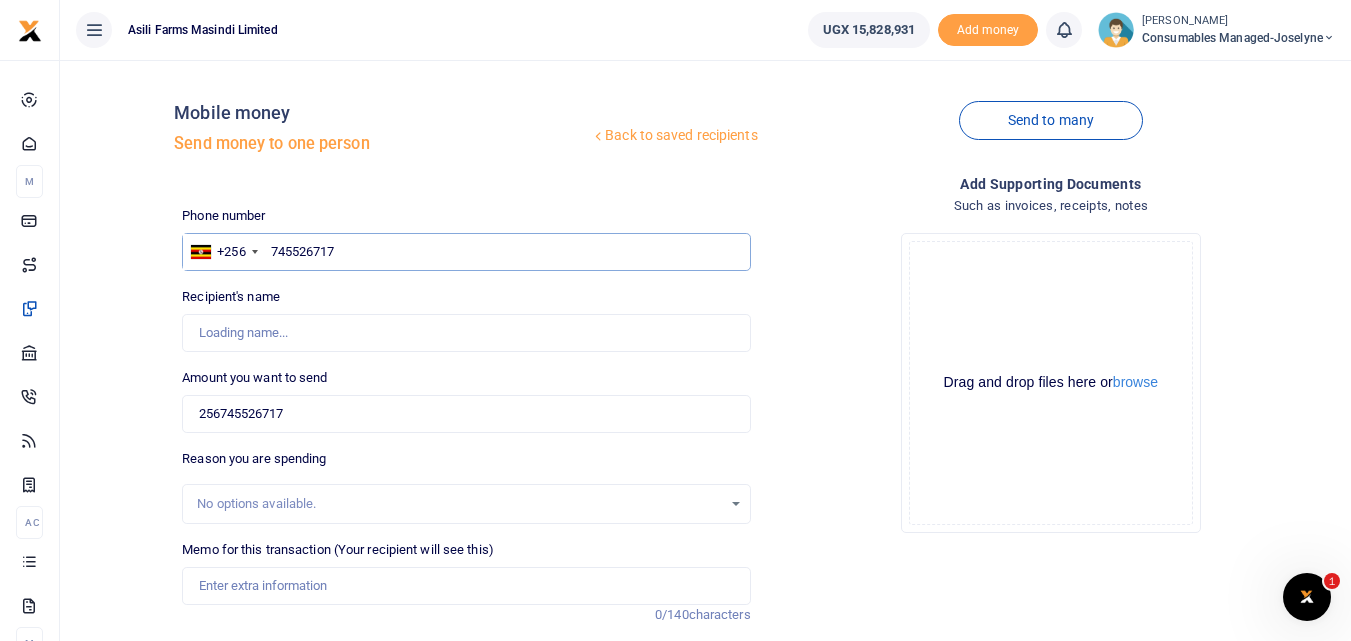 type on "745526717" 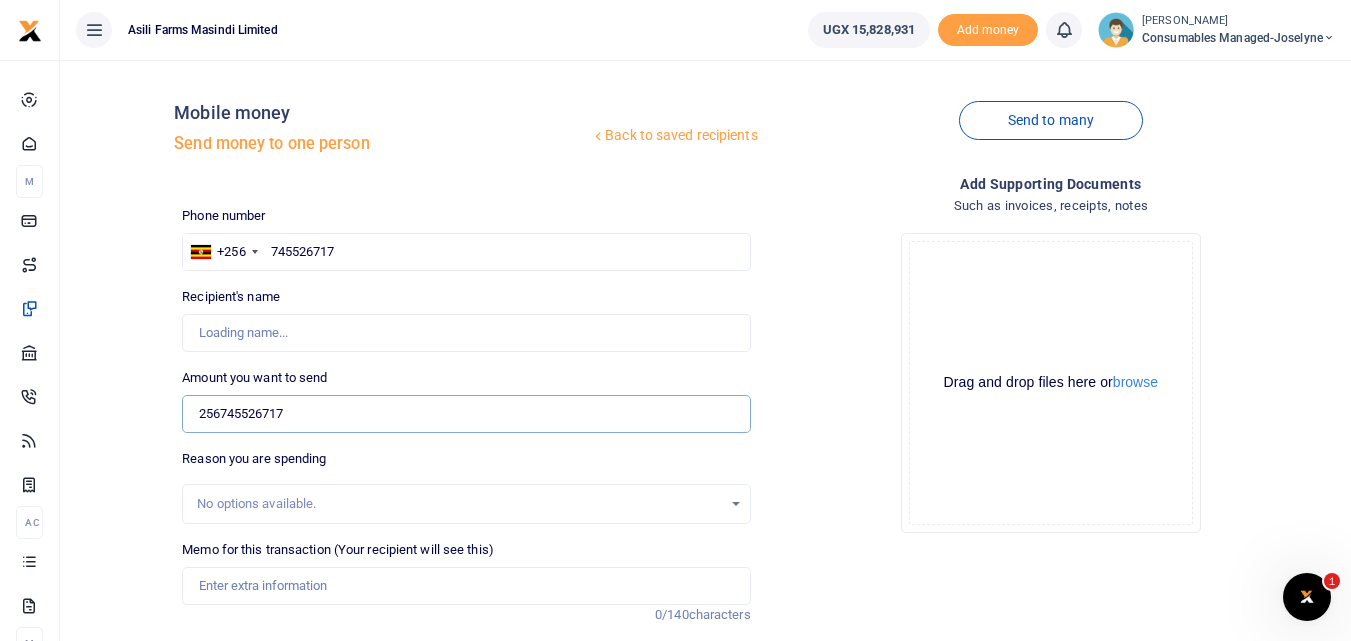 click on "256745526717" at bounding box center (466, 414) 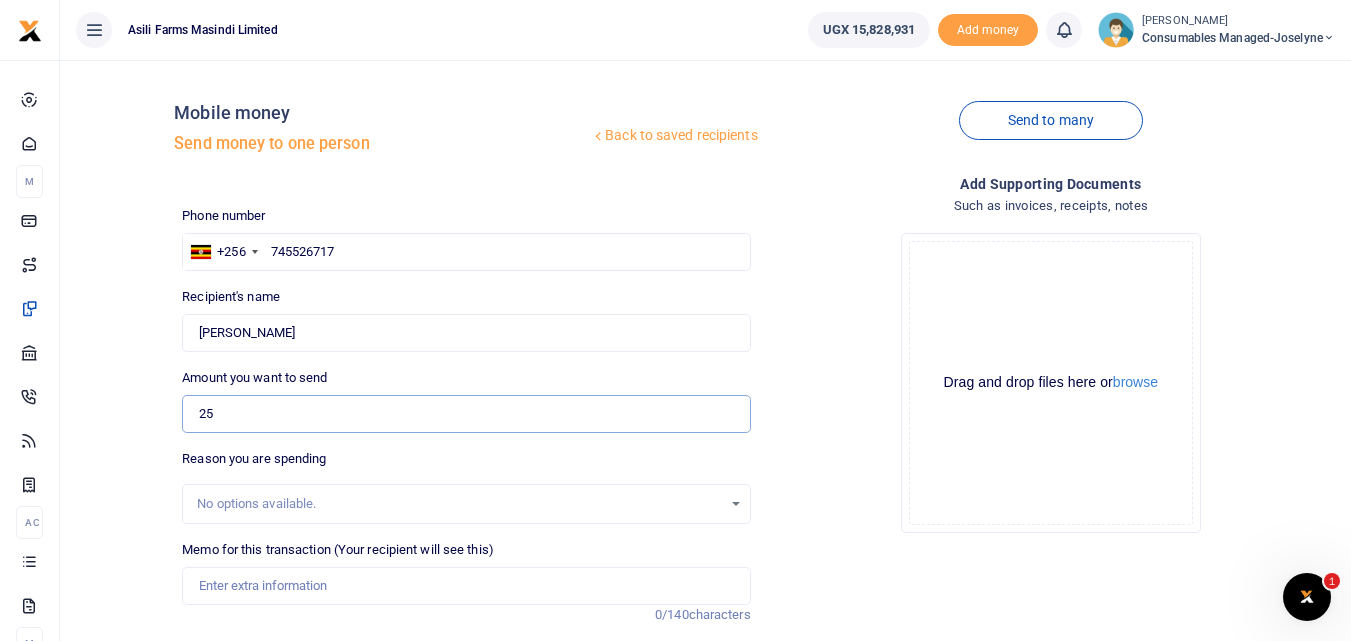 type on "2" 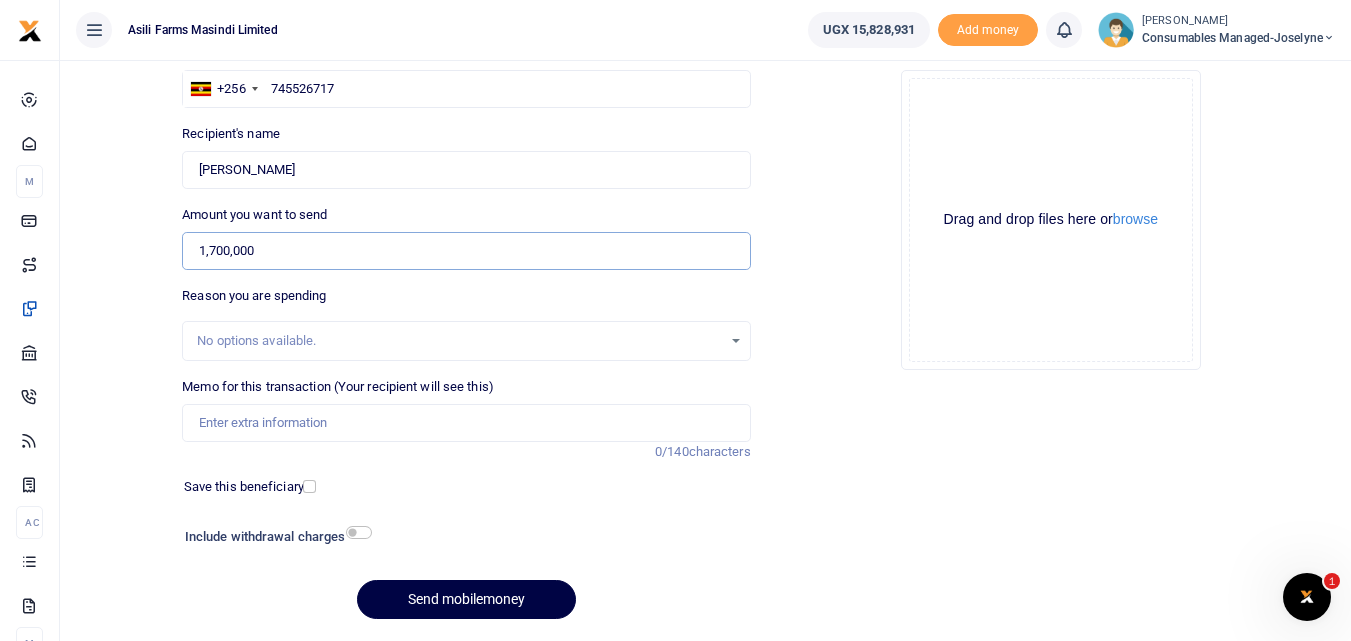 scroll, scrollTop: 186, scrollLeft: 0, axis: vertical 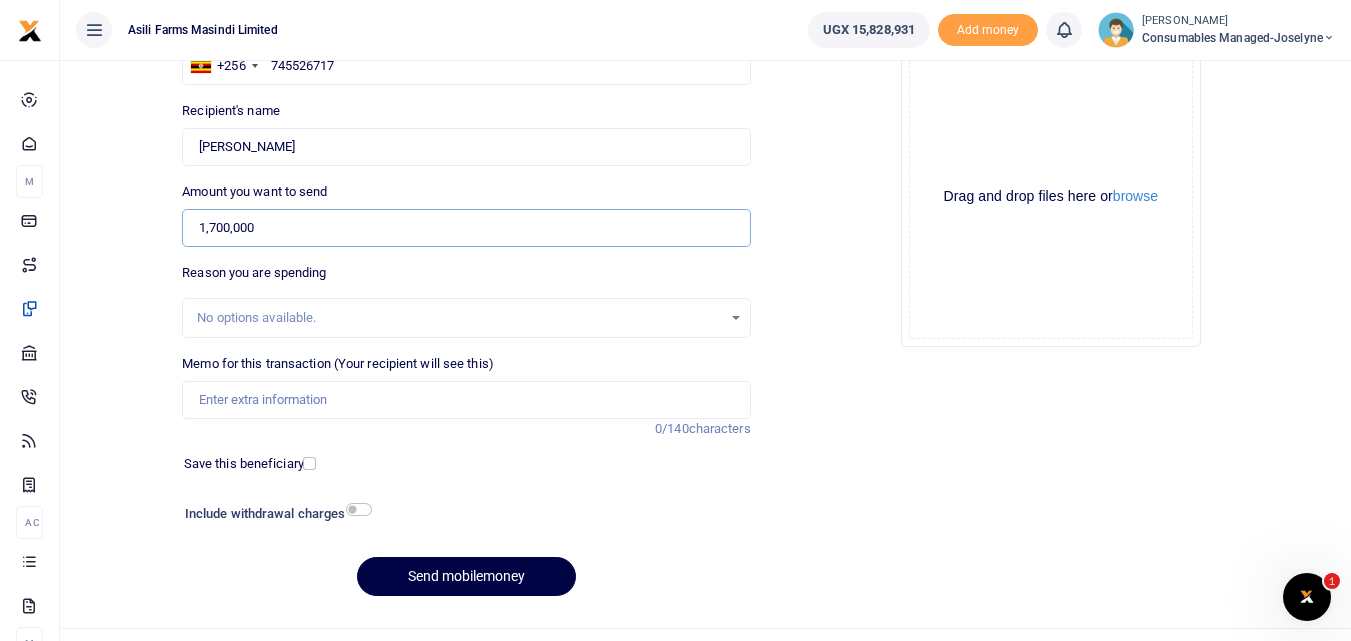 type on "1,700,000" 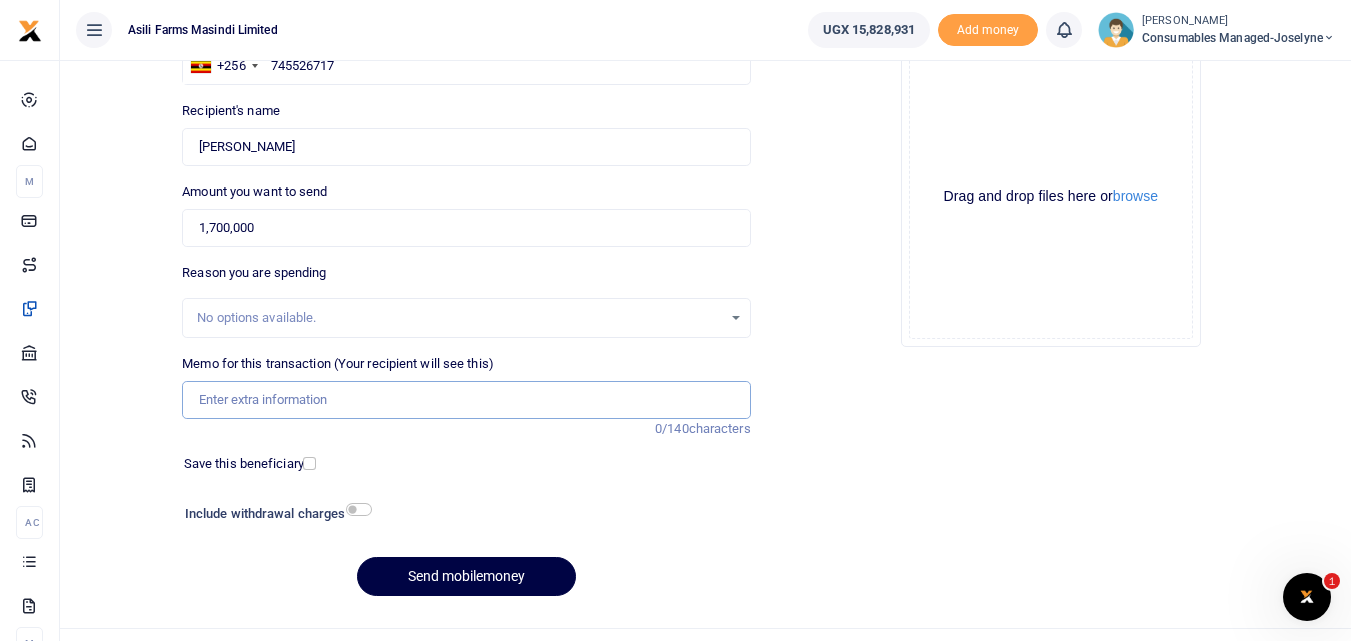 click on "Memo for this transaction (Your recipient will see this)" at bounding box center [466, 400] 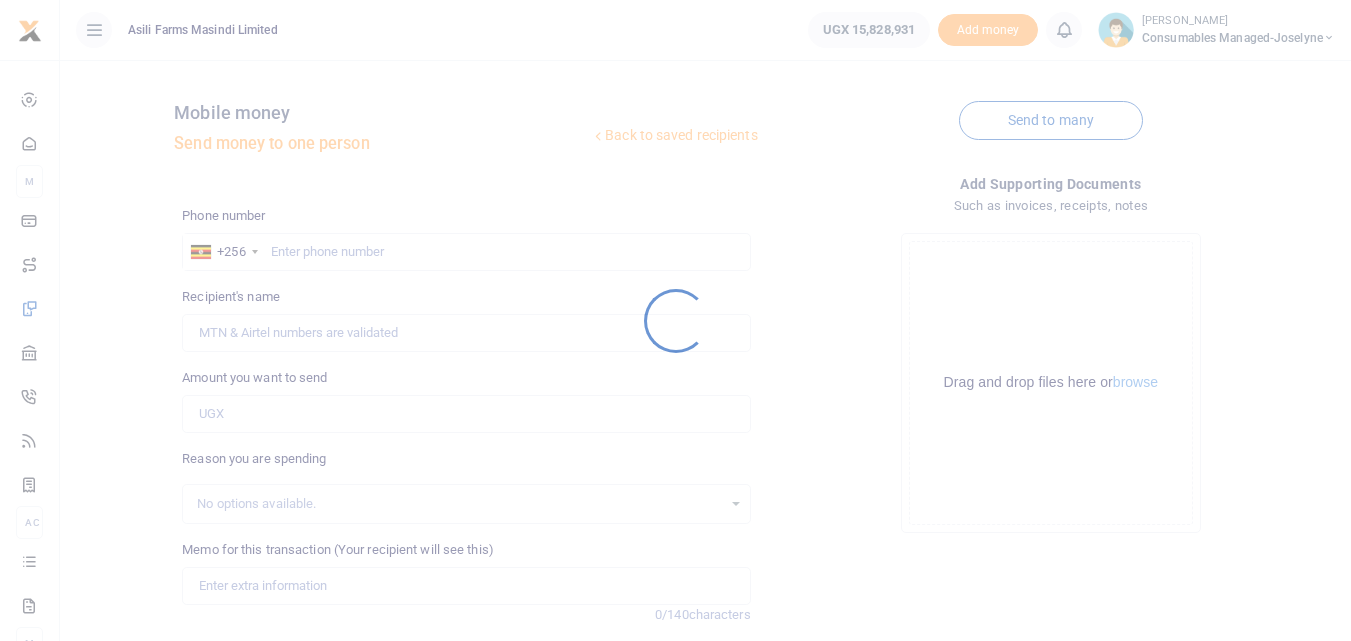 scroll, scrollTop: 0, scrollLeft: 0, axis: both 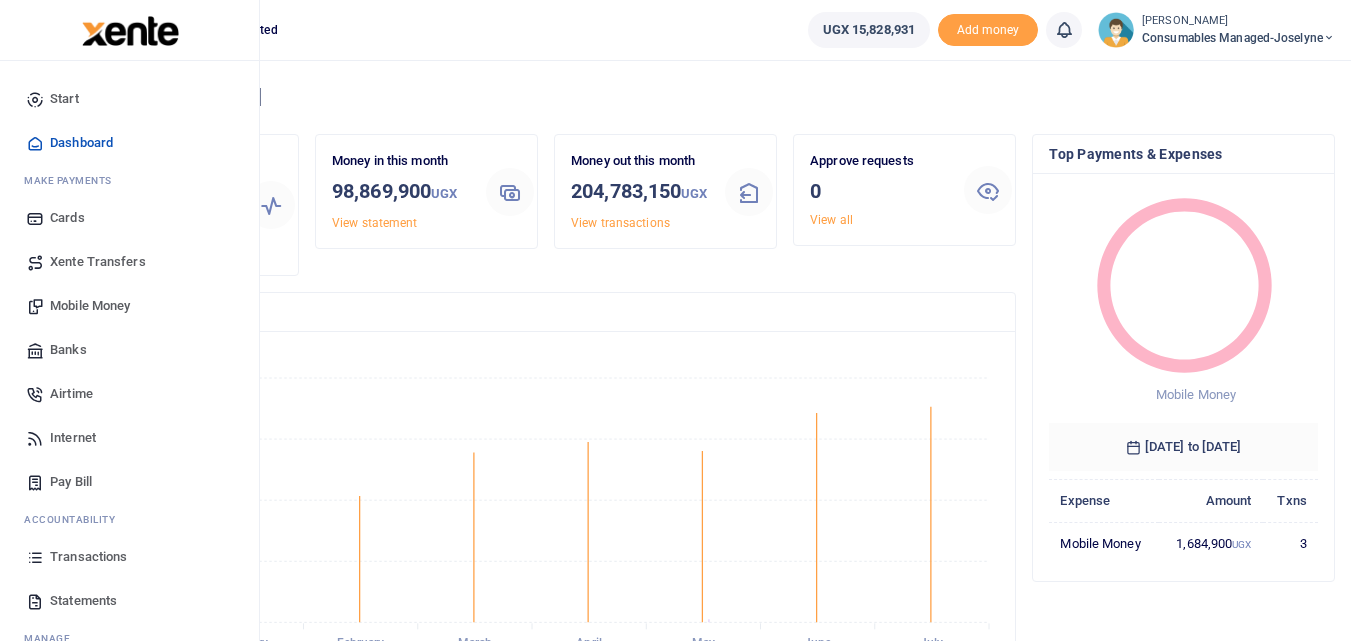 click on "Mobile Money" at bounding box center [90, 306] 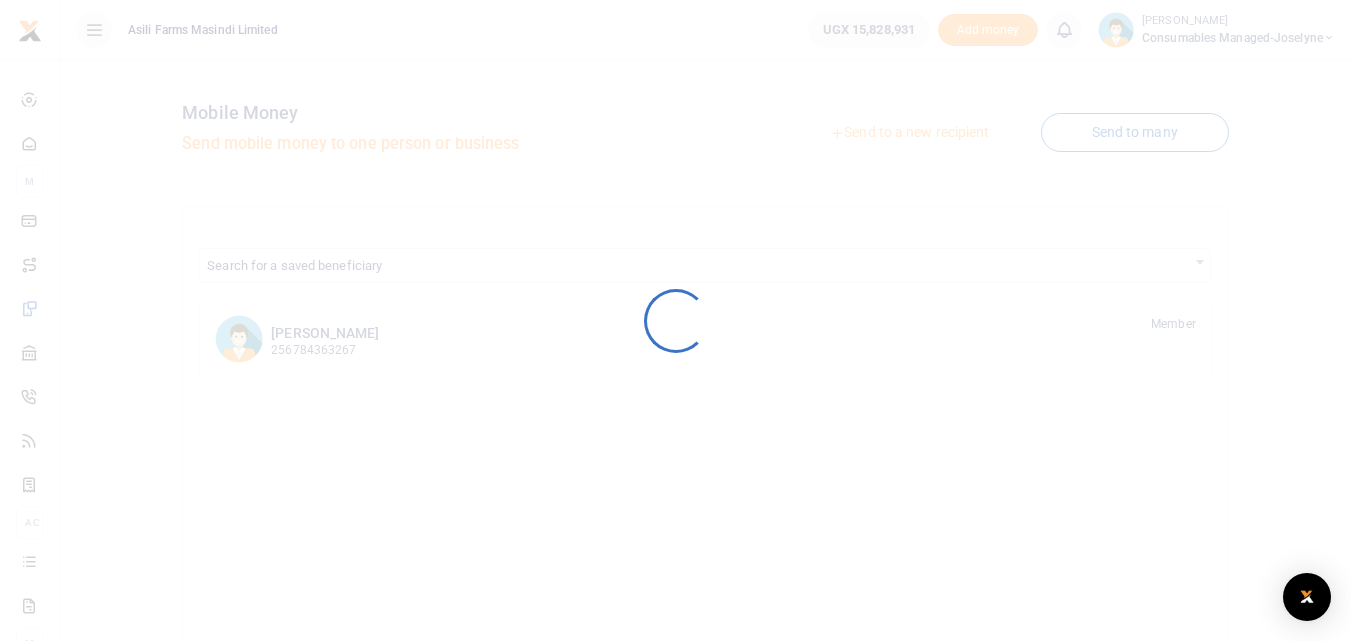 scroll, scrollTop: 0, scrollLeft: 0, axis: both 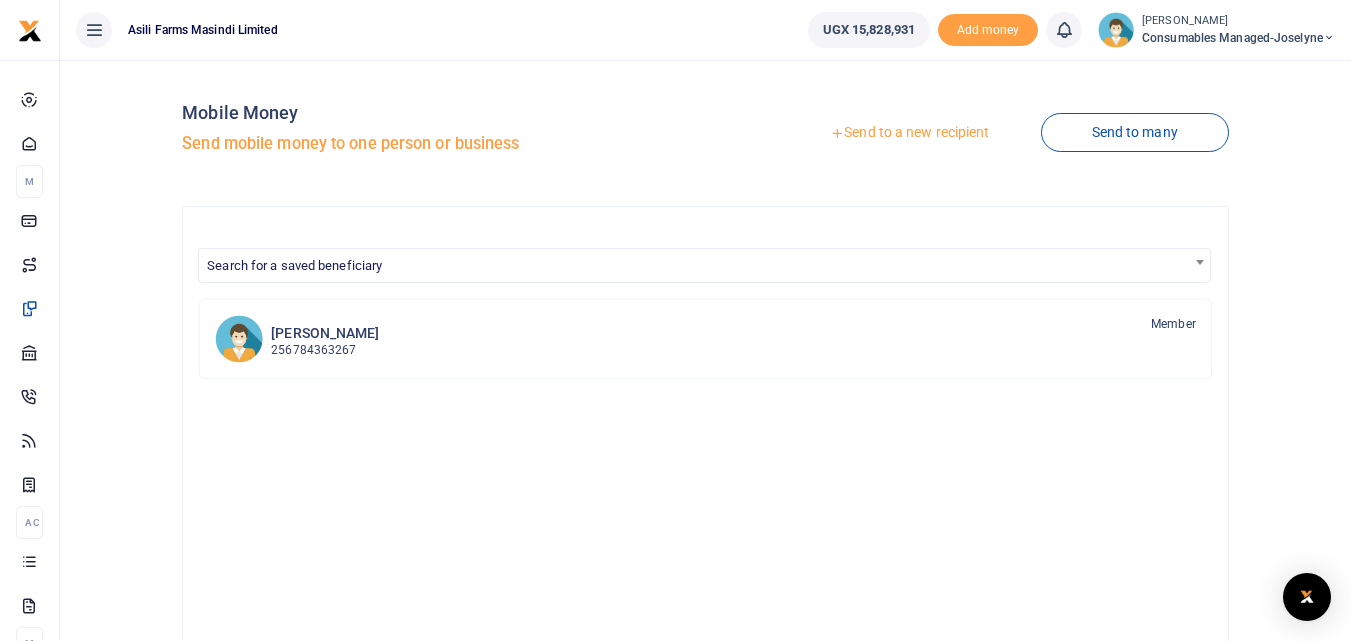 click on "Send to a new recipient" at bounding box center [909, 133] 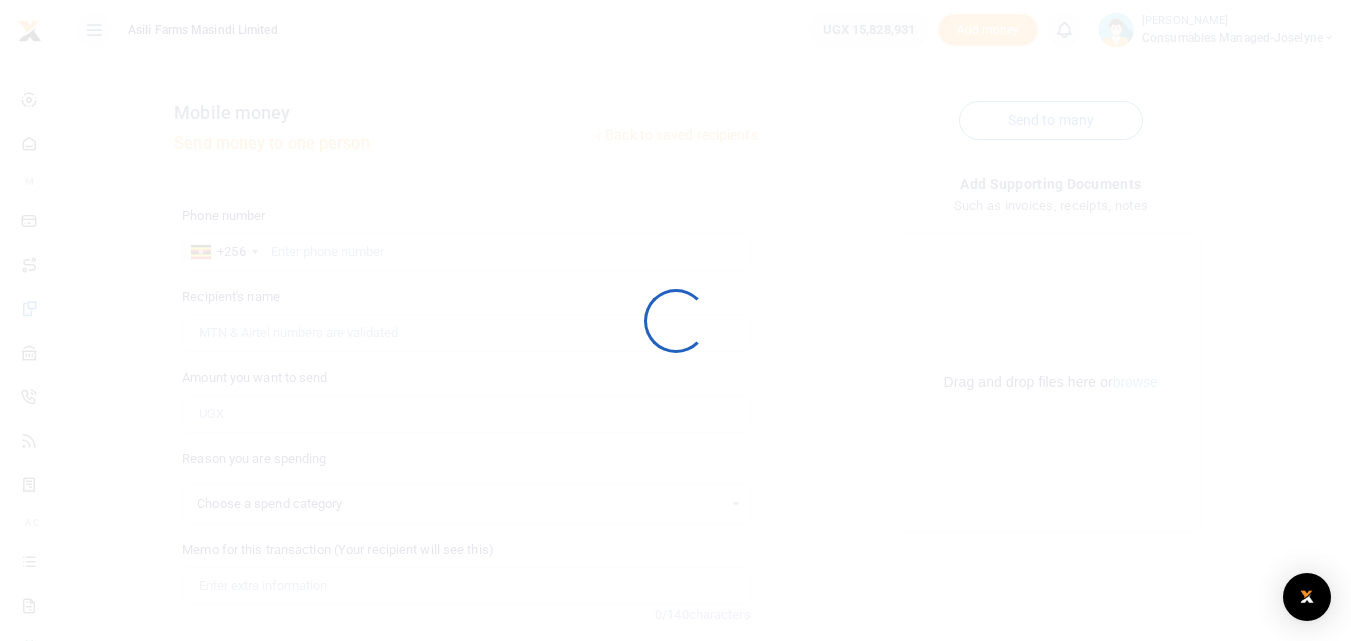 scroll, scrollTop: 0, scrollLeft: 0, axis: both 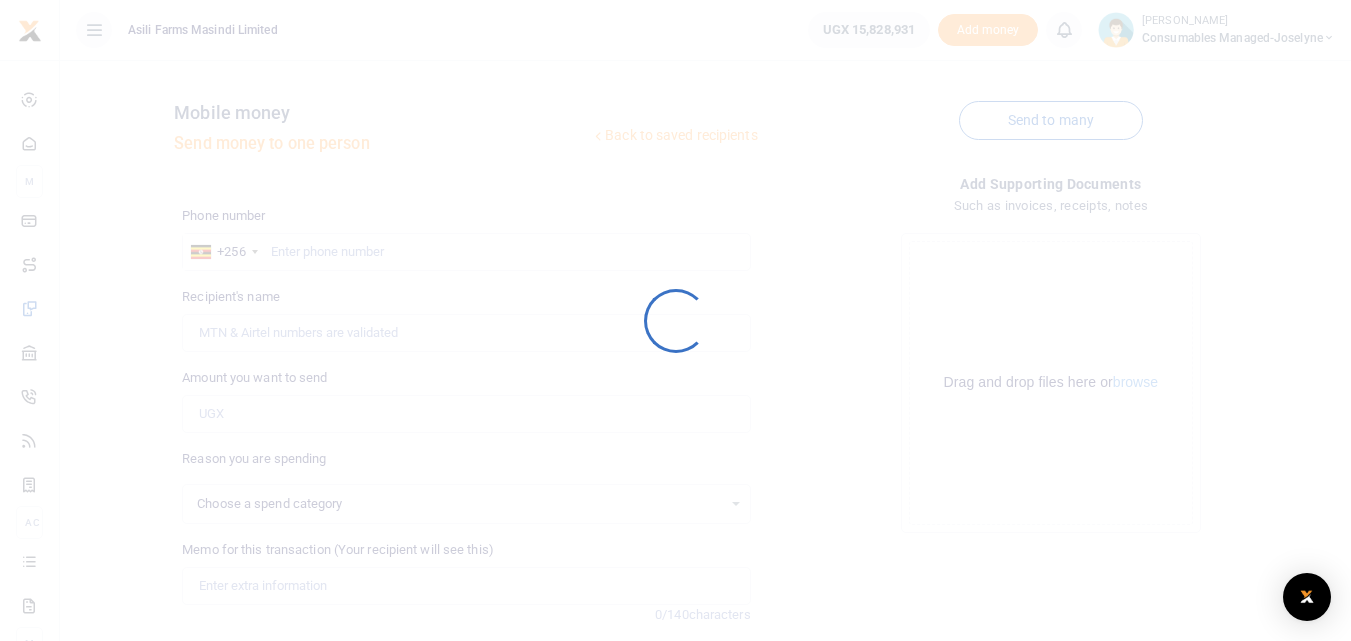 select 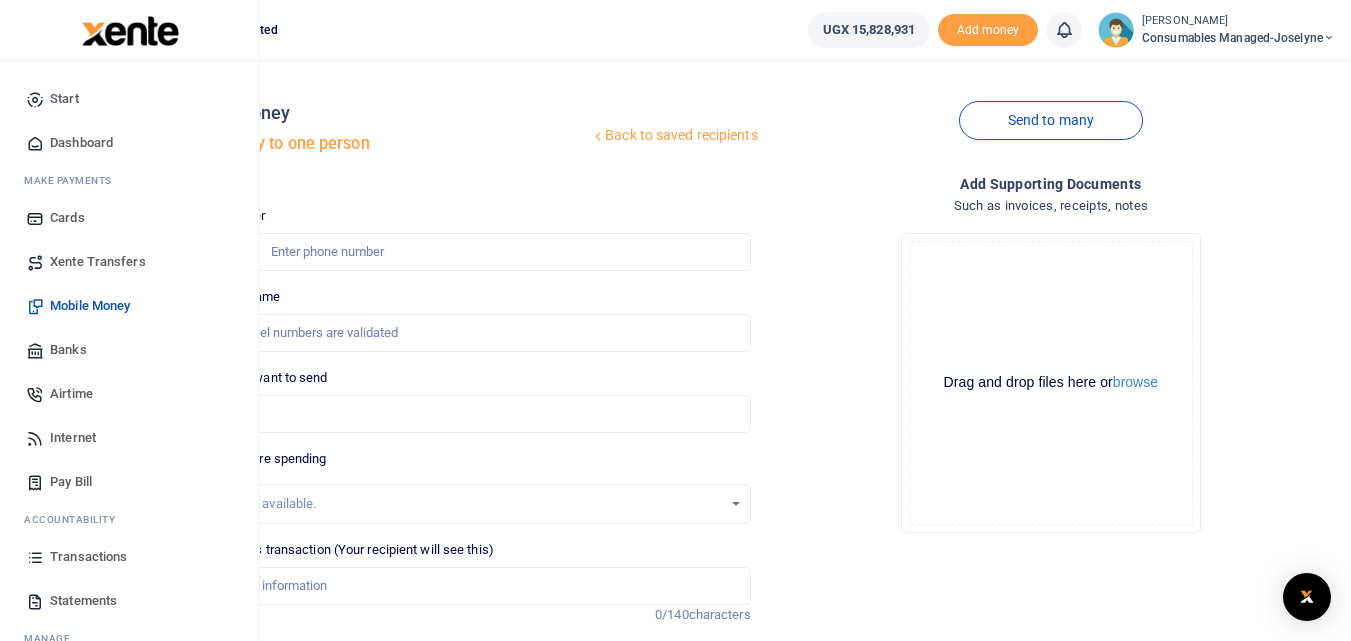 click at bounding box center [35, 557] 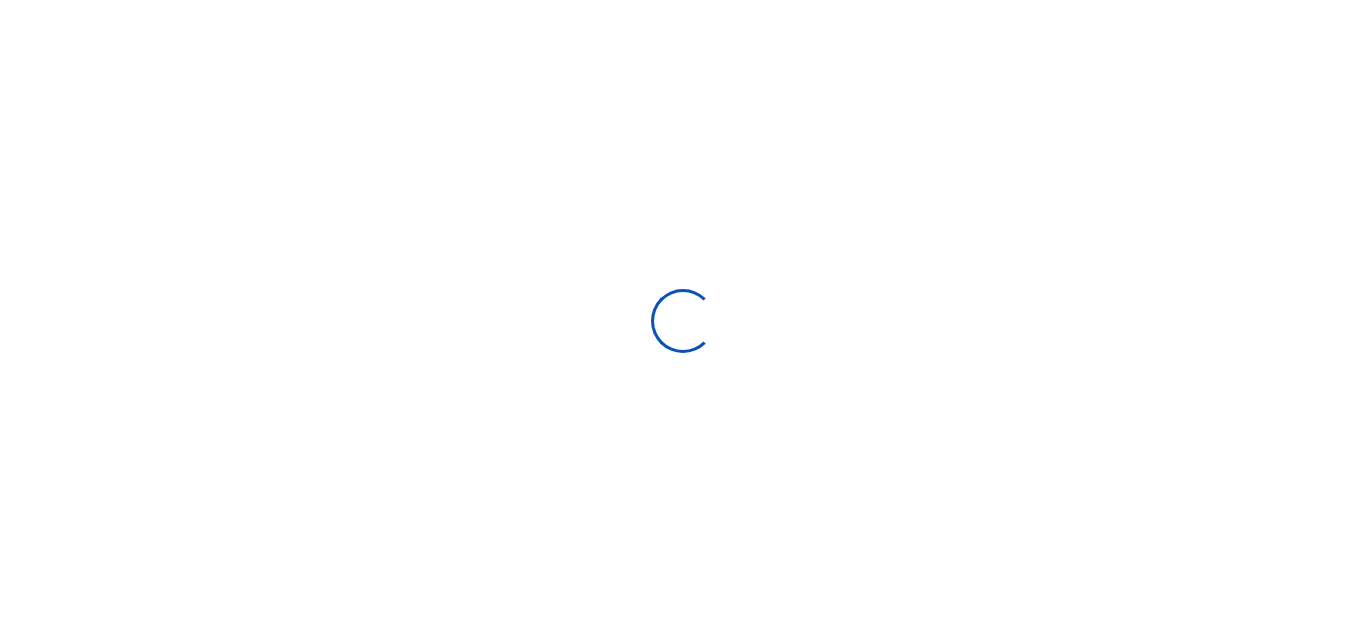 select 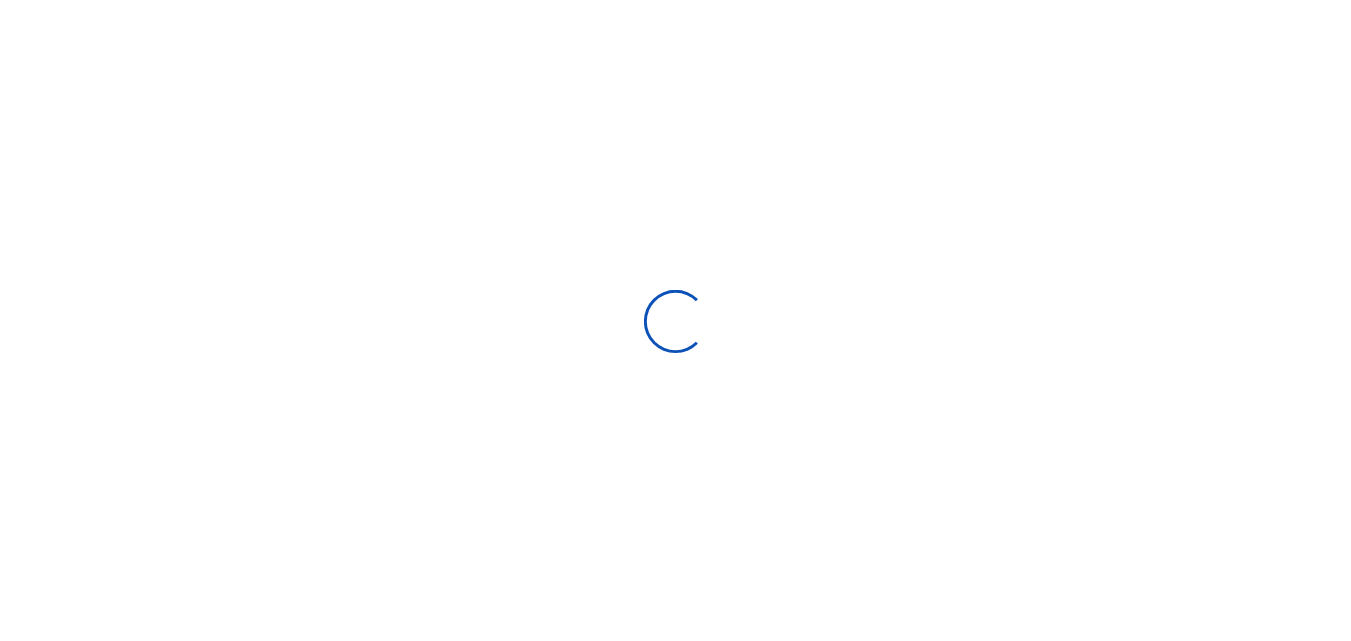 scroll, scrollTop: 0, scrollLeft: 0, axis: both 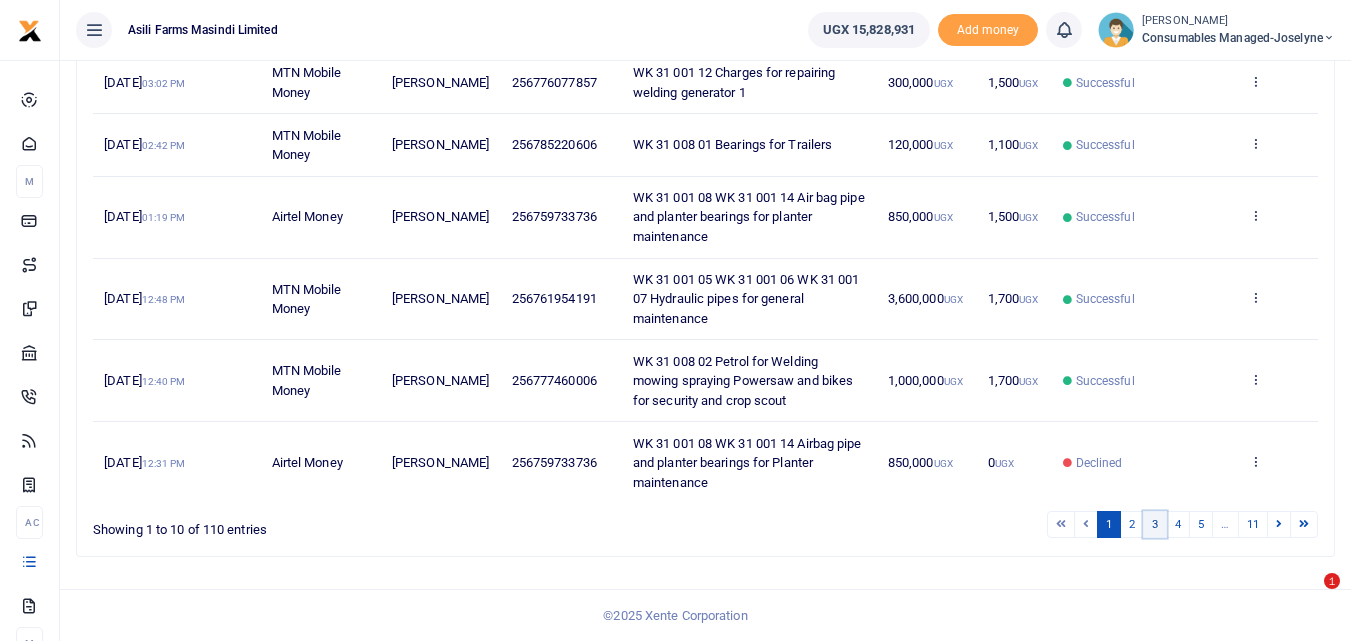 click on "3" at bounding box center (1155, 524) 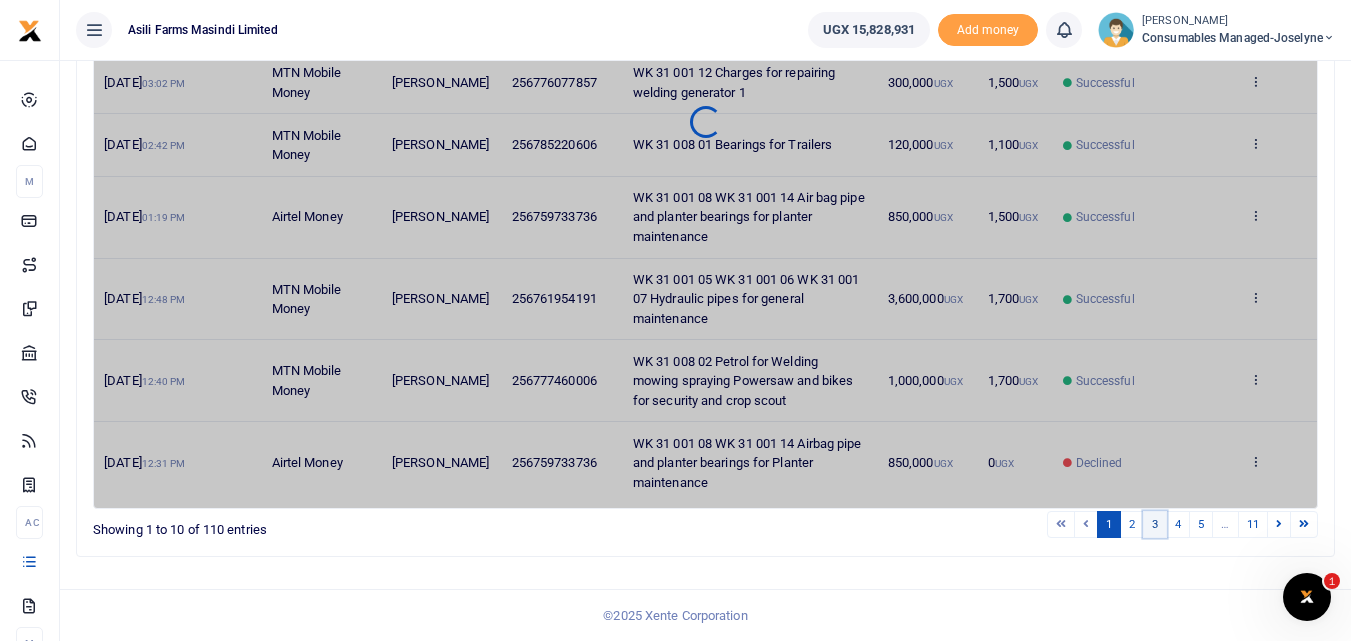 scroll, scrollTop: 0, scrollLeft: 0, axis: both 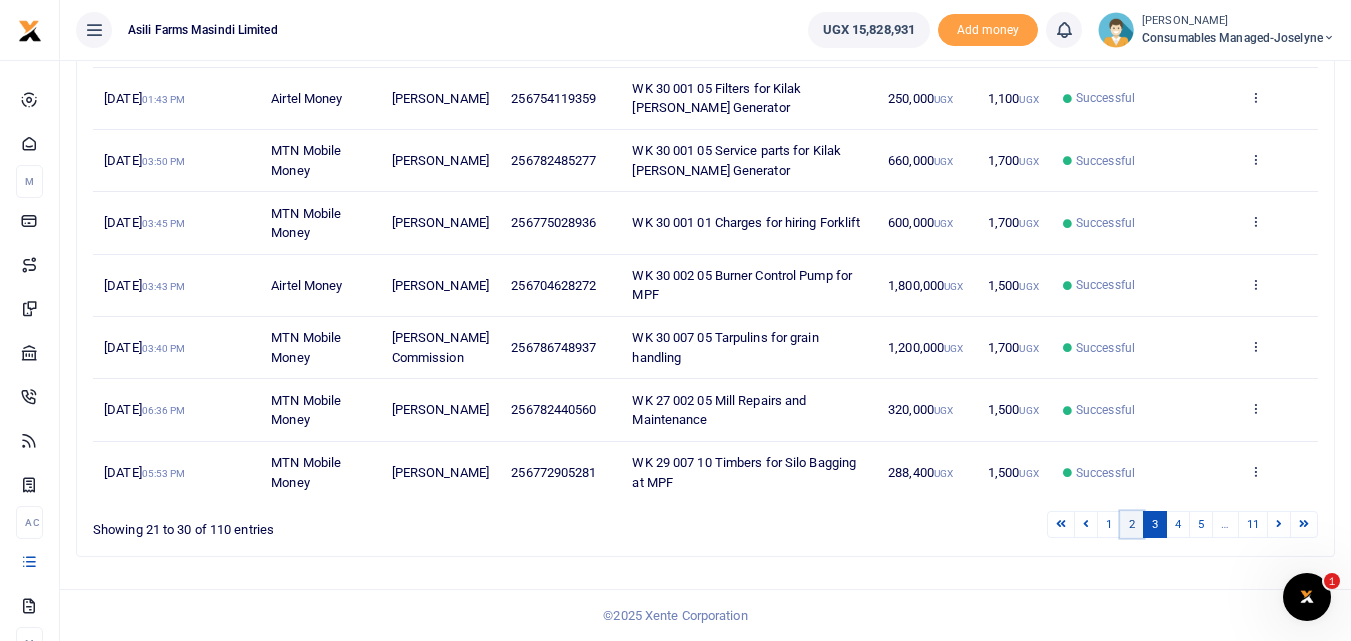 click on "2" at bounding box center (1132, 524) 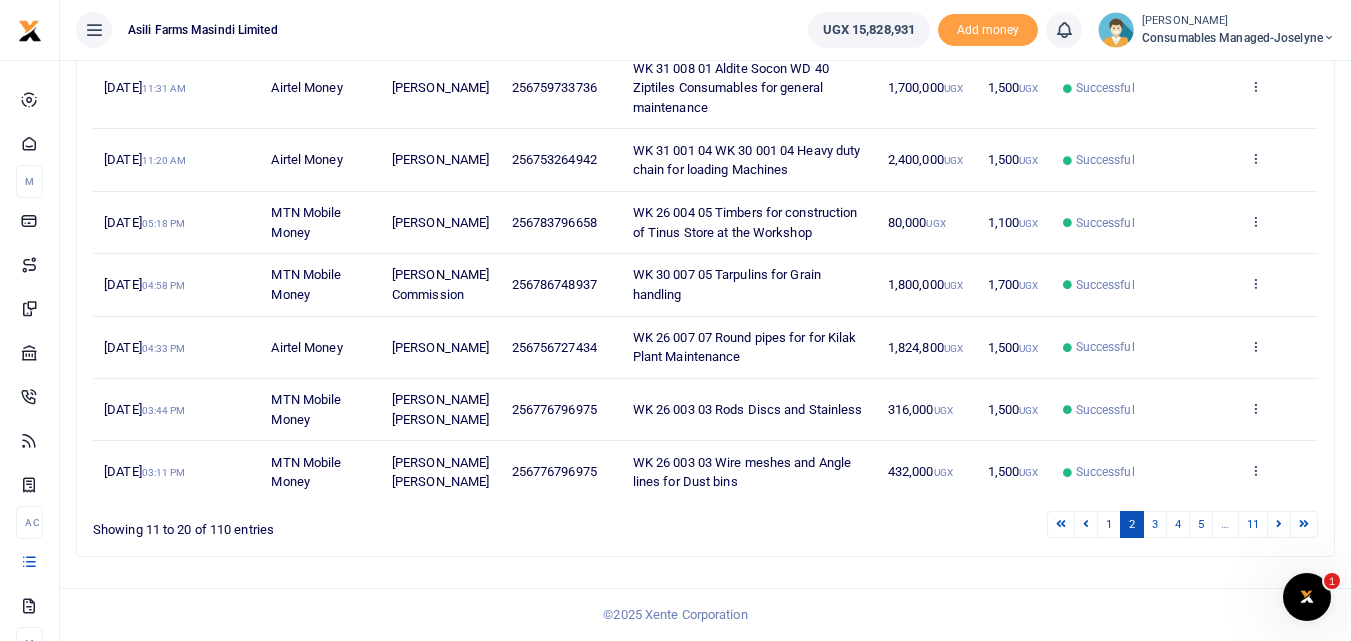 scroll, scrollTop: 630, scrollLeft: 0, axis: vertical 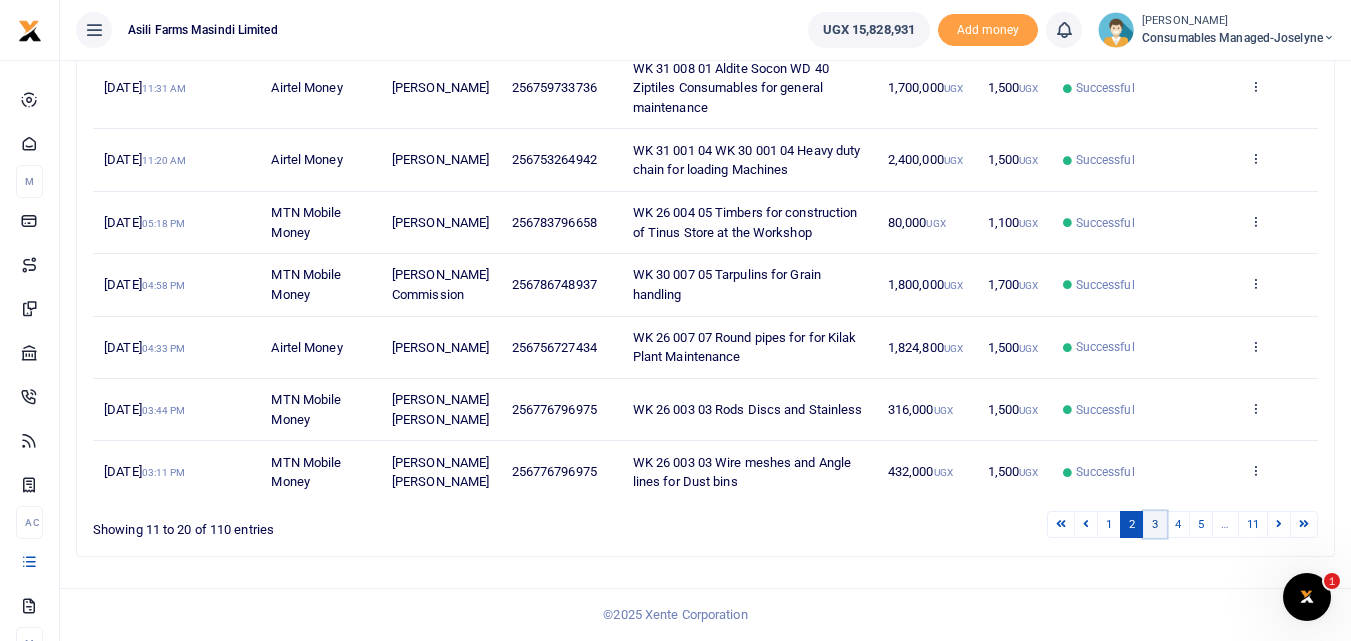 click on "3" at bounding box center [1155, 524] 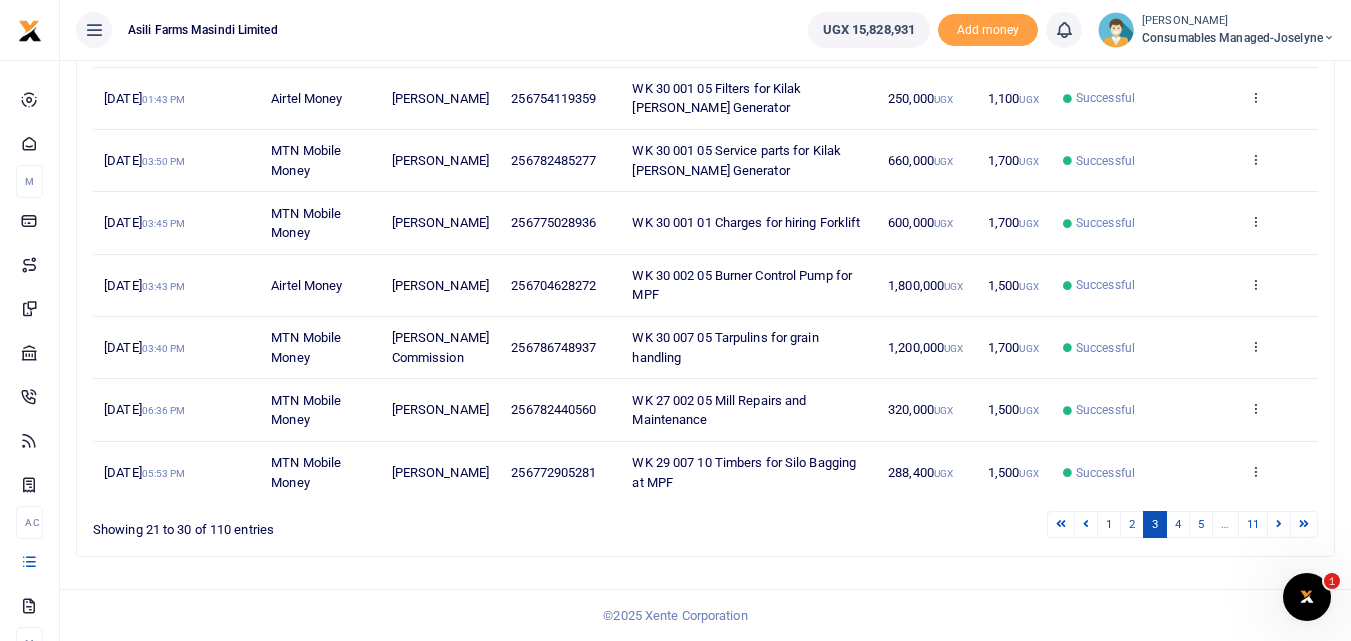 scroll, scrollTop: 532, scrollLeft: 0, axis: vertical 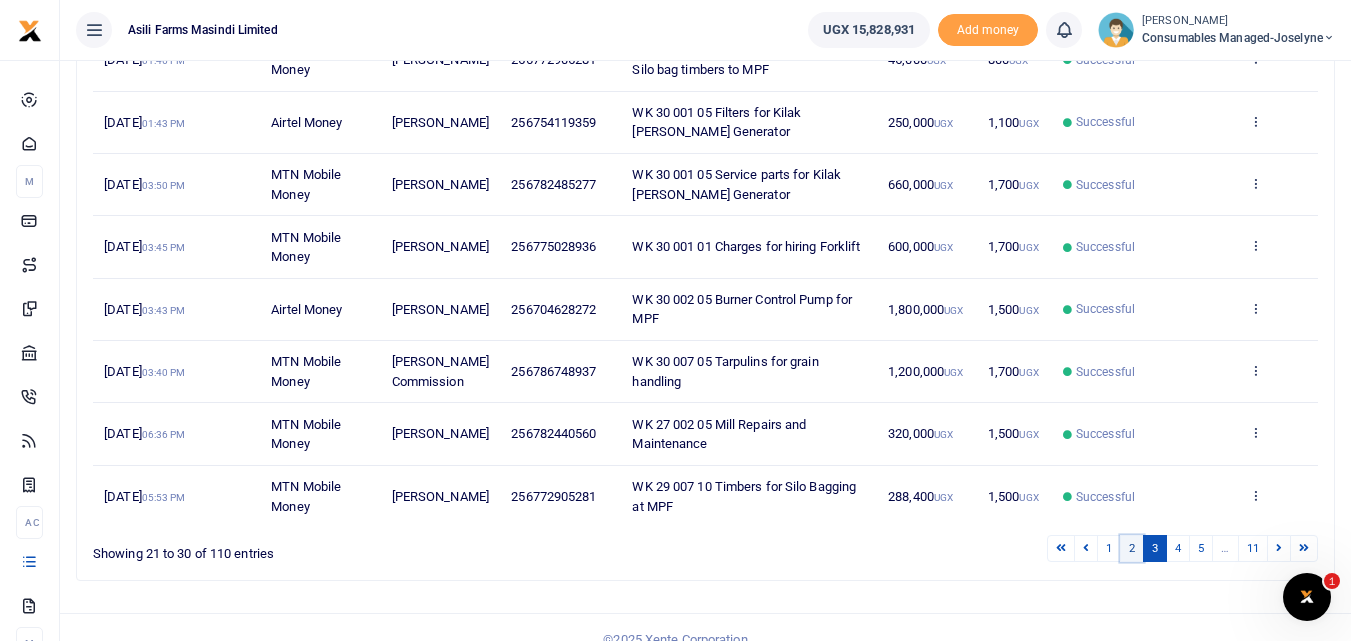 click on "2" at bounding box center (1132, 548) 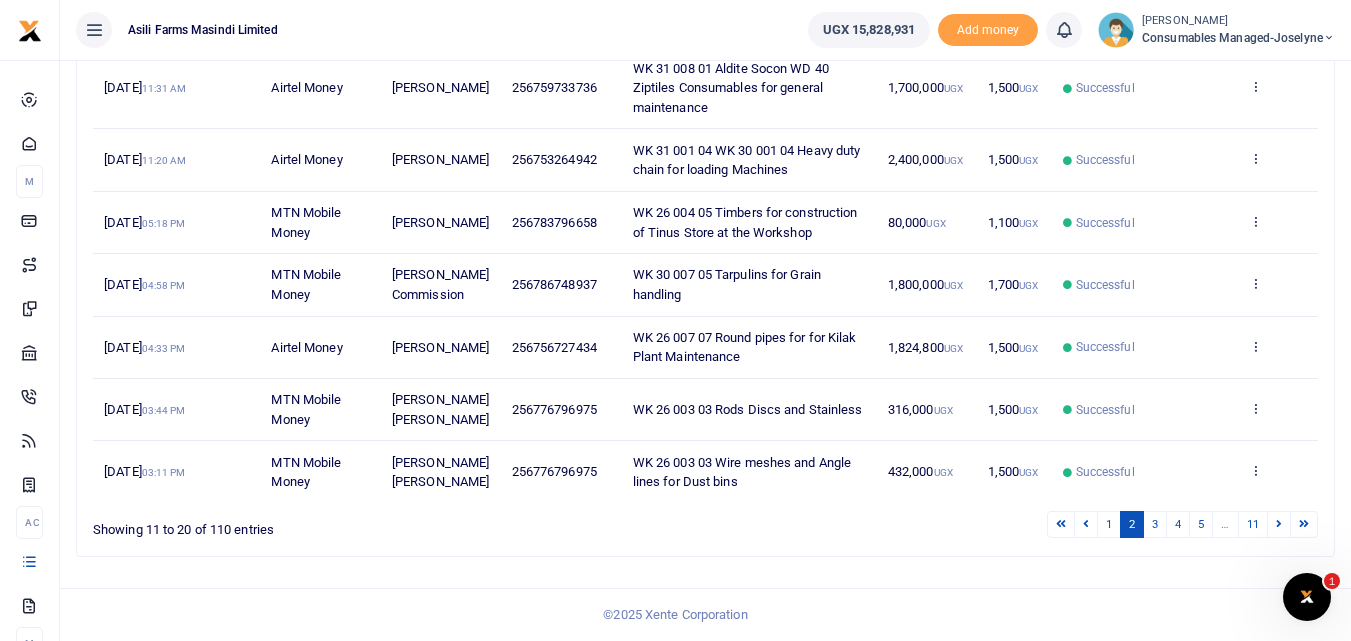 scroll, scrollTop: 630, scrollLeft: 0, axis: vertical 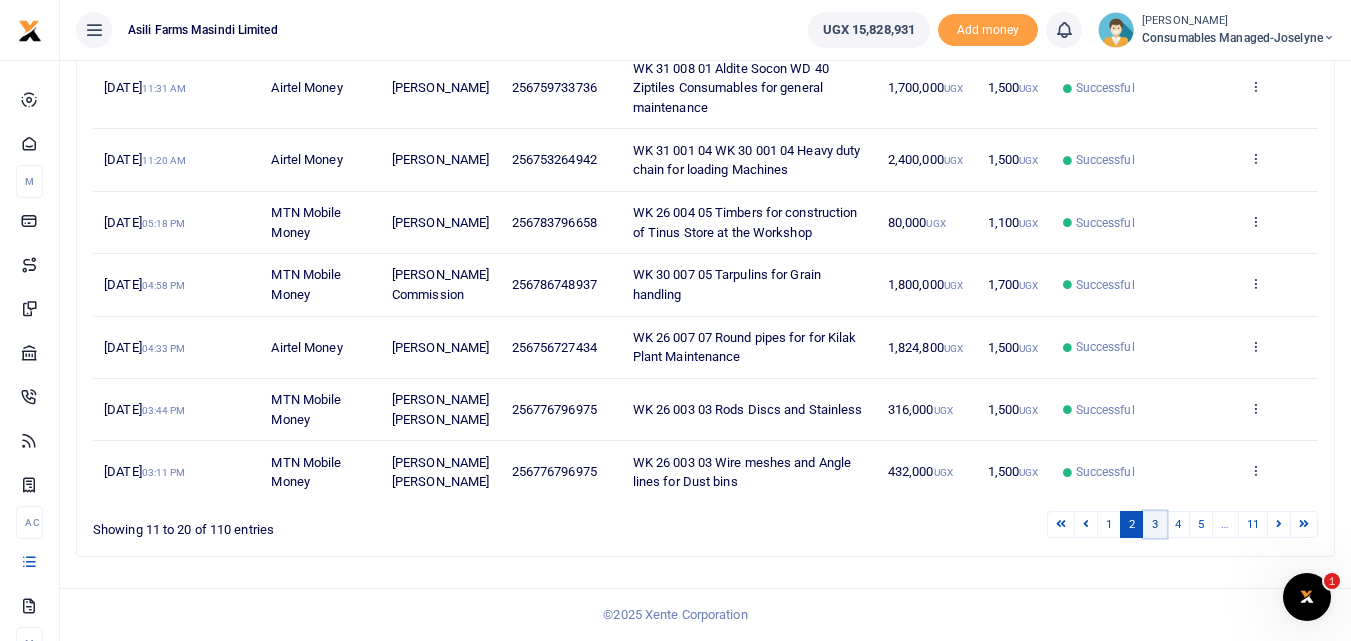 click on "3" at bounding box center (1155, 524) 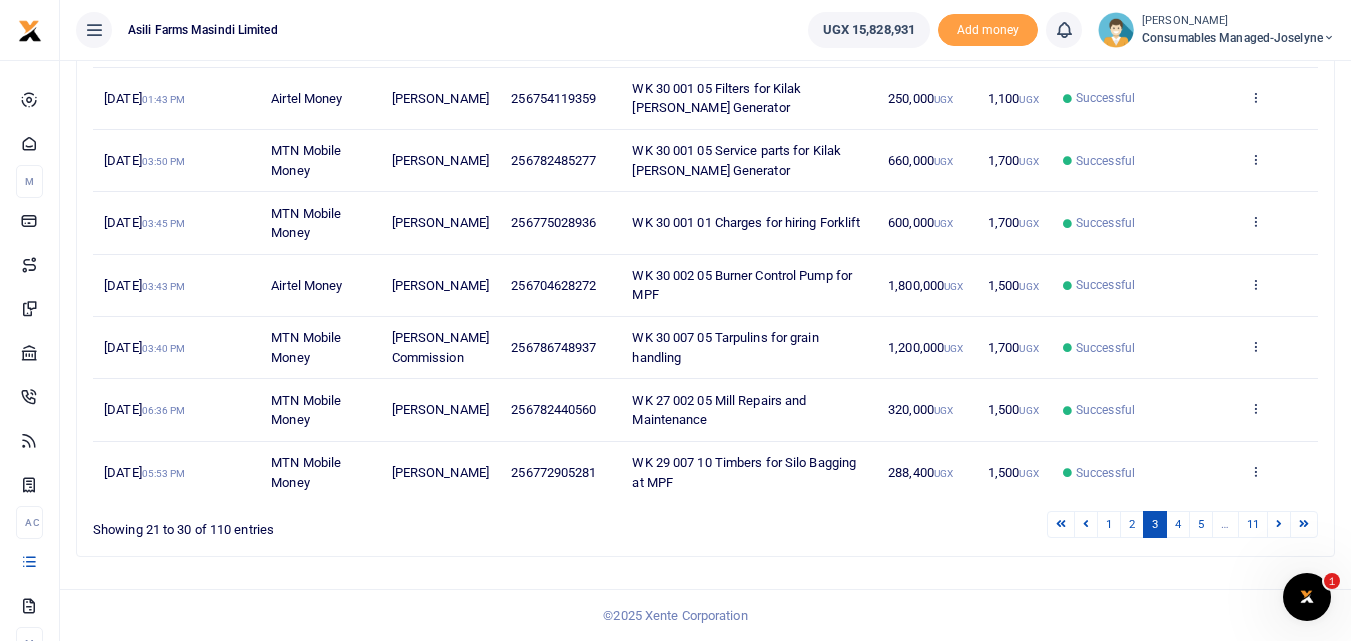 scroll, scrollTop: 532, scrollLeft: 0, axis: vertical 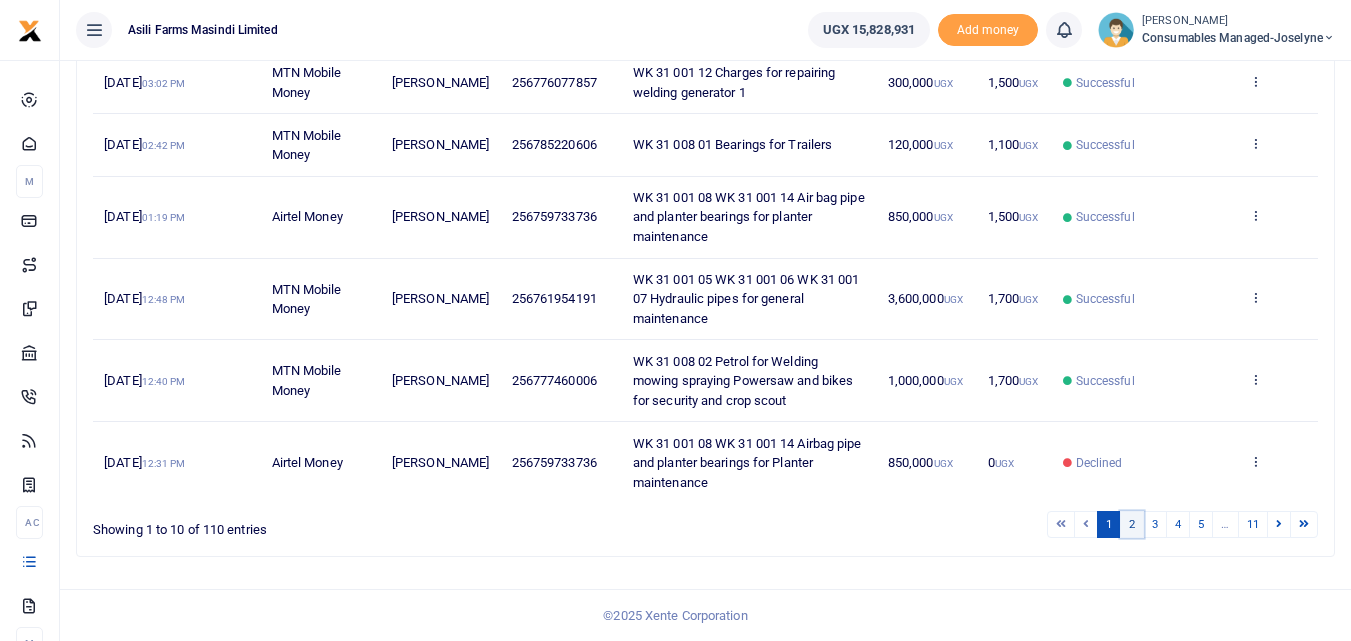 click on "2" at bounding box center (1132, 524) 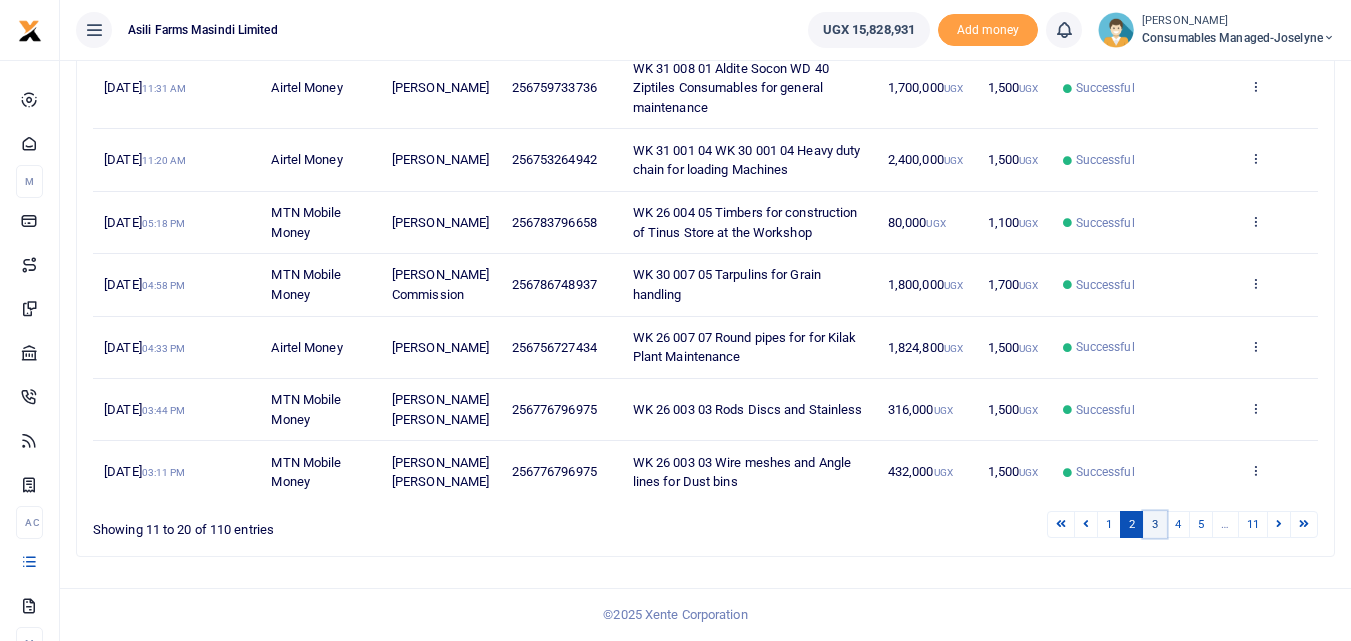 click on "3" at bounding box center [1155, 524] 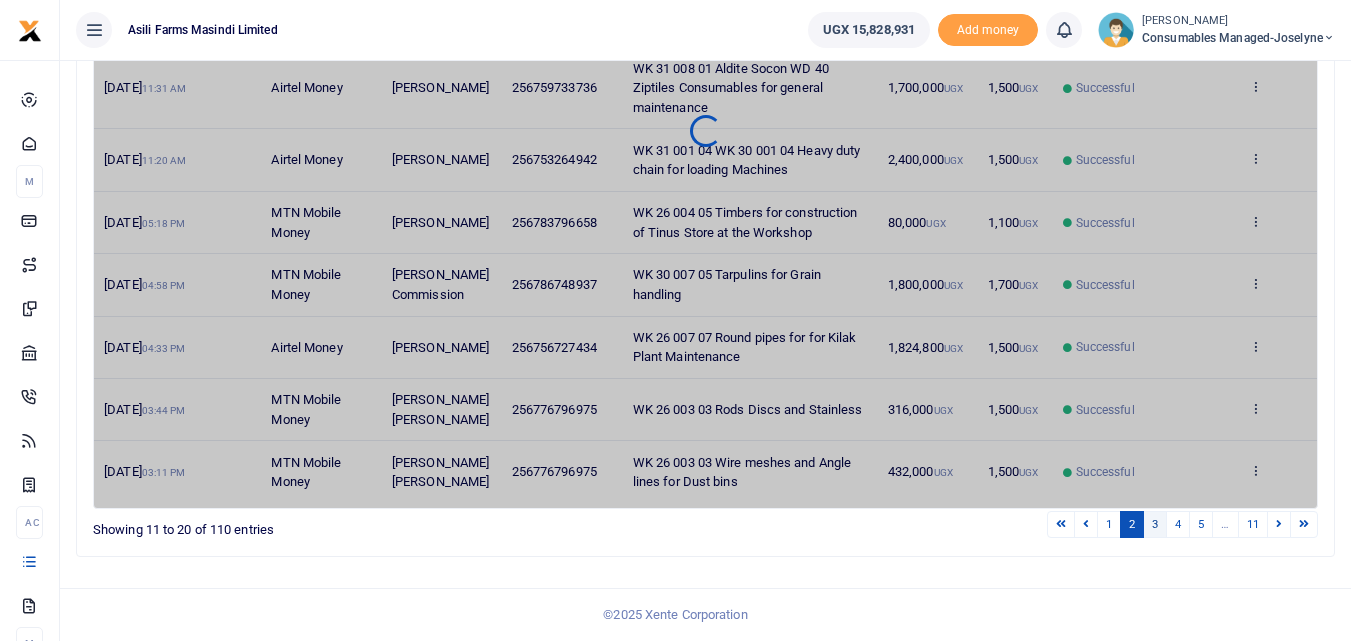 scroll, scrollTop: 532, scrollLeft: 0, axis: vertical 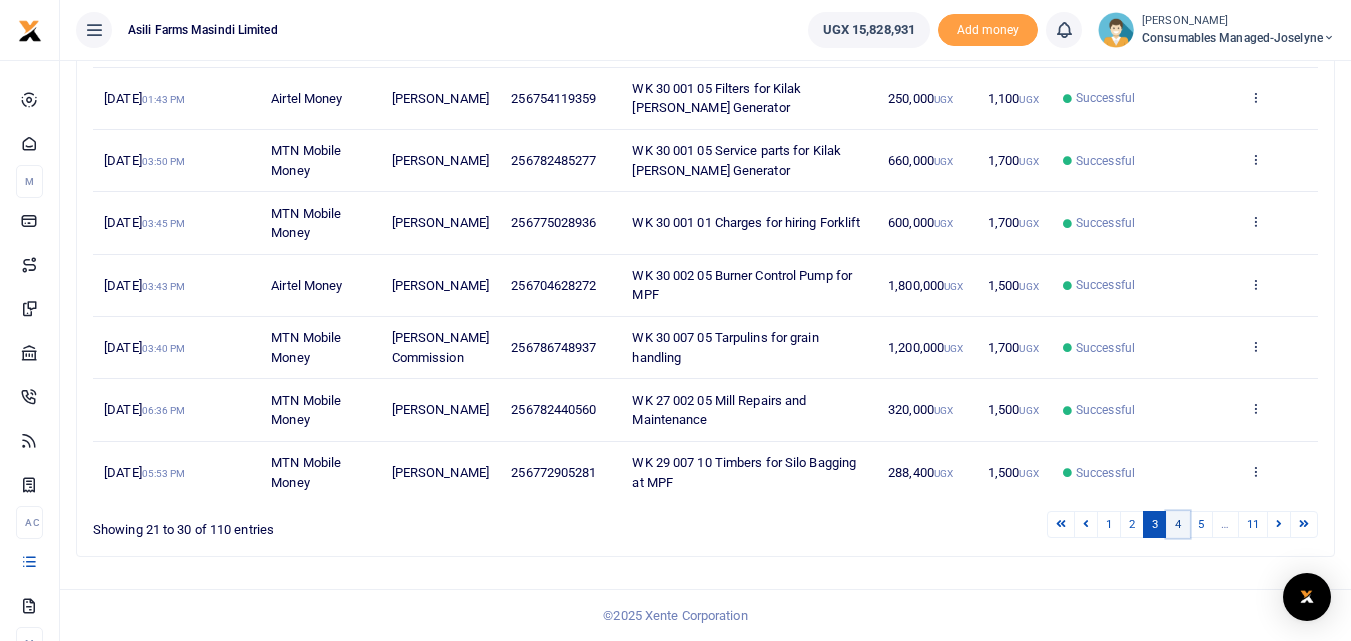 click on "4" at bounding box center (1178, 524) 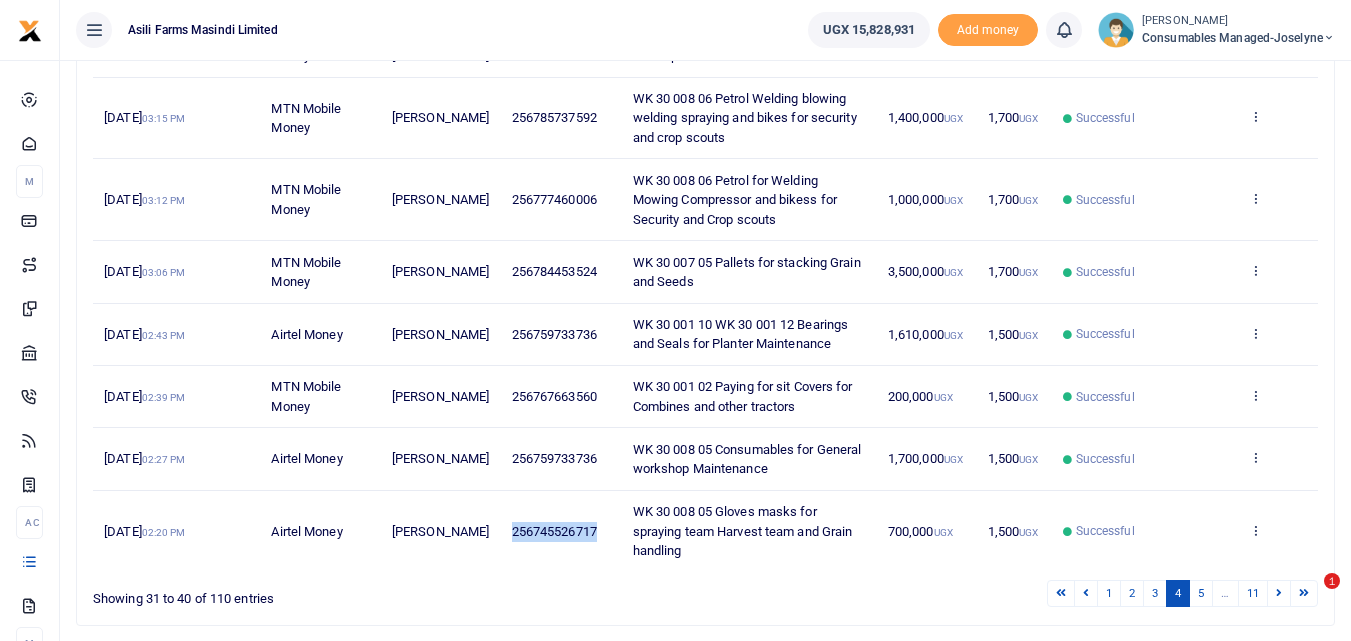 drag, startPoint x: 588, startPoint y: 549, endPoint x: 501, endPoint y: 558, distance: 87.46428 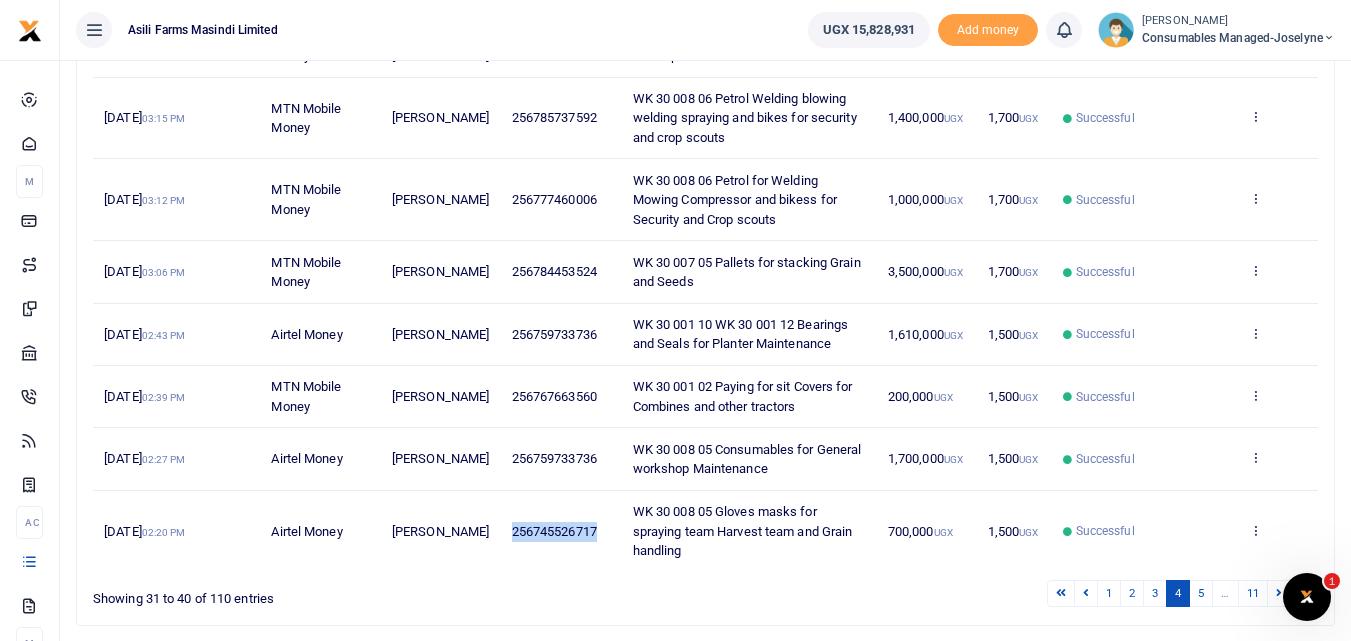 scroll, scrollTop: 0, scrollLeft: 0, axis: both 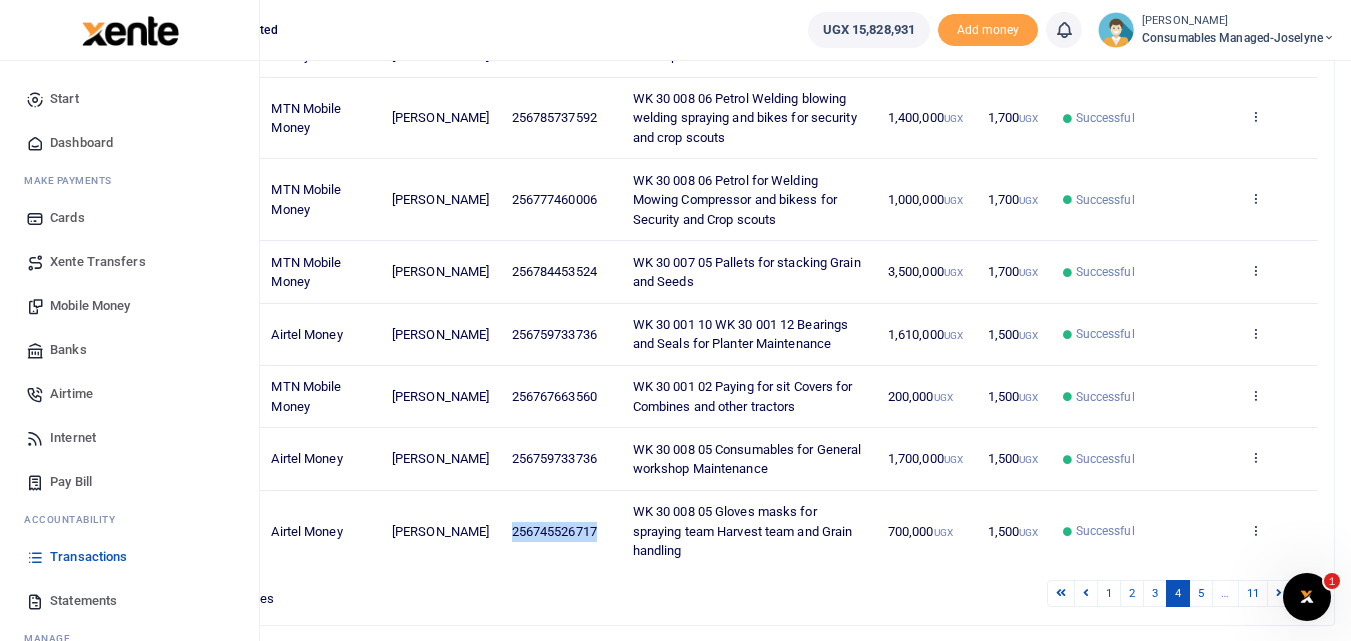 click on "Mobile Money" at bounding box center [90, 306] 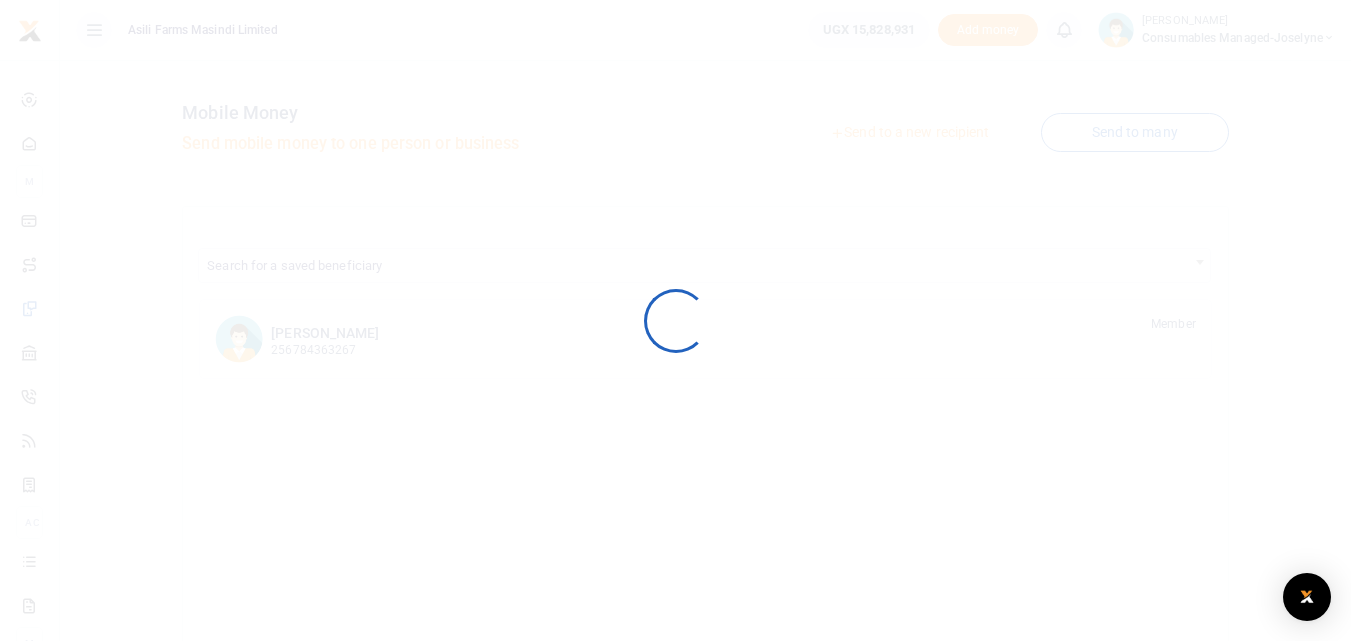 scroll, scrollTop: 0, scrollLeft: 0, axis: both 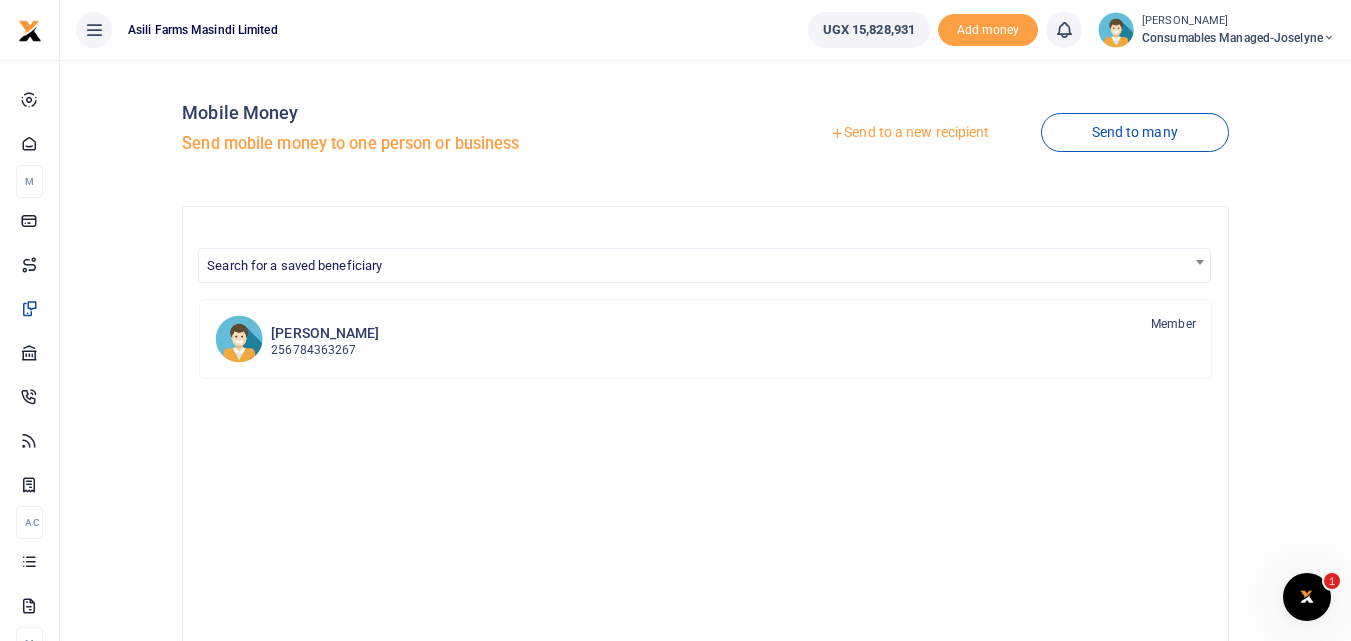 click on "Send to a new recipient" at bounding box center (909, 133) 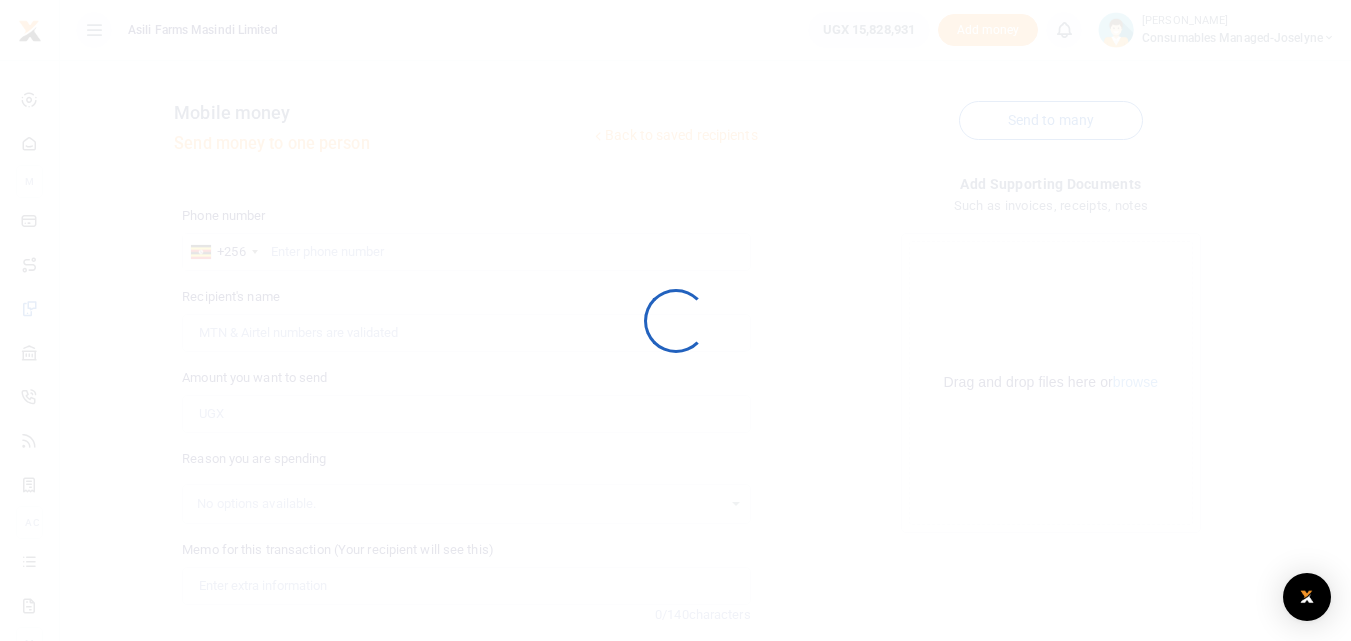 scroll, scrollTop: 0, scrollLeft: 0, axis: both 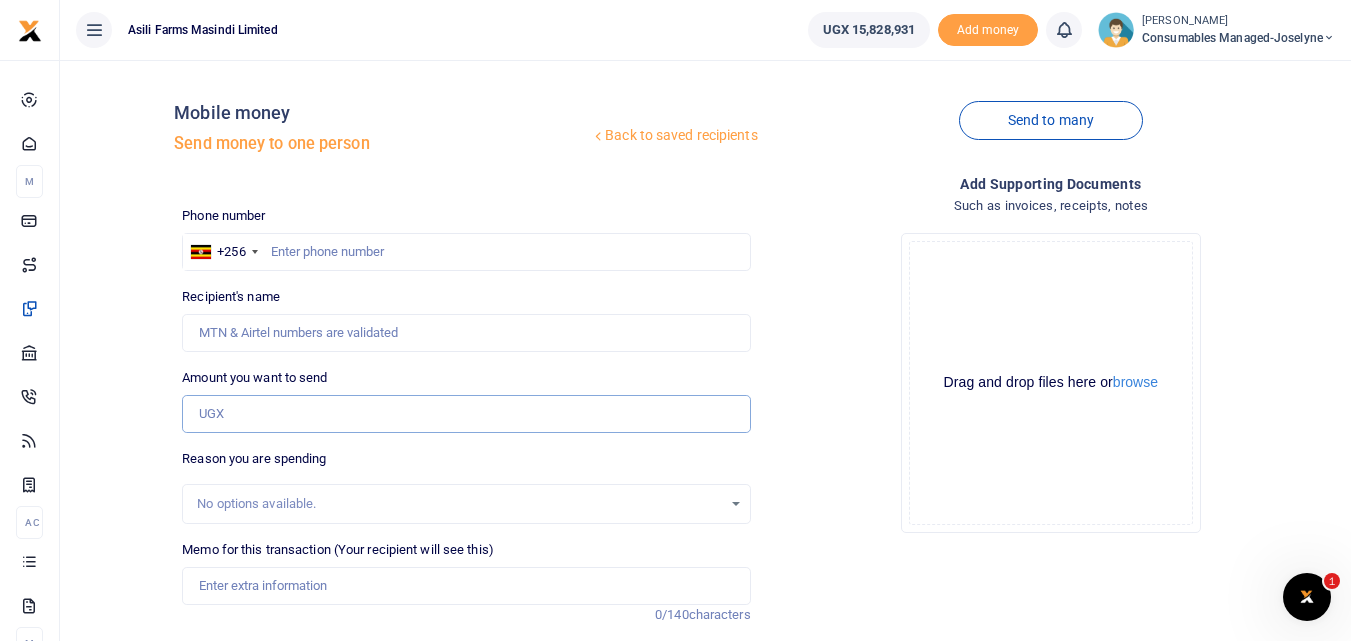 click on "Amount you want to send" at bounding box center [466, 414] 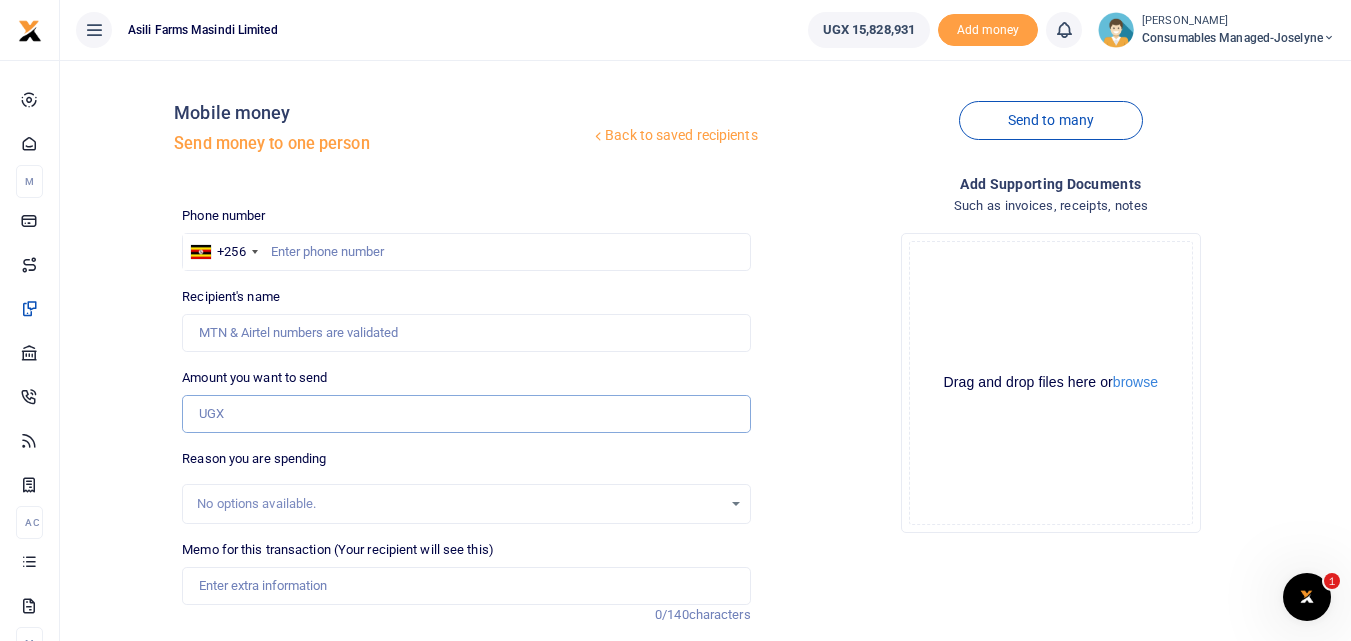 paste on "256745526717" 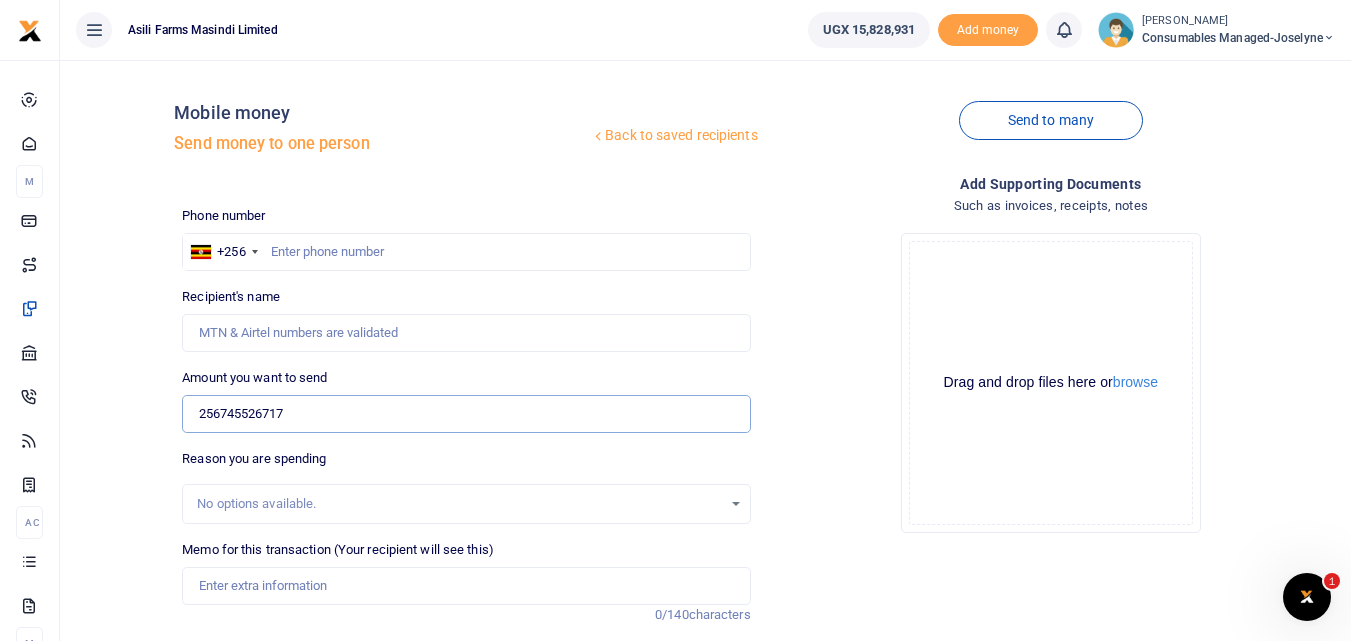 type on "256745526717" 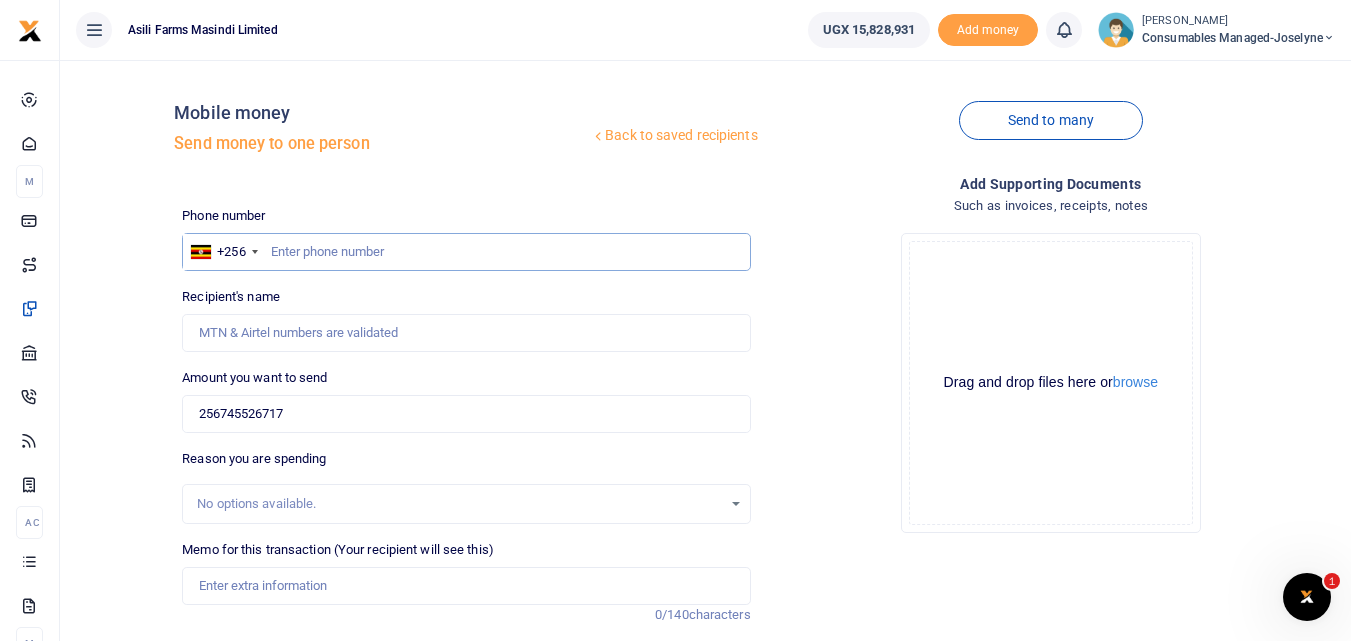 click at bounding box center (466, 252) 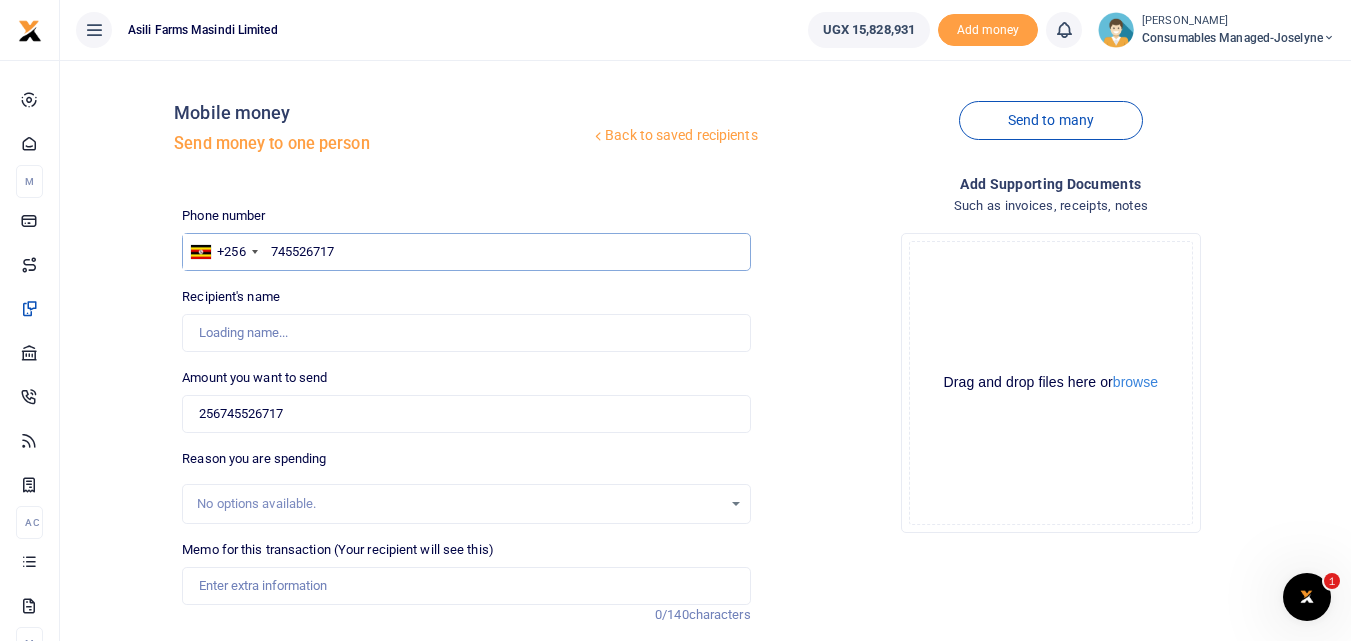type on "745526717" 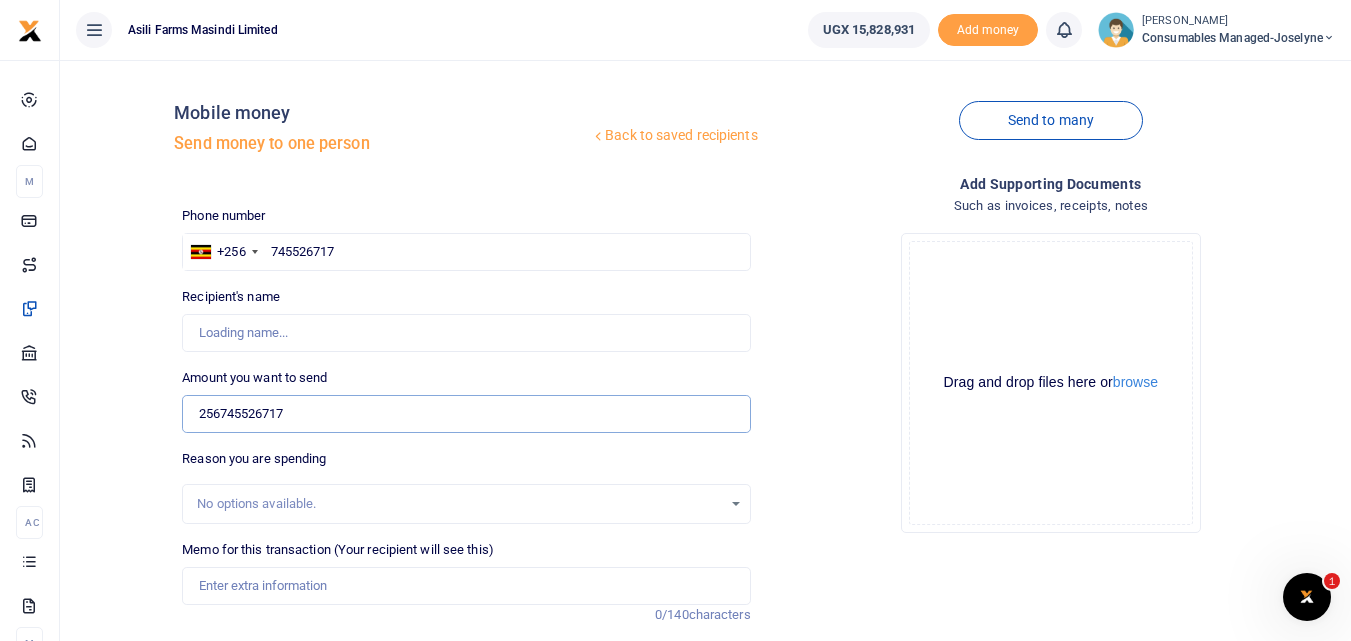 click on "256745526717" at bounding box center (466, 414) 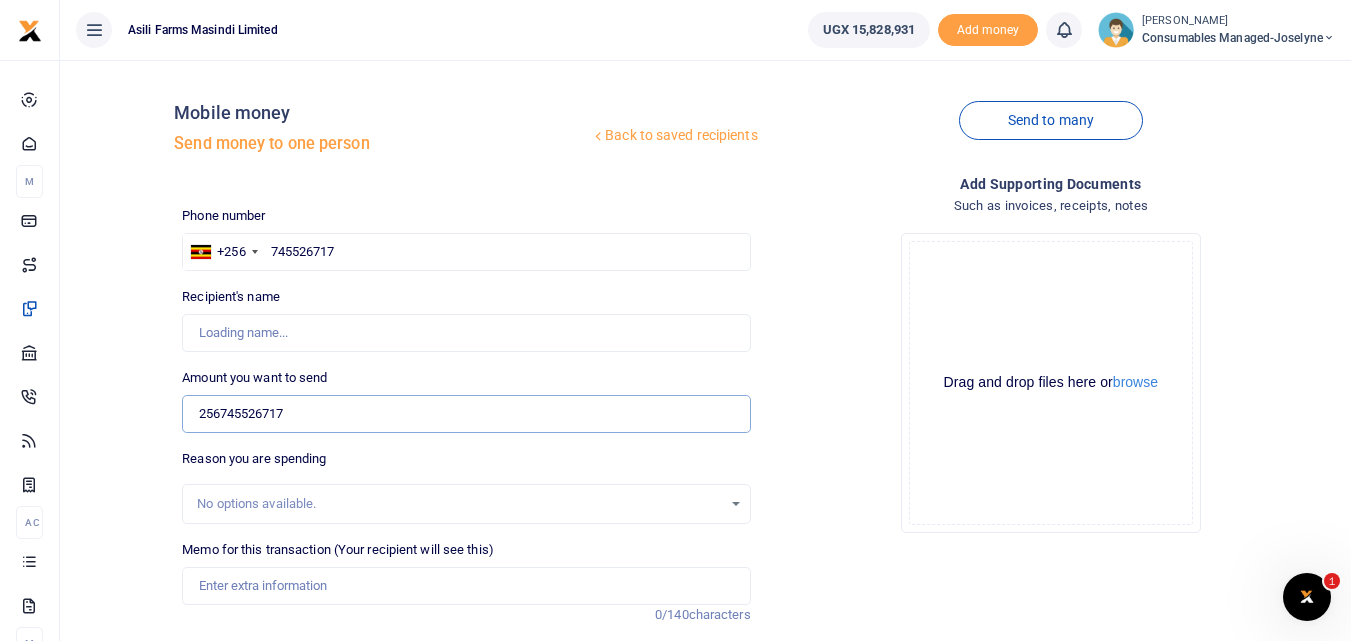 type on "Betty Namukasa" 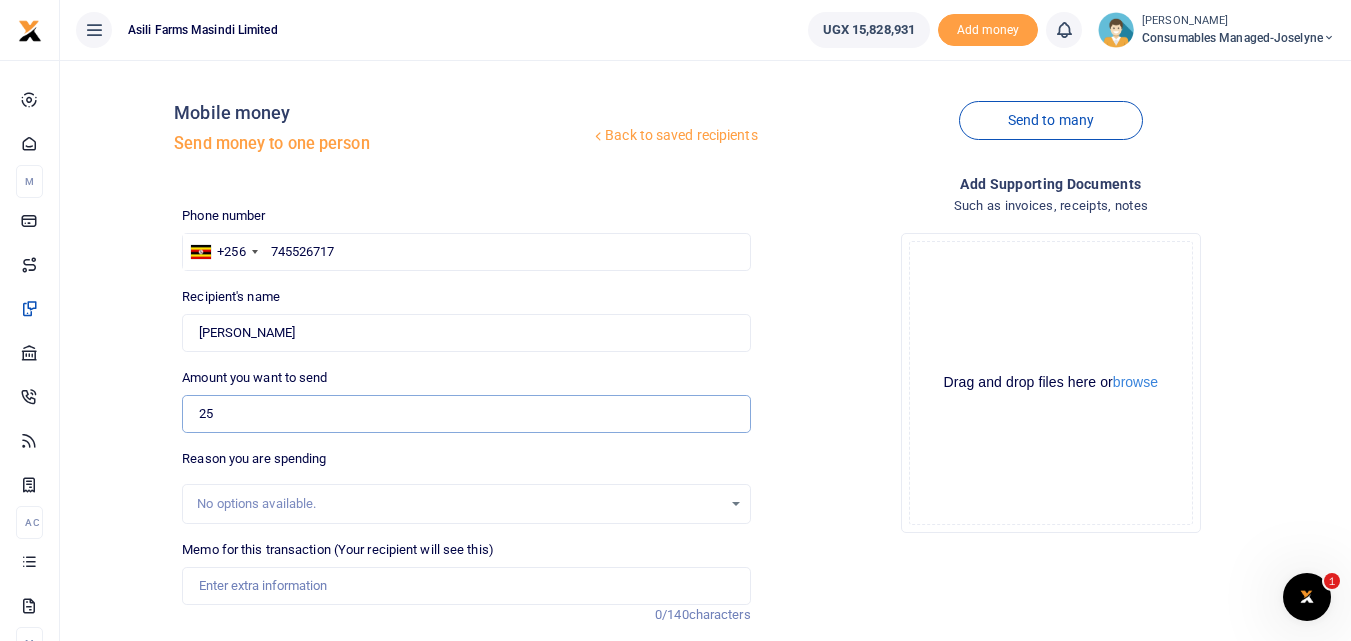type on "2" 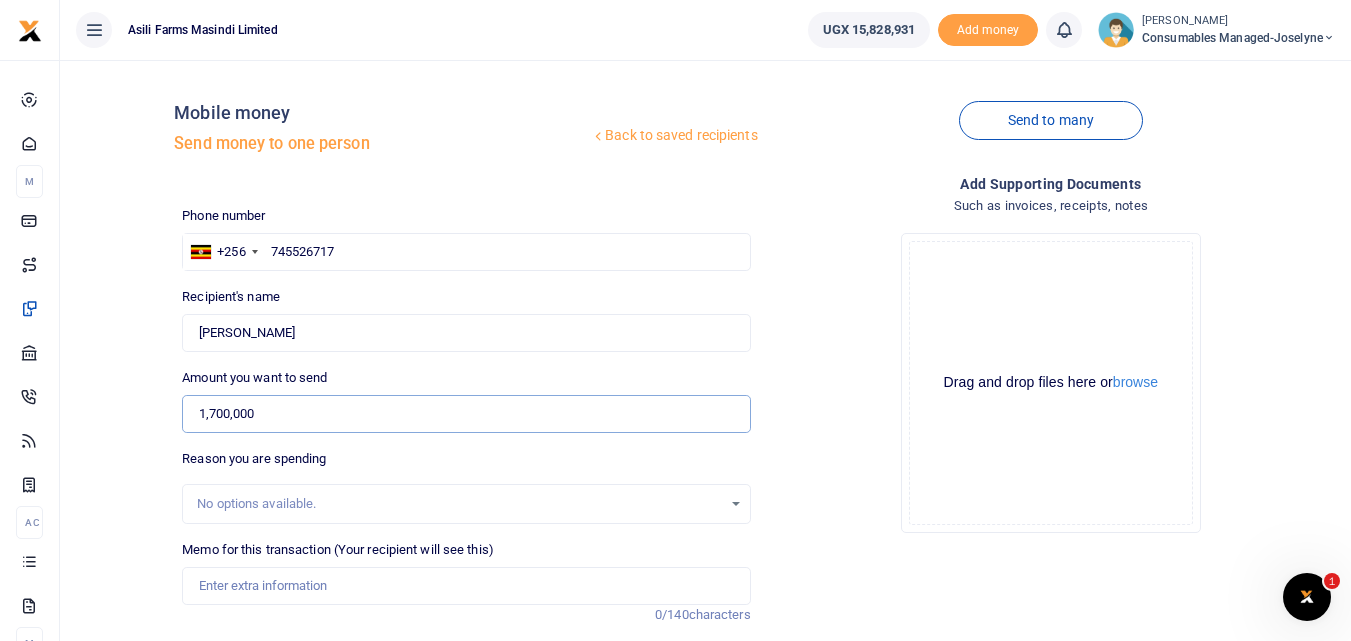 scroll, scrollTop: 225, scrollLeft: 0, axis: vertical 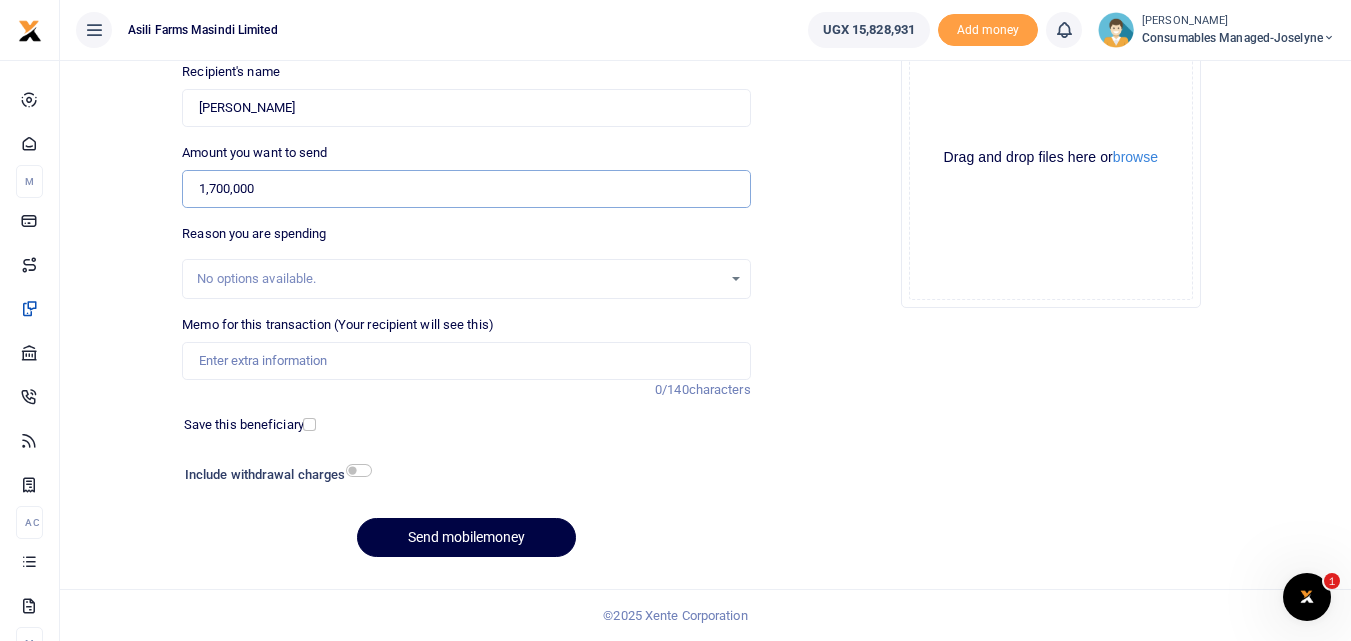 type on "1,700,000" 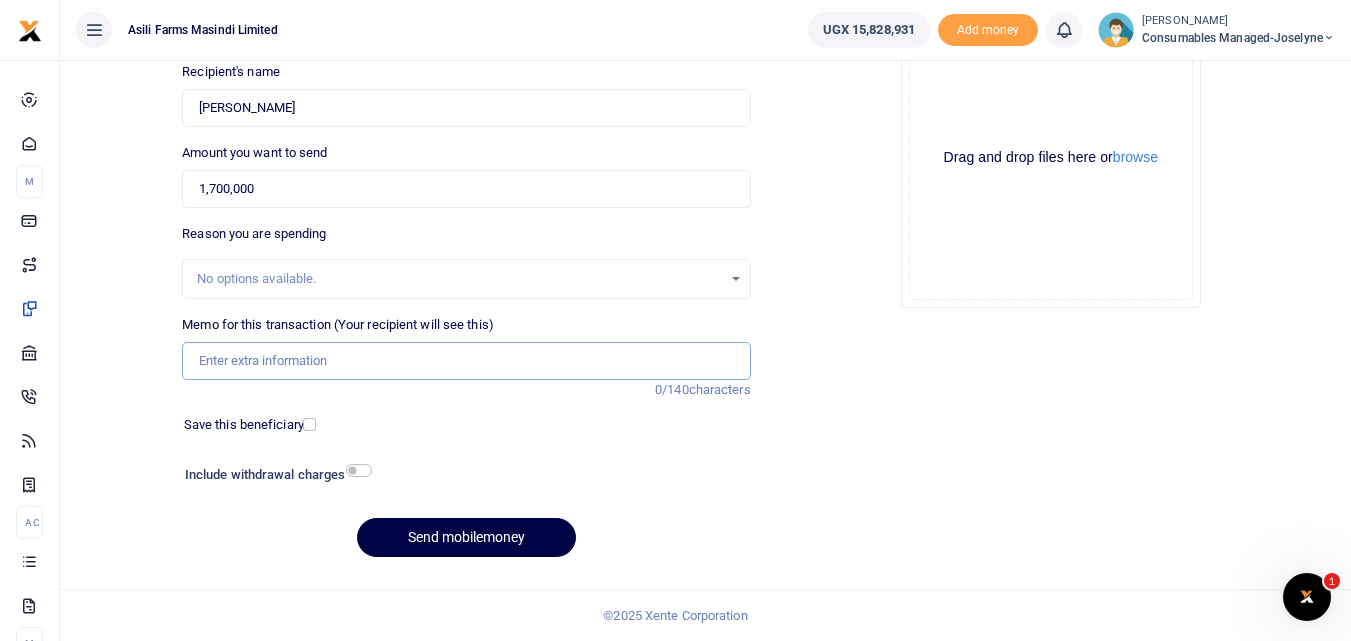 click on "Memo for this transaction (Your recipient will see this)" at bounding box center (466, 361) 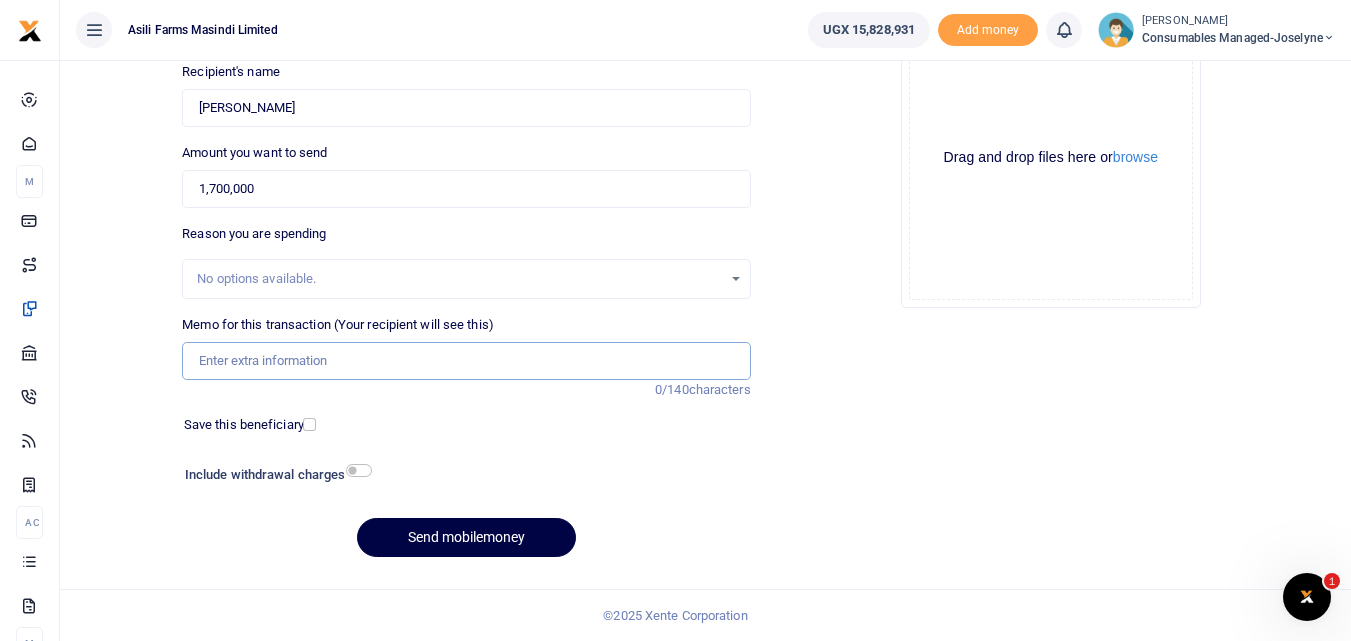 click on "Memo for this transaction (Your recipient will see this)" at bounding box center [466, 361] 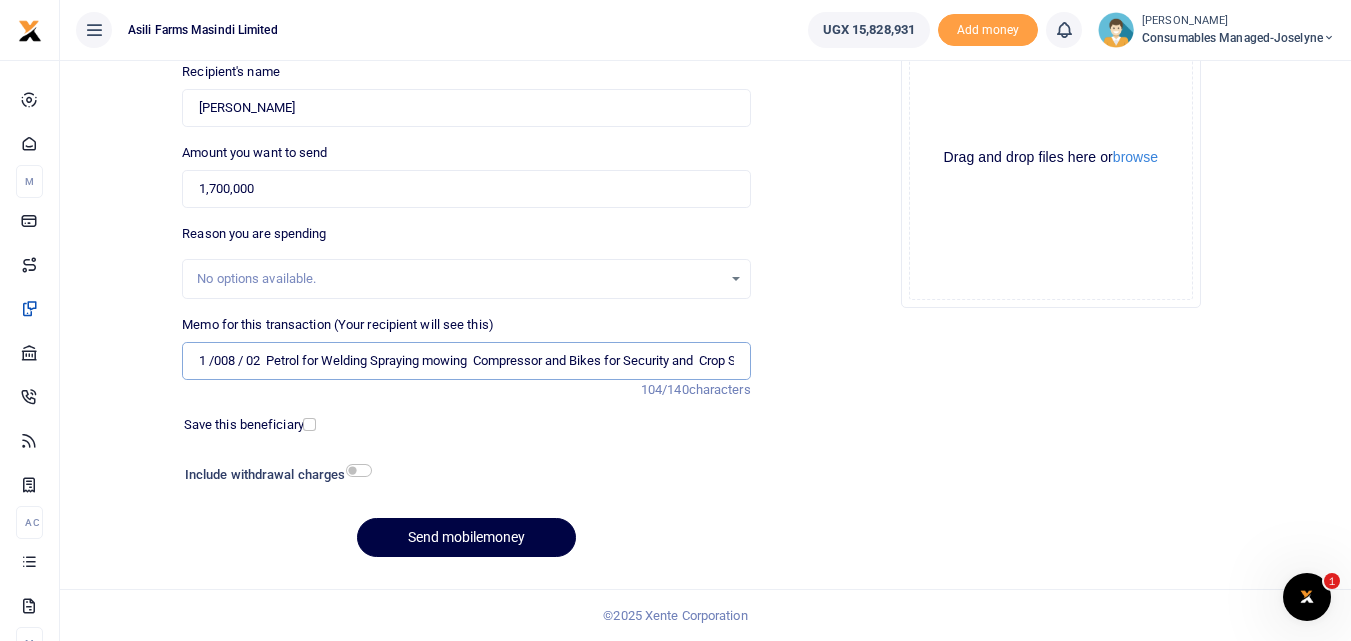scroll, scrollTop: 0, scrollLeft: 0, axis: both 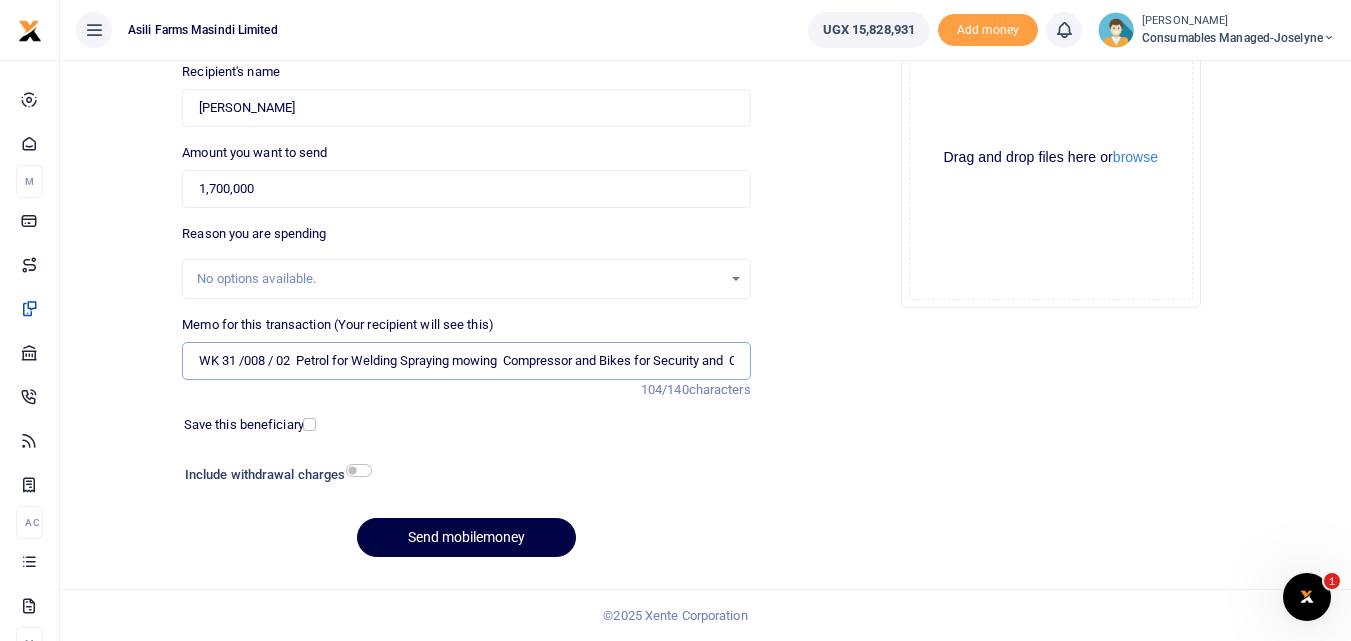 click on "WK 31 /008 / 02  Petrol for Welding Spraying mowing  Compressor and Bikes for Security and  Crop Scouts" at bounding box center [466, 361] 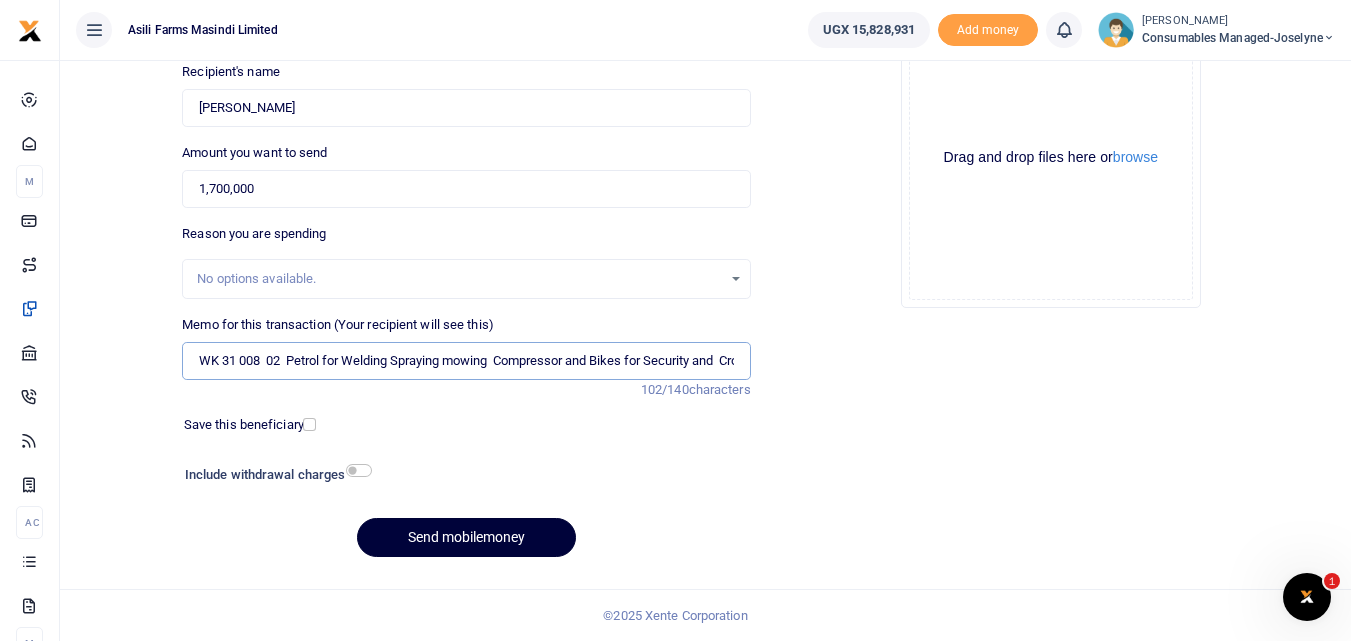 type on "WK 31 008  02  Petrol for Welding Spraying mowing  Compressor and Bikes for Security and  Crop Scouts" 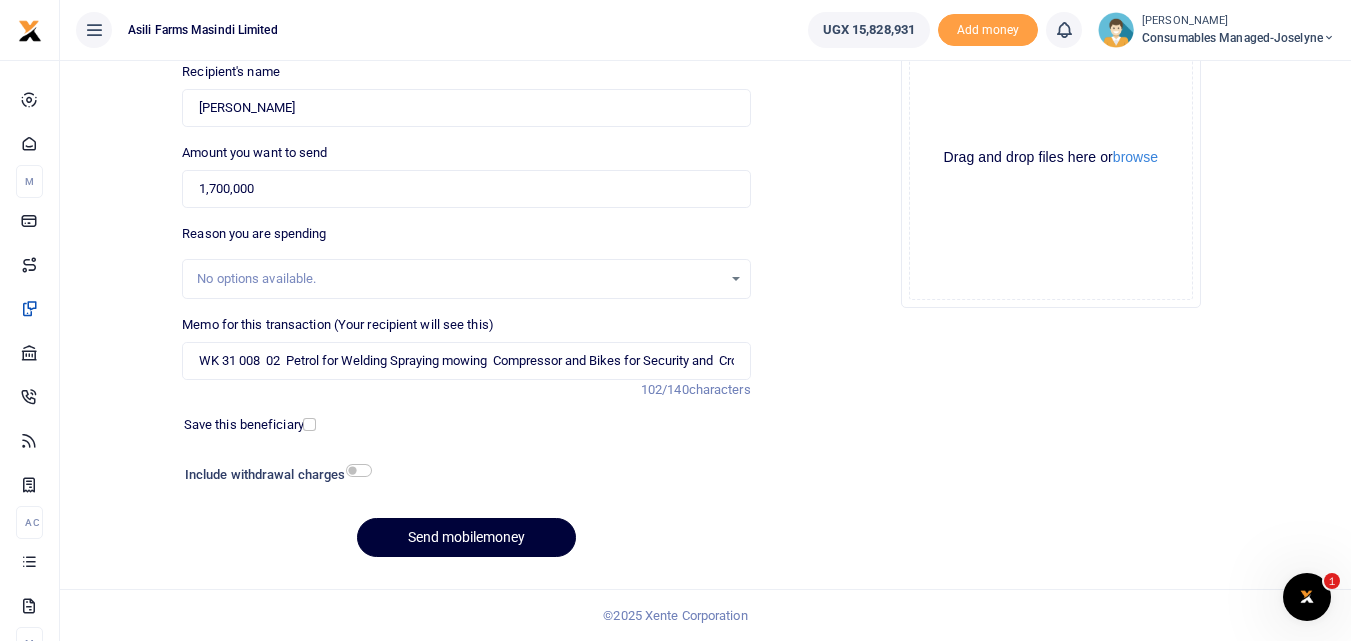 click on "Send mobilemoney" at bounding box center [466, 537] 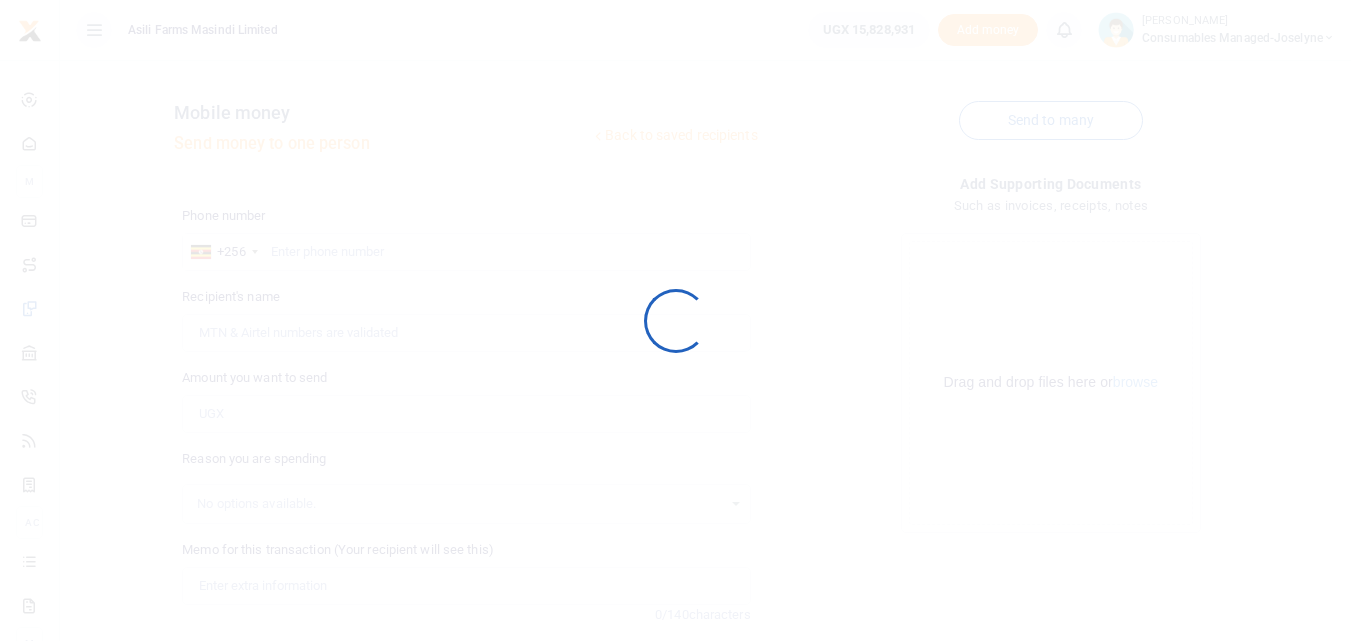 scroll, scrollTop: 225, scrollLeft: 0, axis: vertical 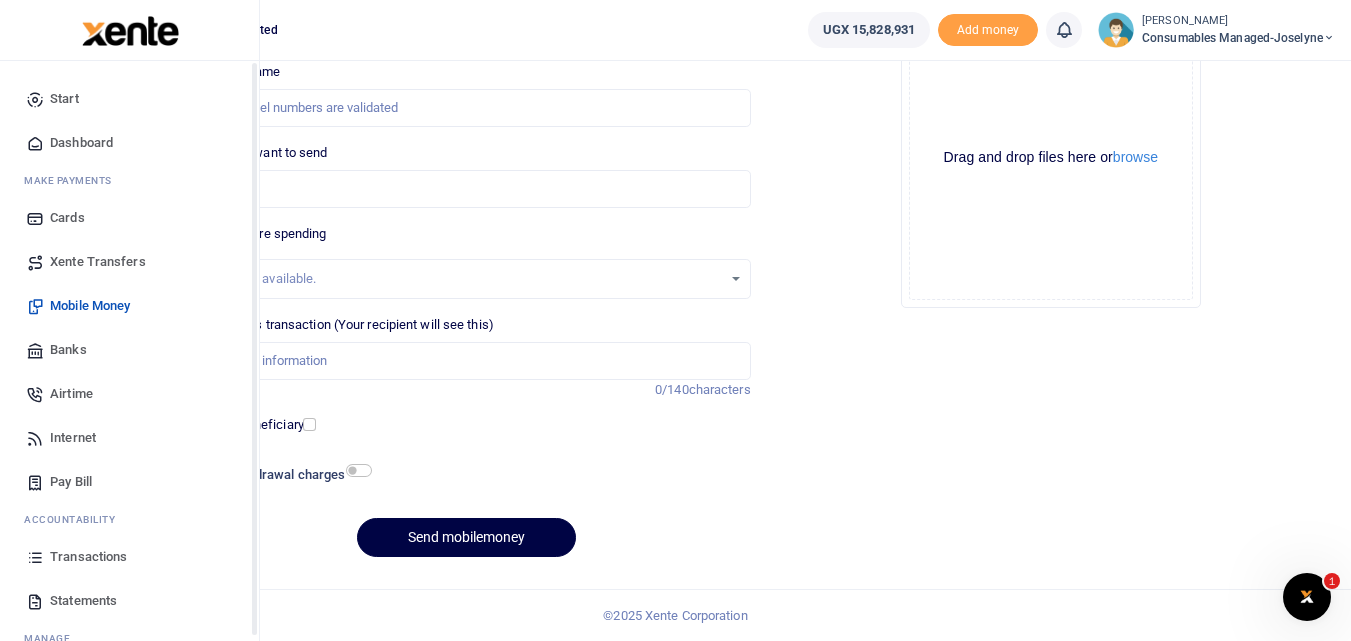 click at bounding box center (35, 557) 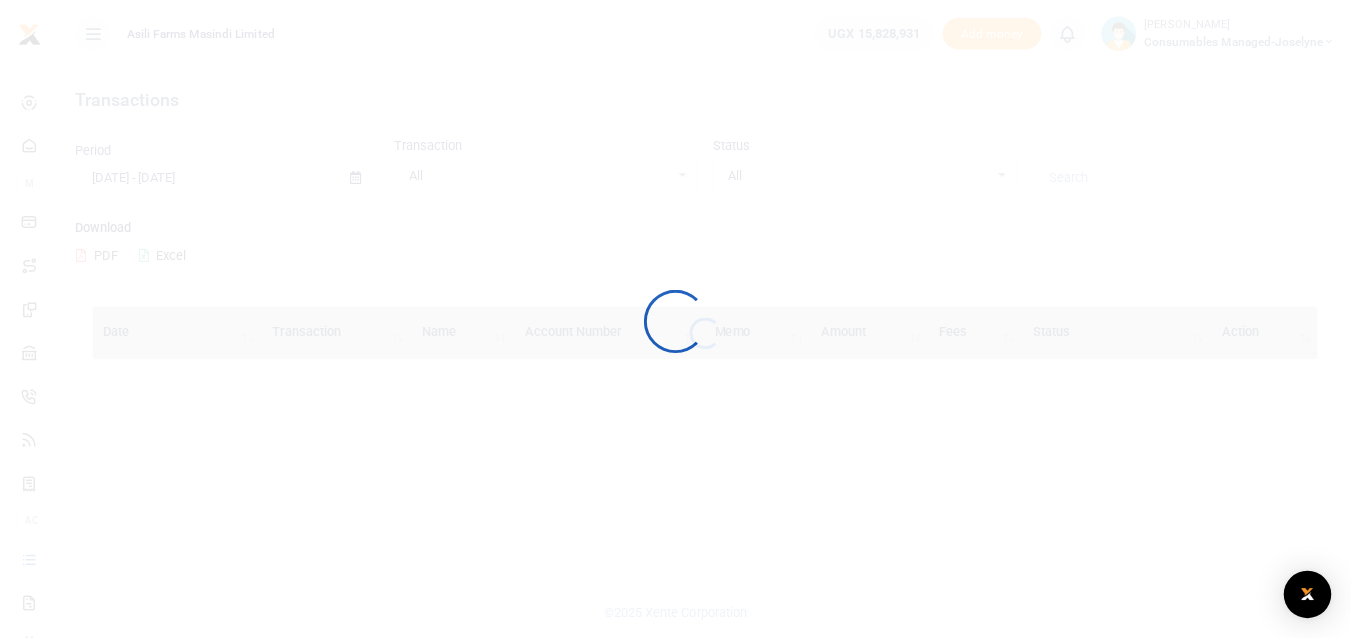 scroll, scrollTop: 0, scrollLeft: 0, axis: both 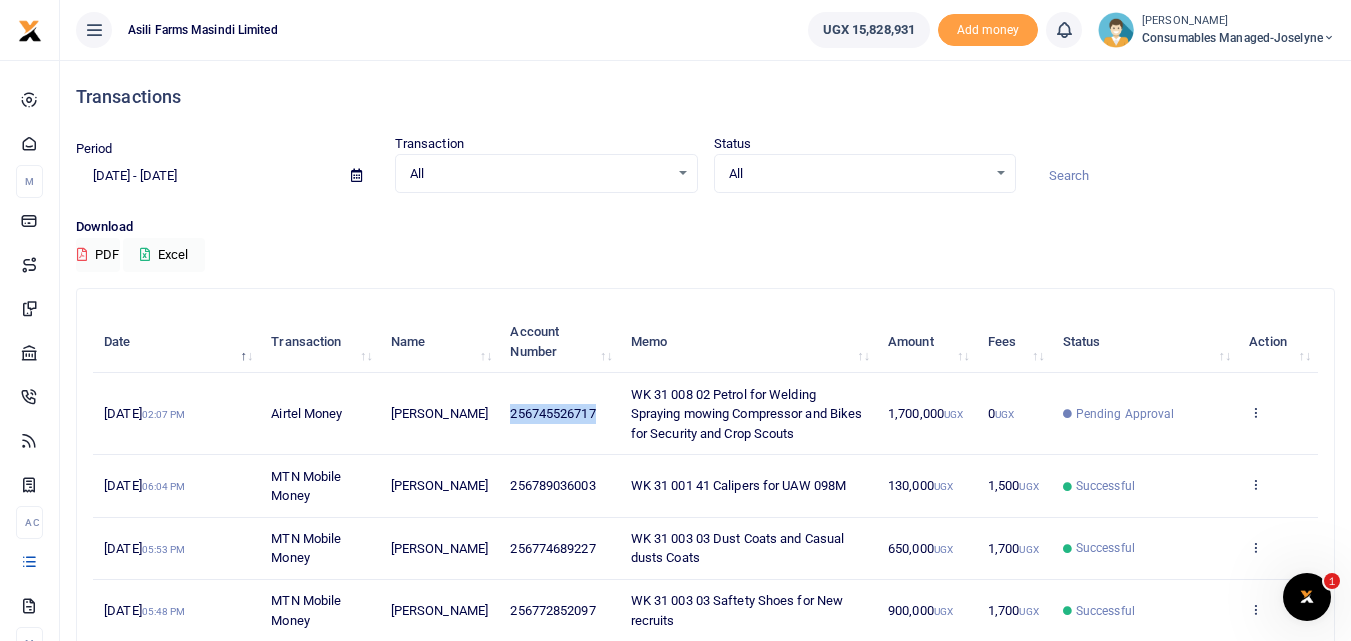 drag, startPoint x: 596, startPoint y: 412, endPoint x: 491, endPoint y: 417, distance: 105.11898 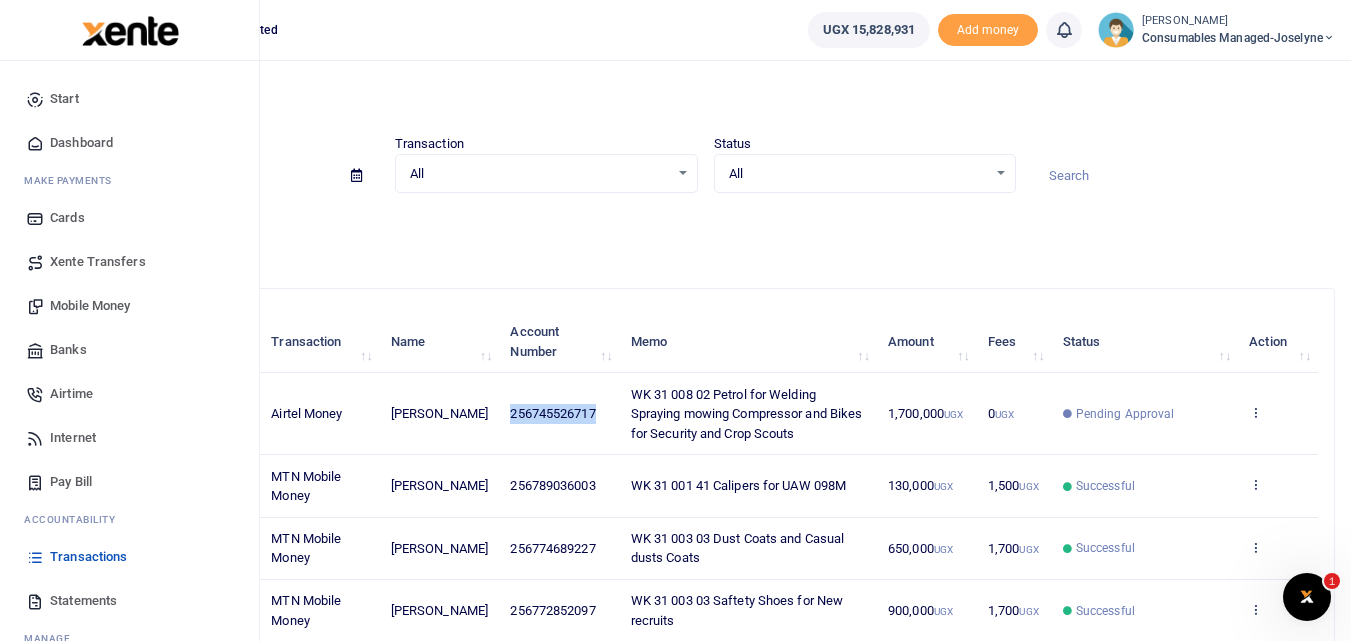 click on "Mobile Money" at bounding box center [90, 306] 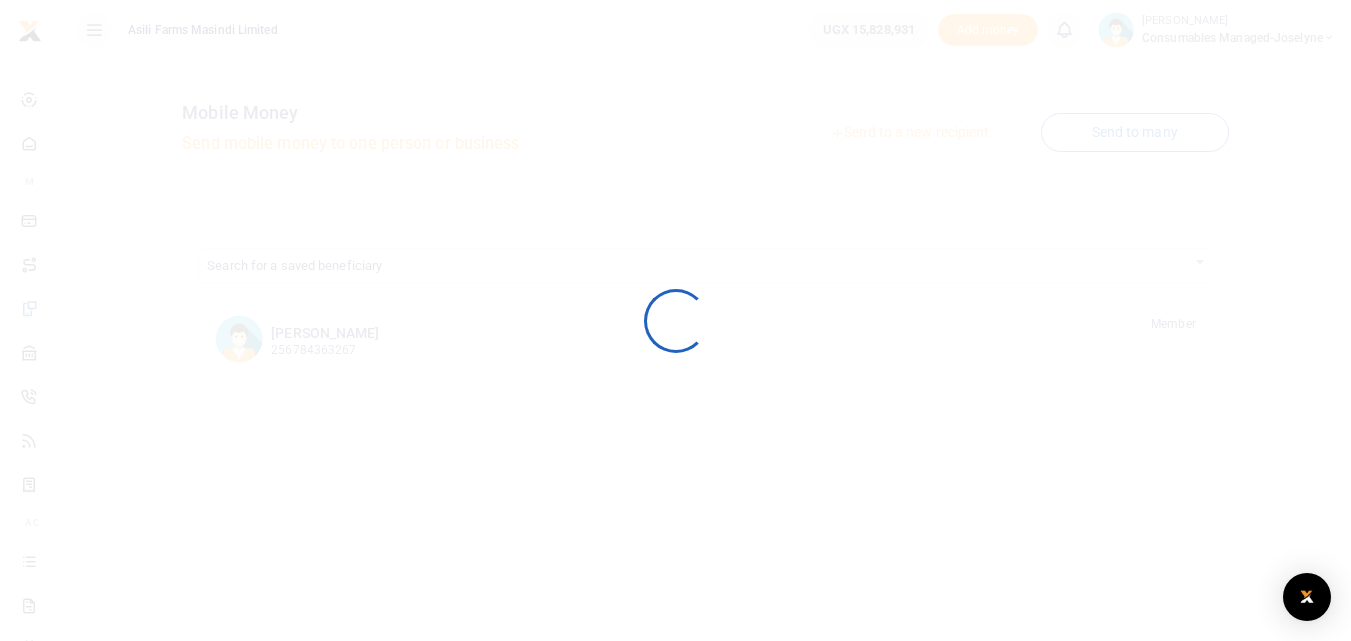 scroll, scrollTop: 0, scrollLeft: 0, axis: both 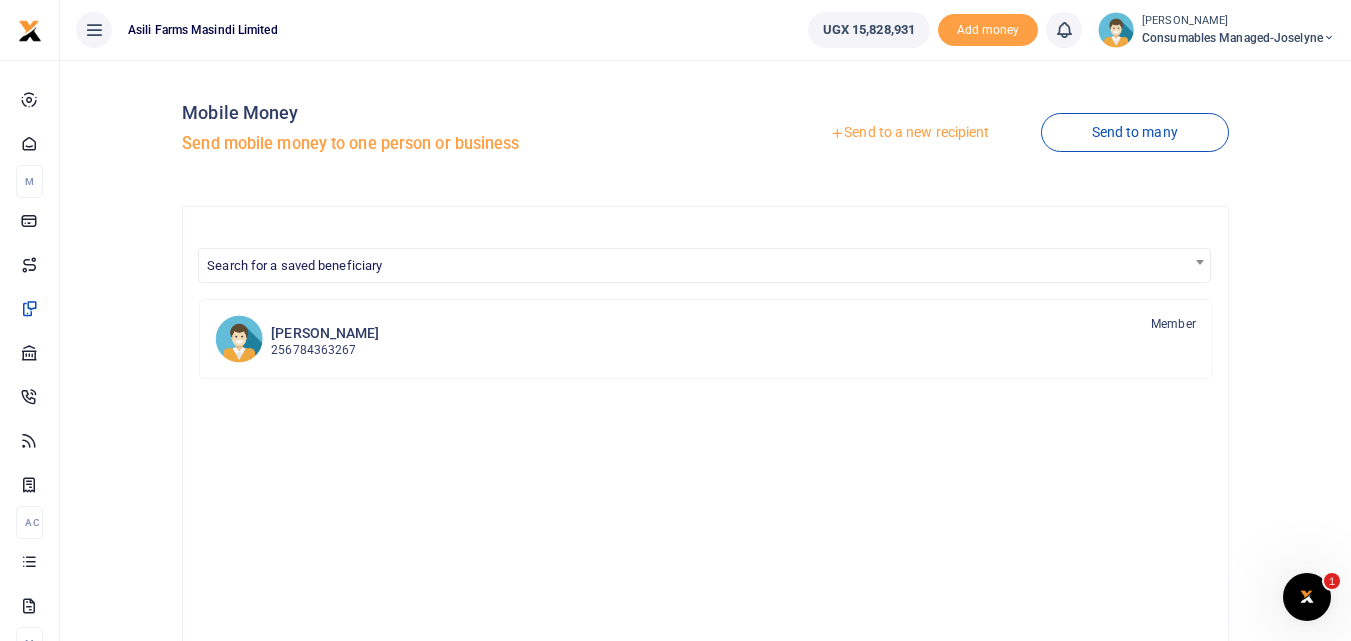 click on "Send to a new recipient" at bounding box center (909, 133) 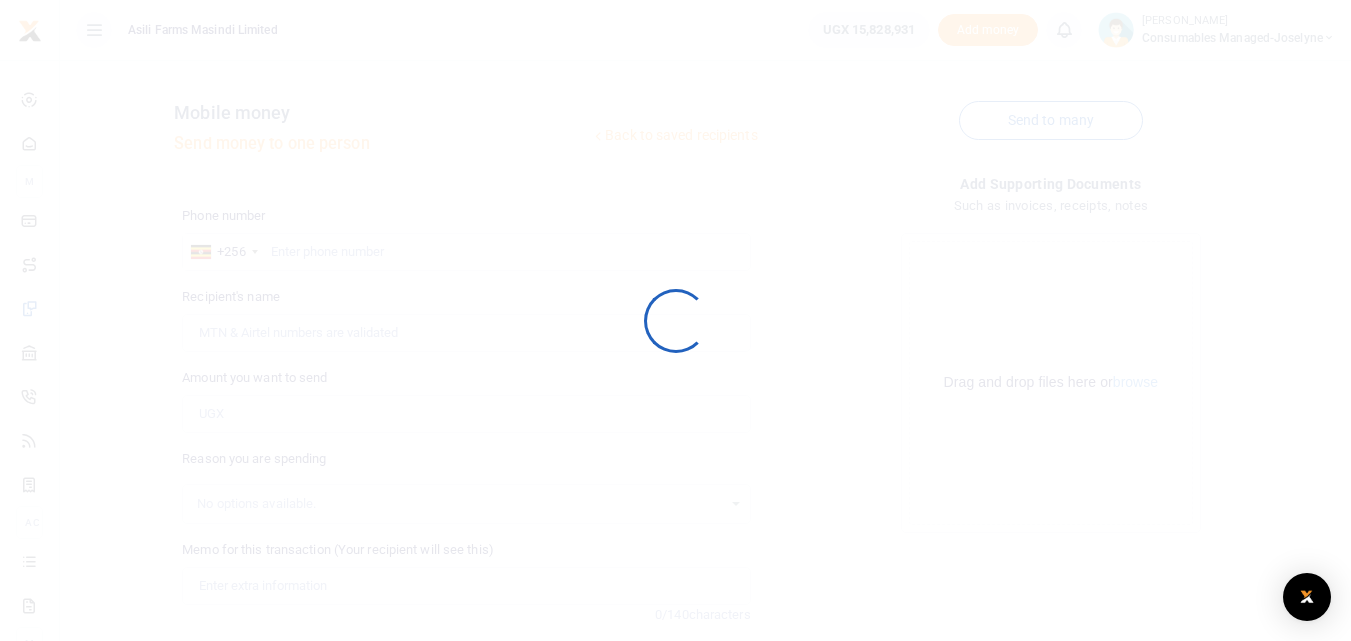 scroll, scrollTop: 0, scrollLeft: 0, axis: both 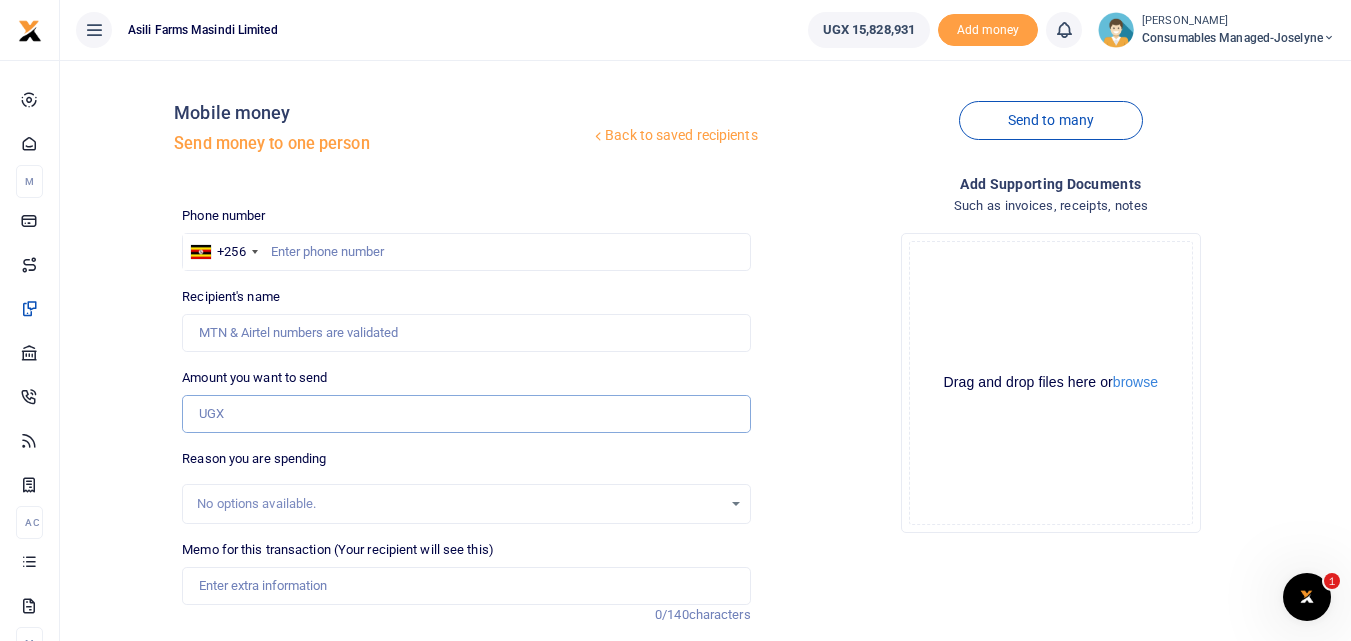 click on "Amount you want to send" at bounding box center (466, 414) 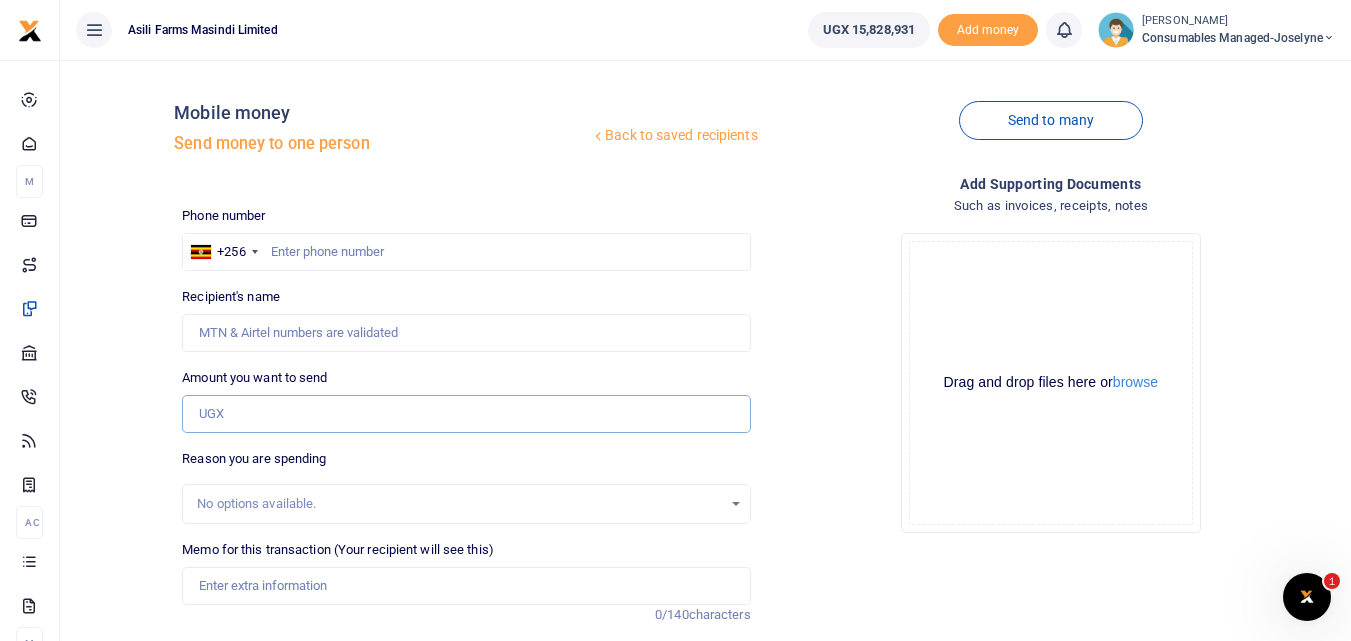 paste on "256745526717" 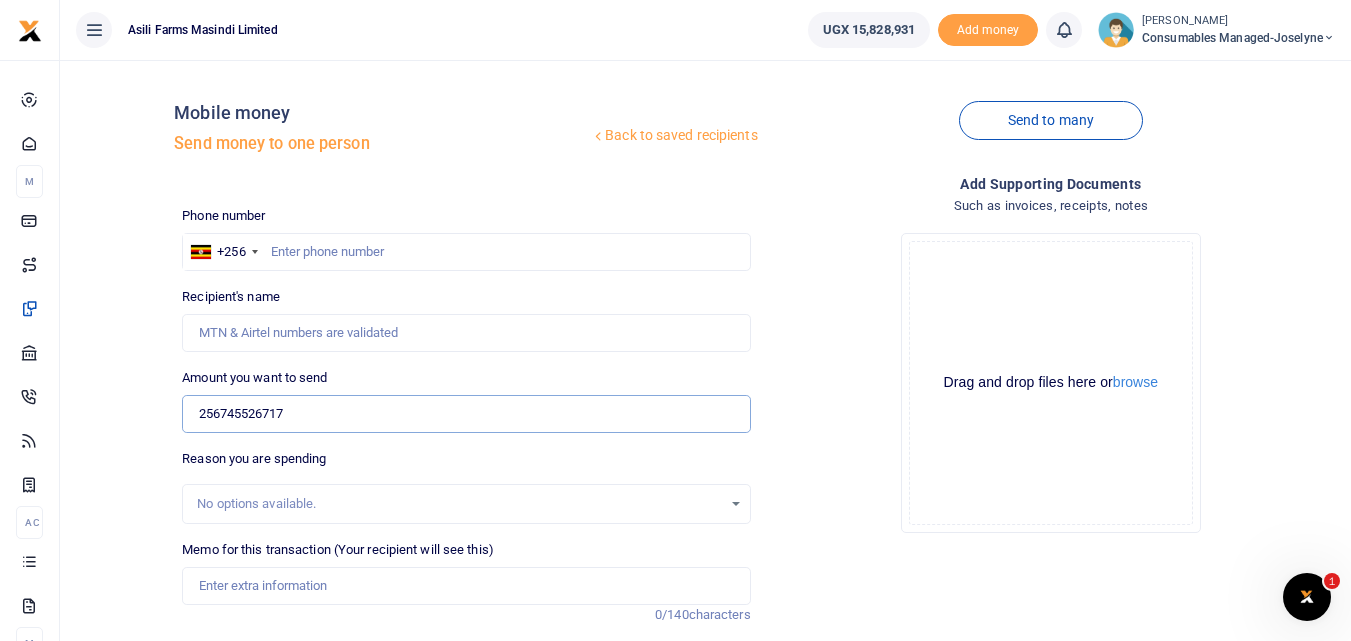 type on "256745526717" 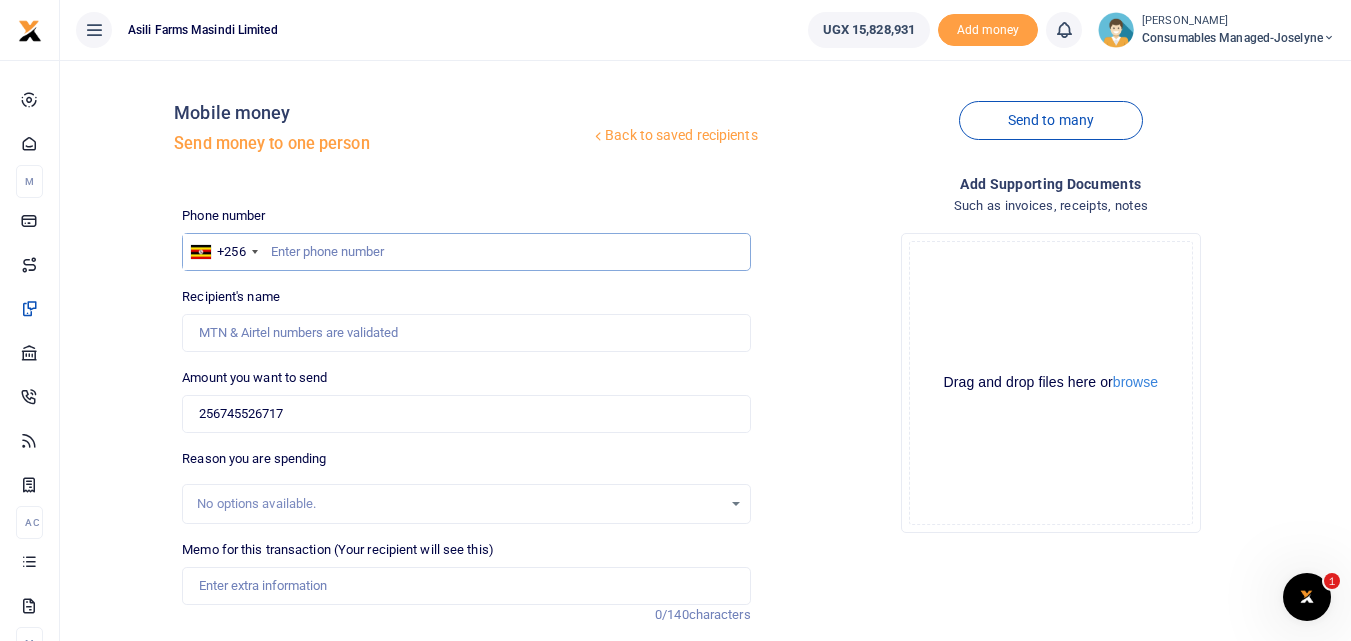 click at bounding box center (466, 252) 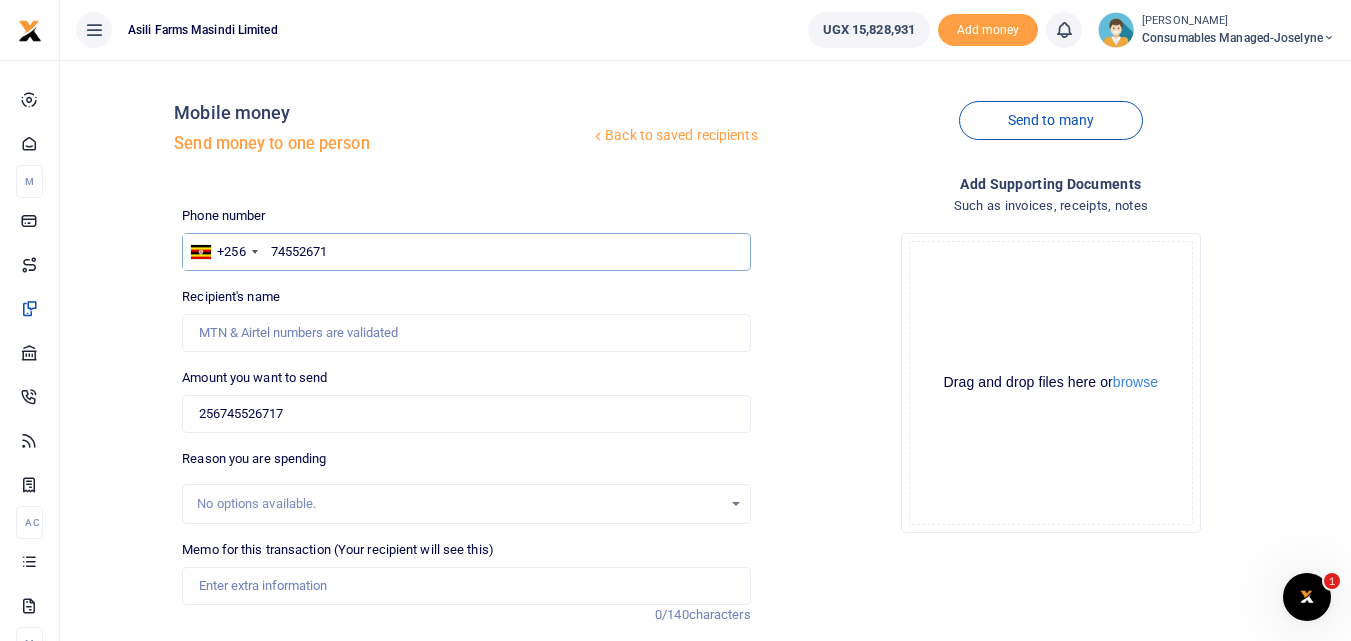type on "745526717" 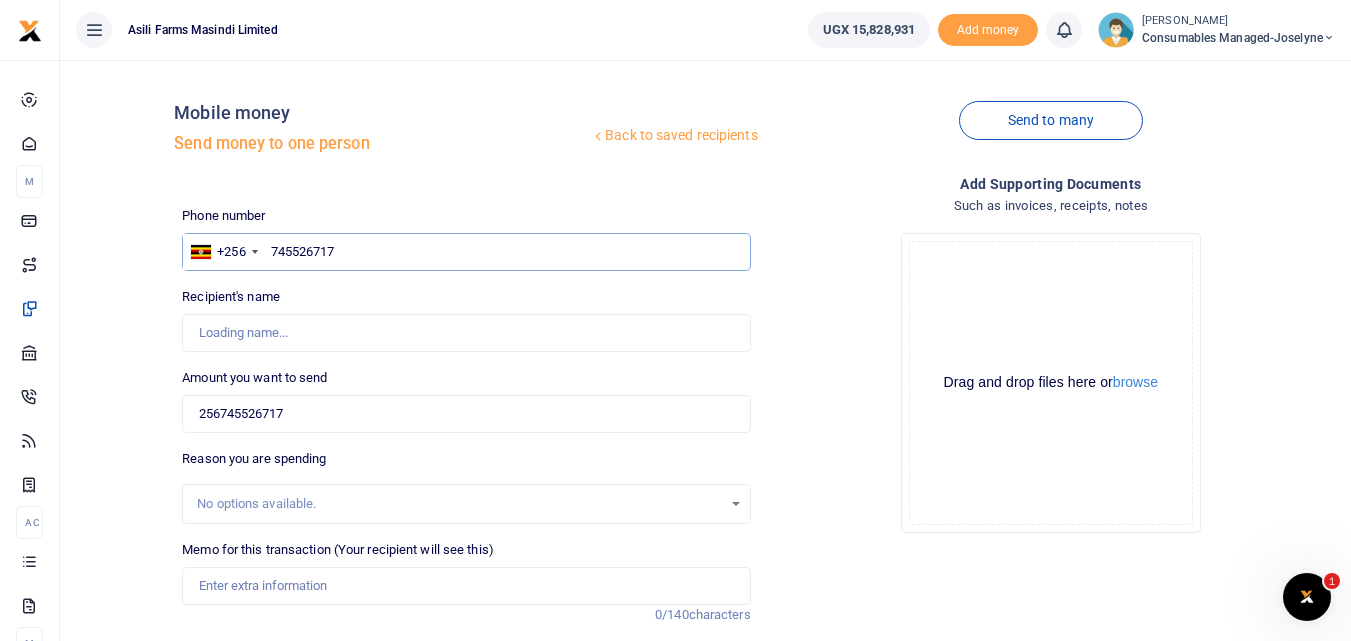 type on "[PERSON_NAME]" 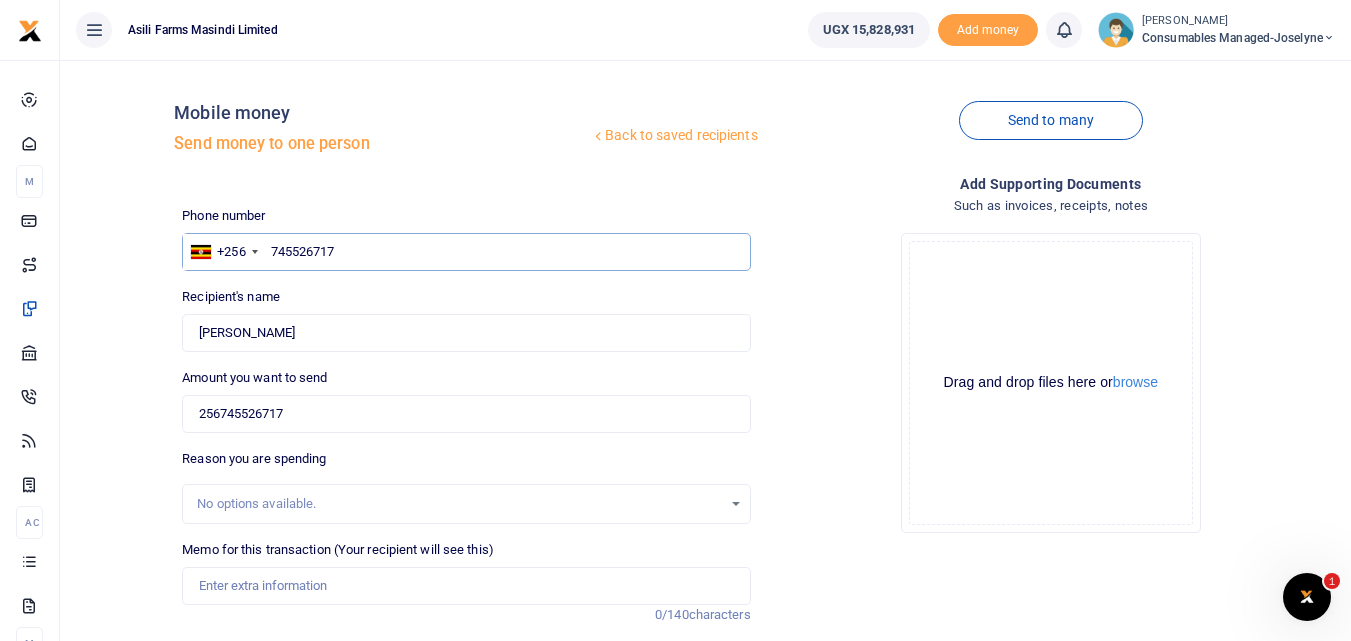 type on "745526717" 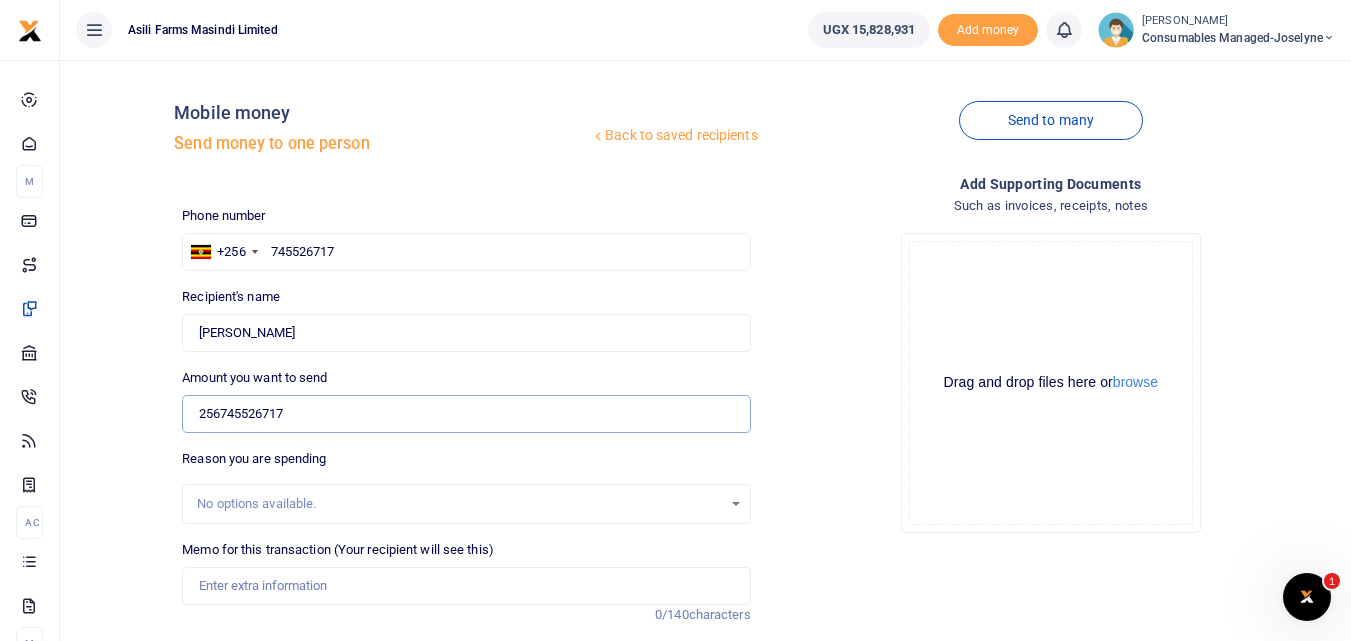 click on "256745526717" at bounding box center (466, 414) 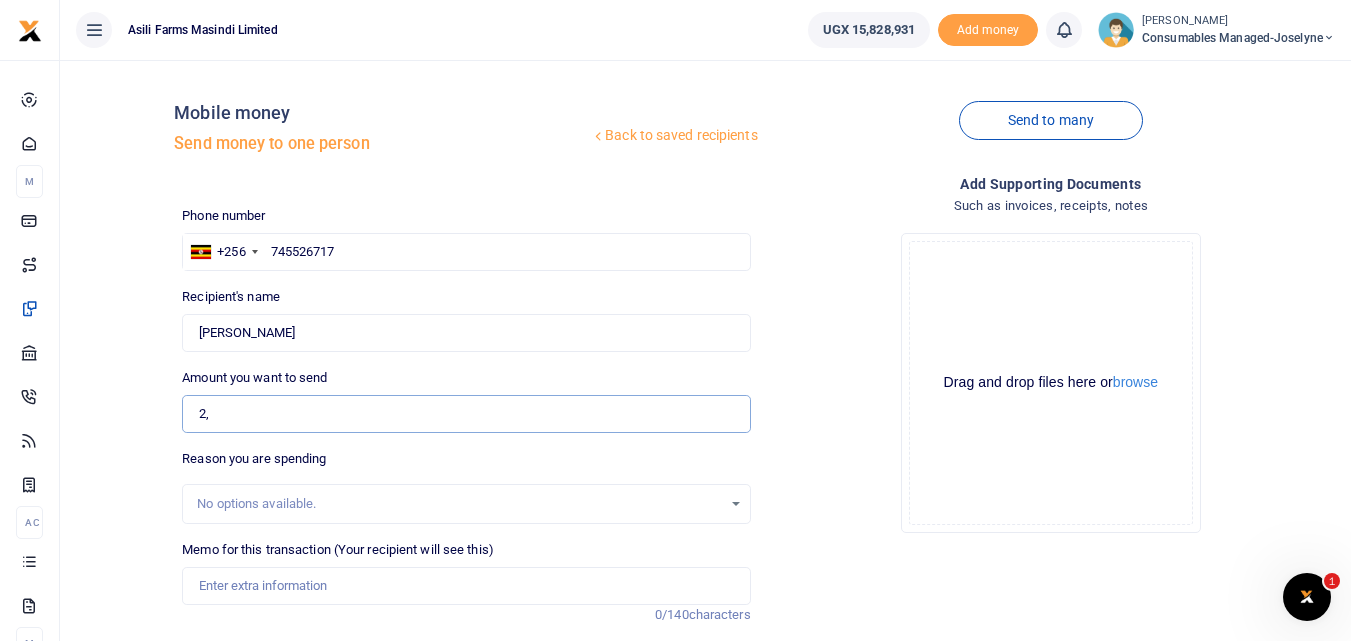 type on "2" 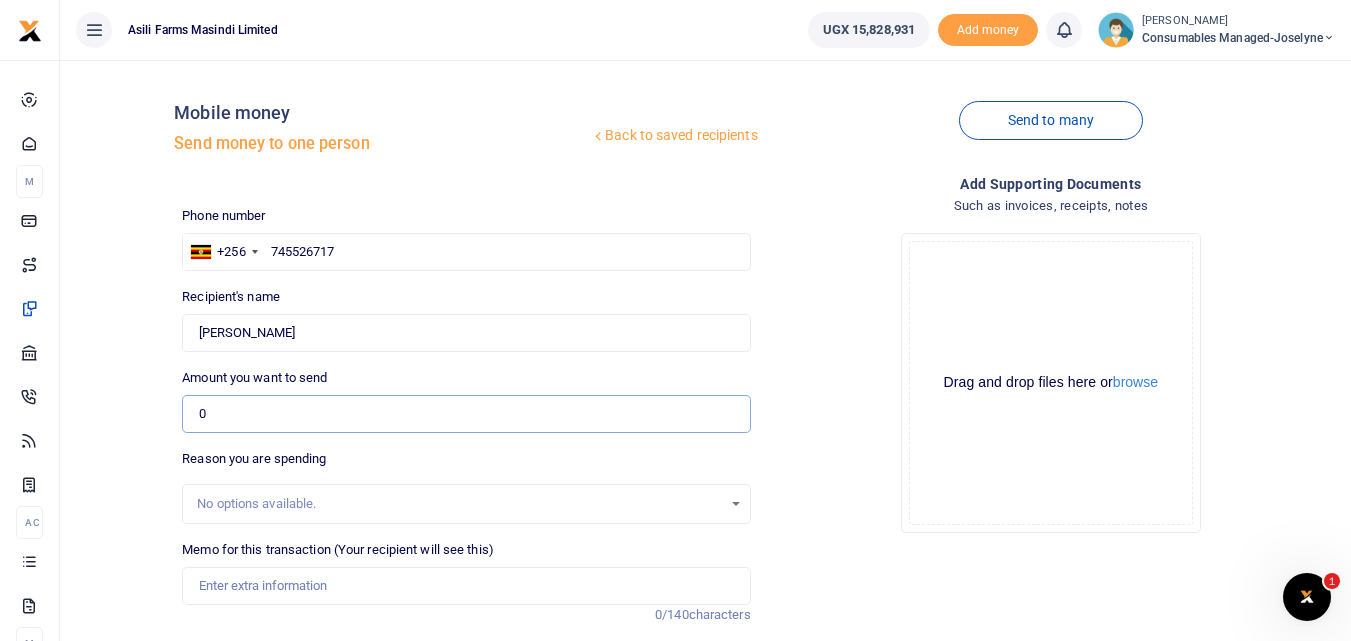 paste on "WK 31 /008 / 01" 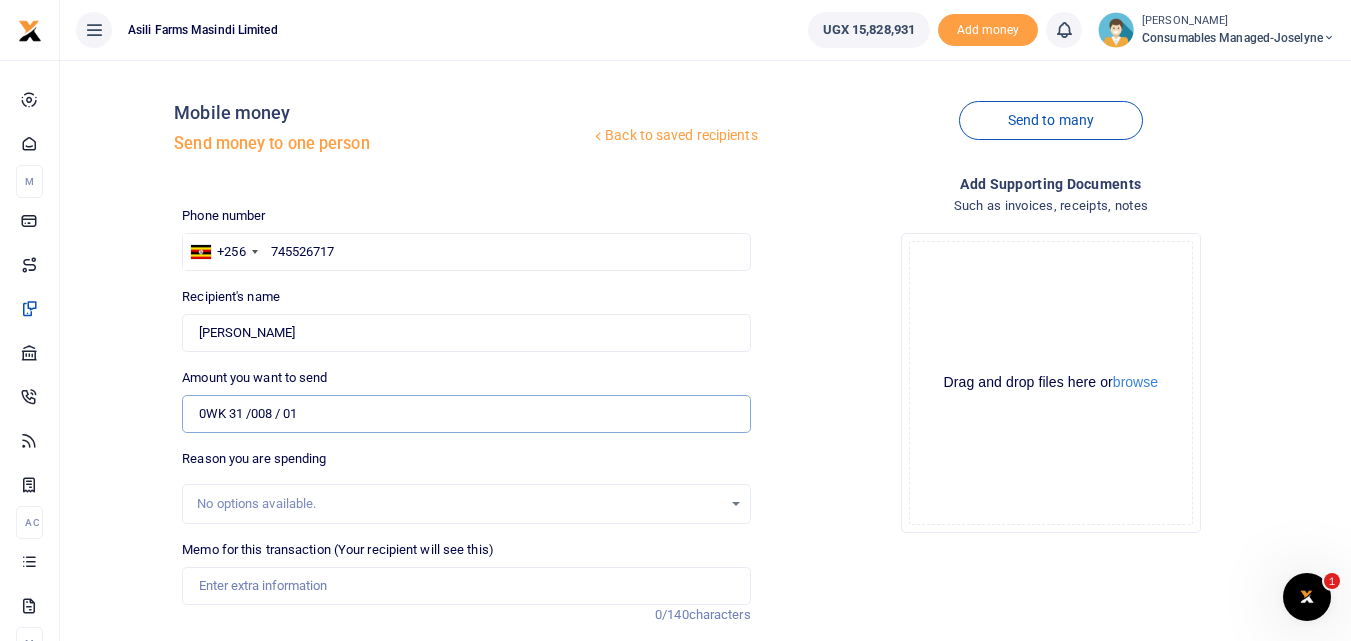 type on "0WK 31 /008 / 01" 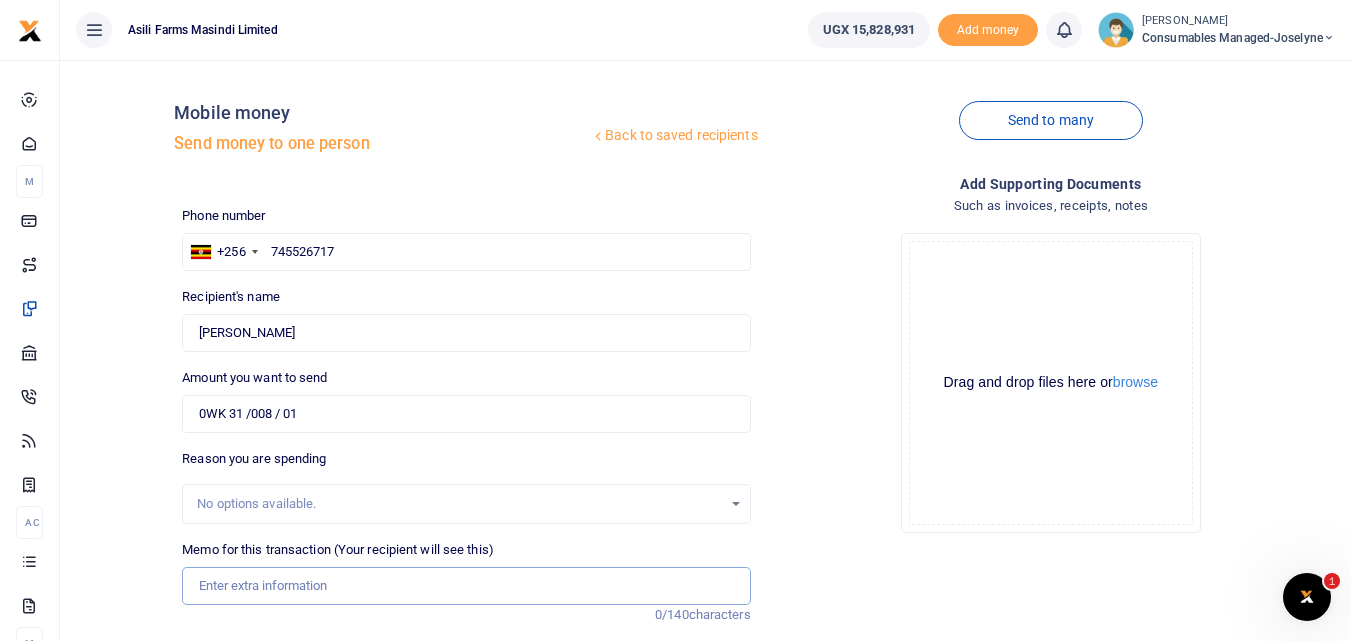 click on "Memo for this transaction (Your recipient will see this)" at bounding box center [466, 586] 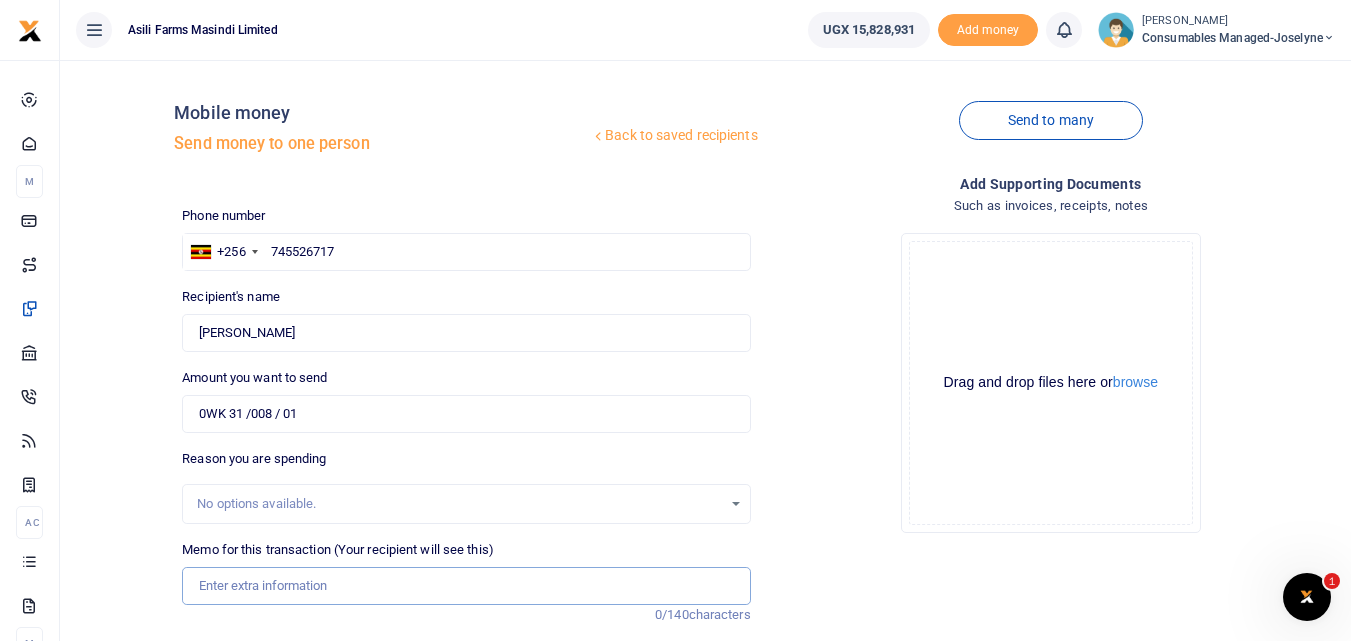 paste on "WK 31 /008 / 01" 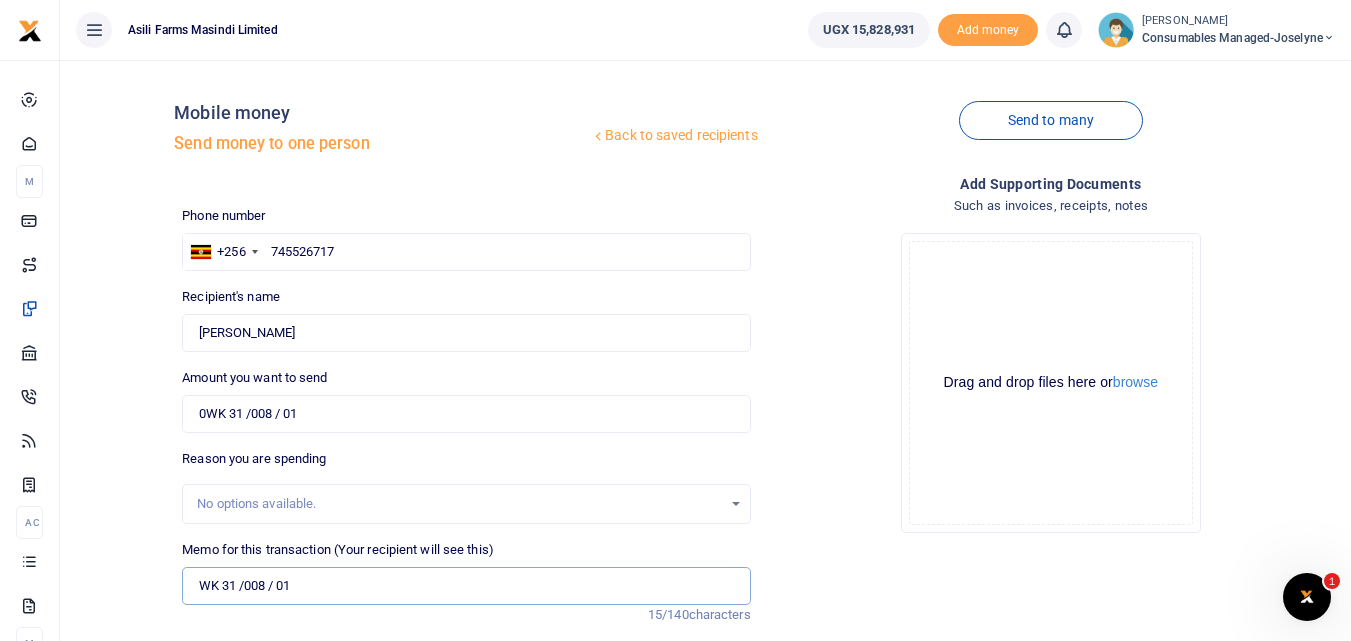 type on "WK 31 /008 / 01" 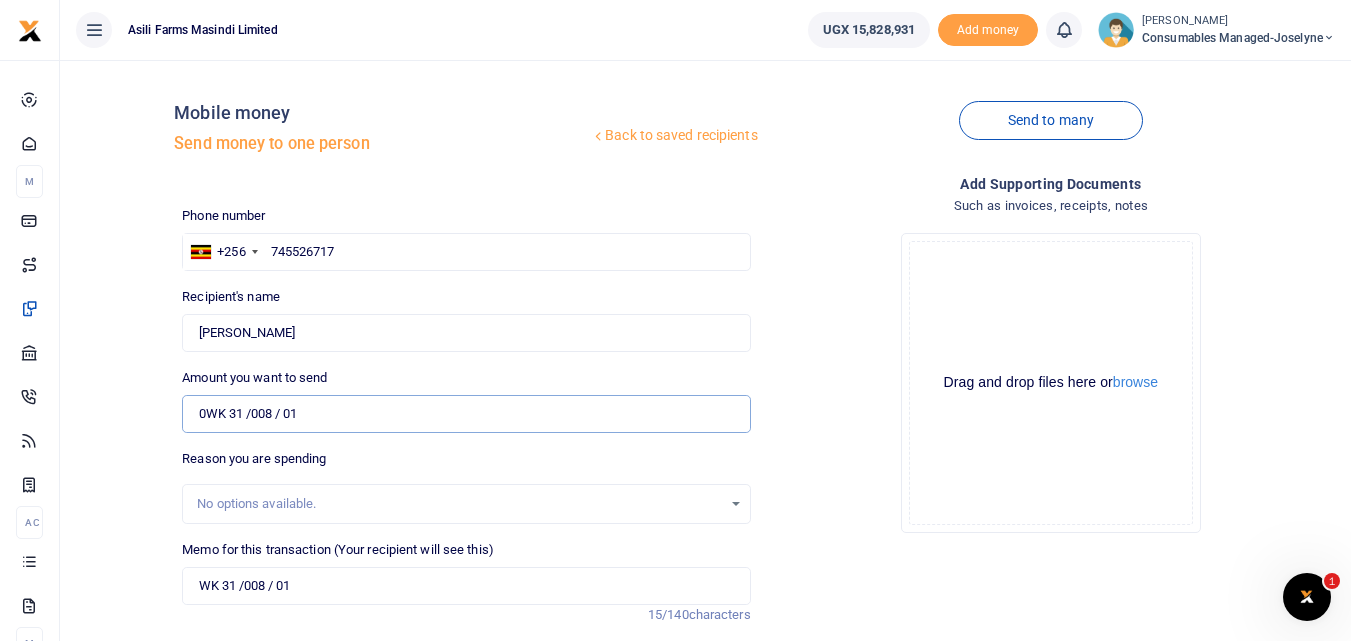 click on "0WK 31 /008 / 01" at bounding box center [466, 414] 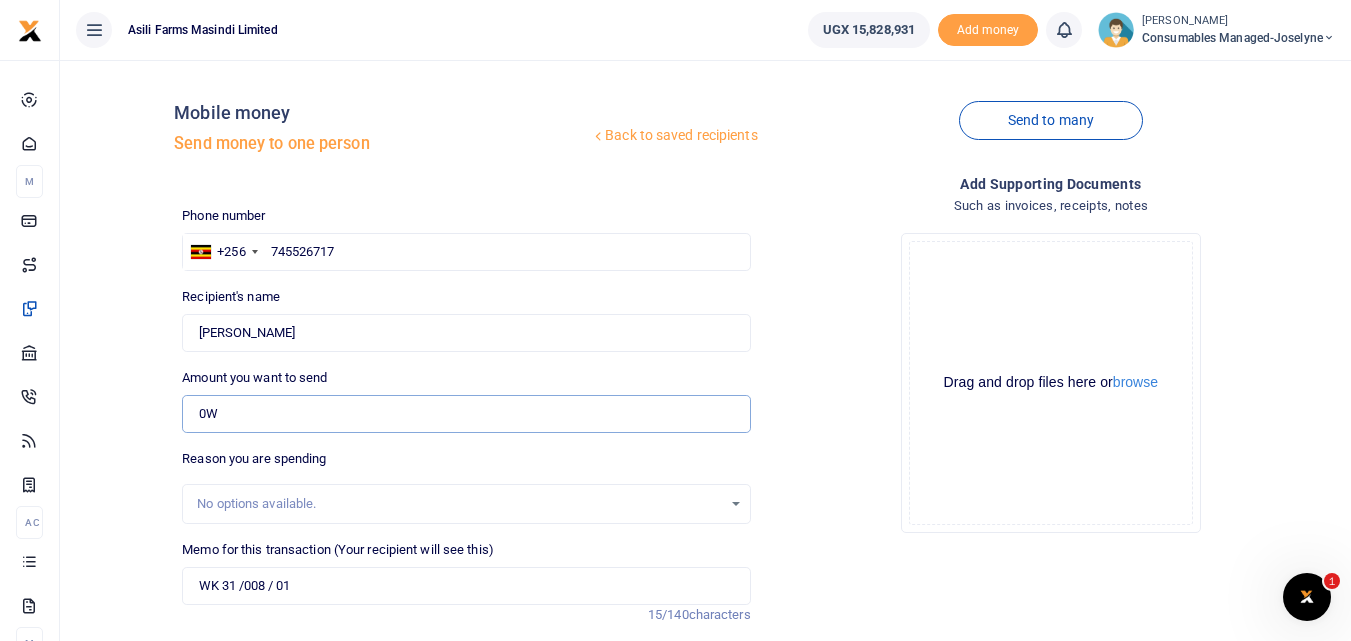 type on "0" 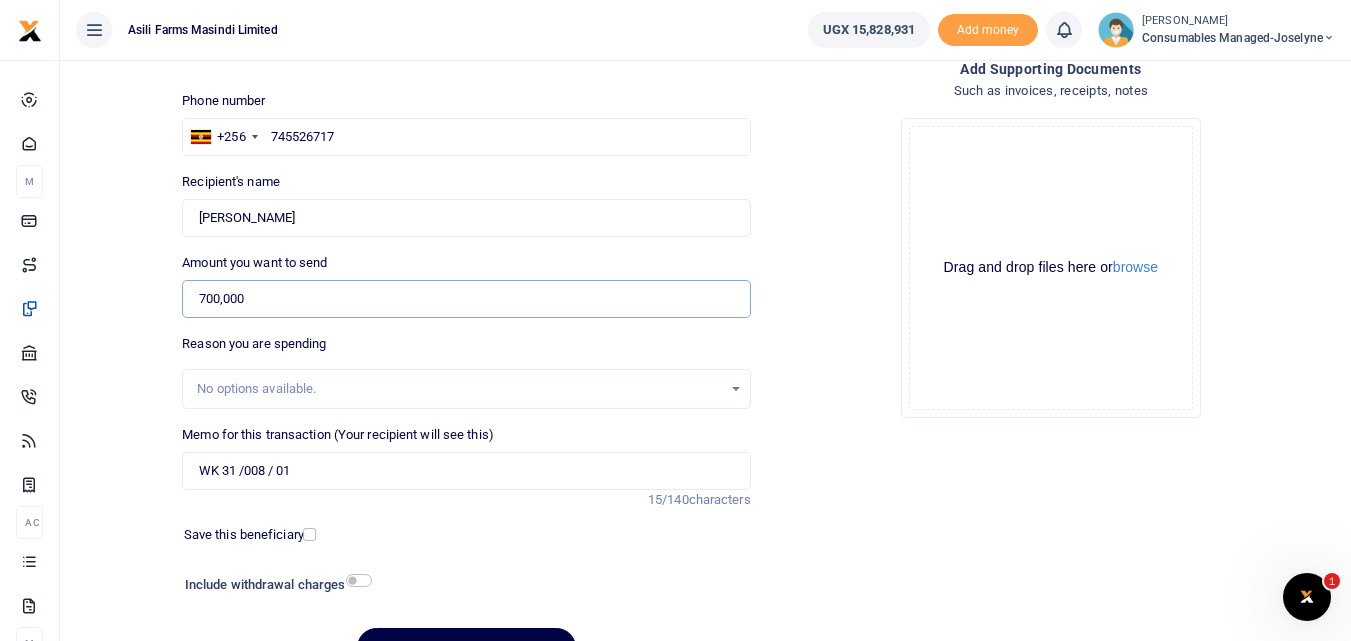 scroll, scrollTop: 123, scrollLeft: 0, axis: vertical 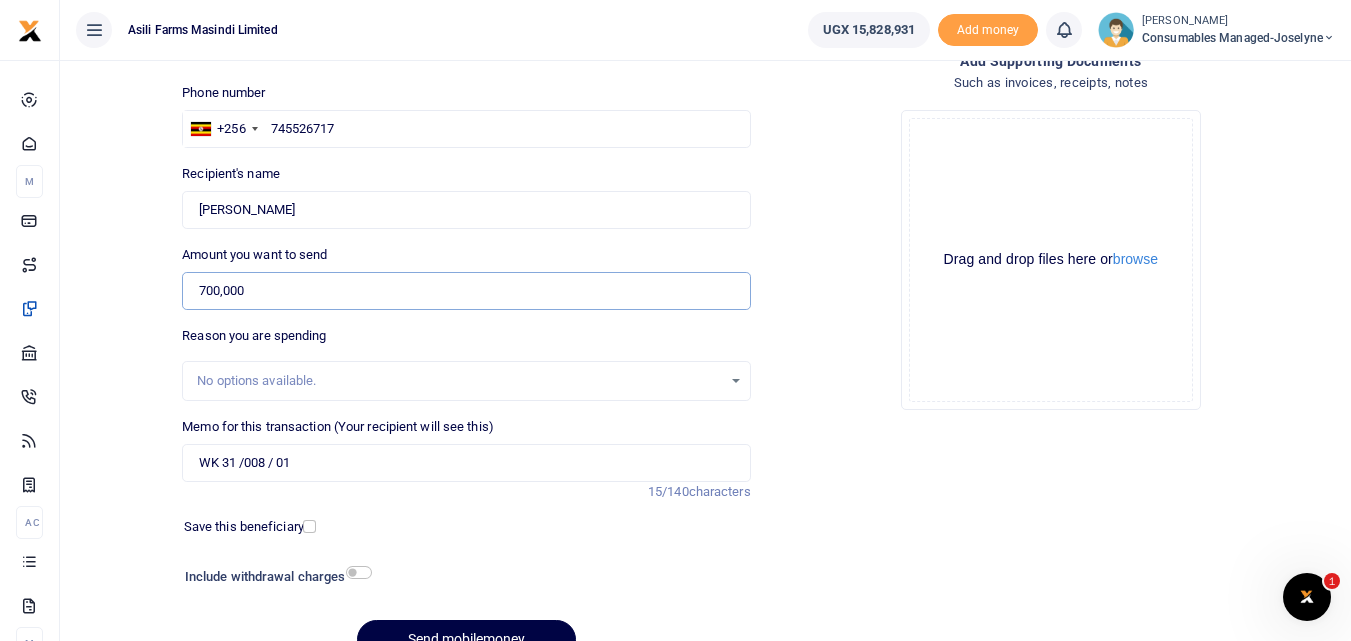 type on "700,000" 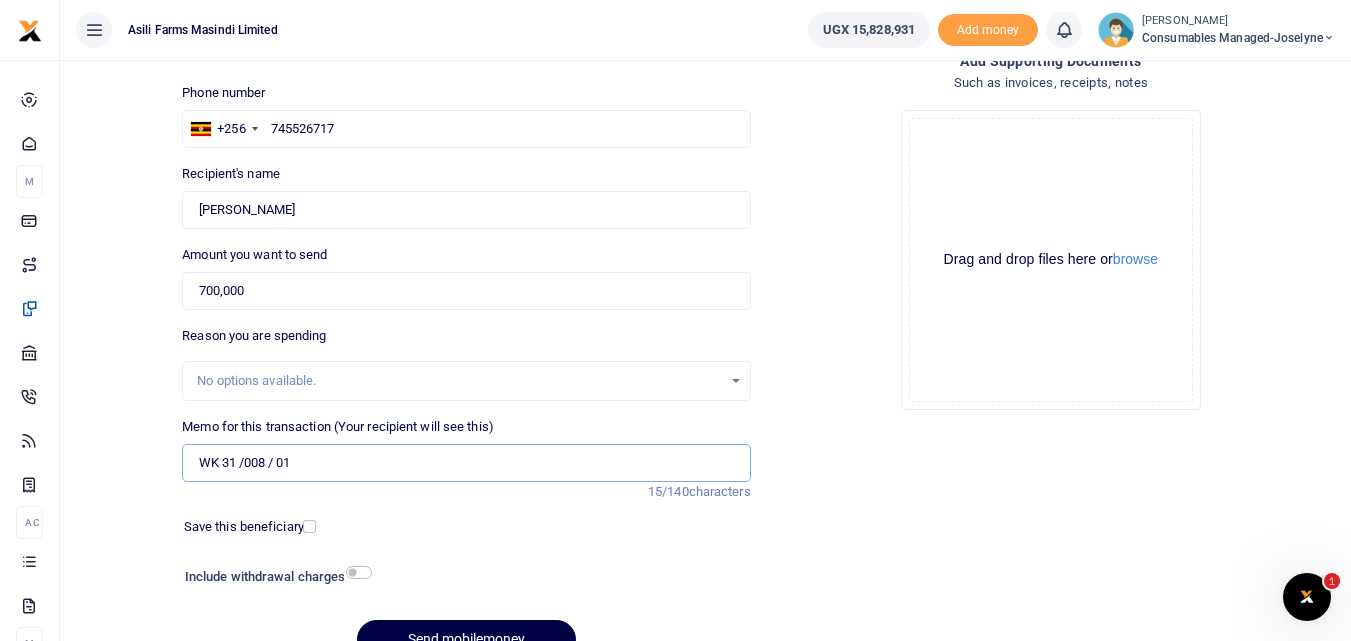 click on "WK 31 /008 / 01" at bounding box center (466, 463) 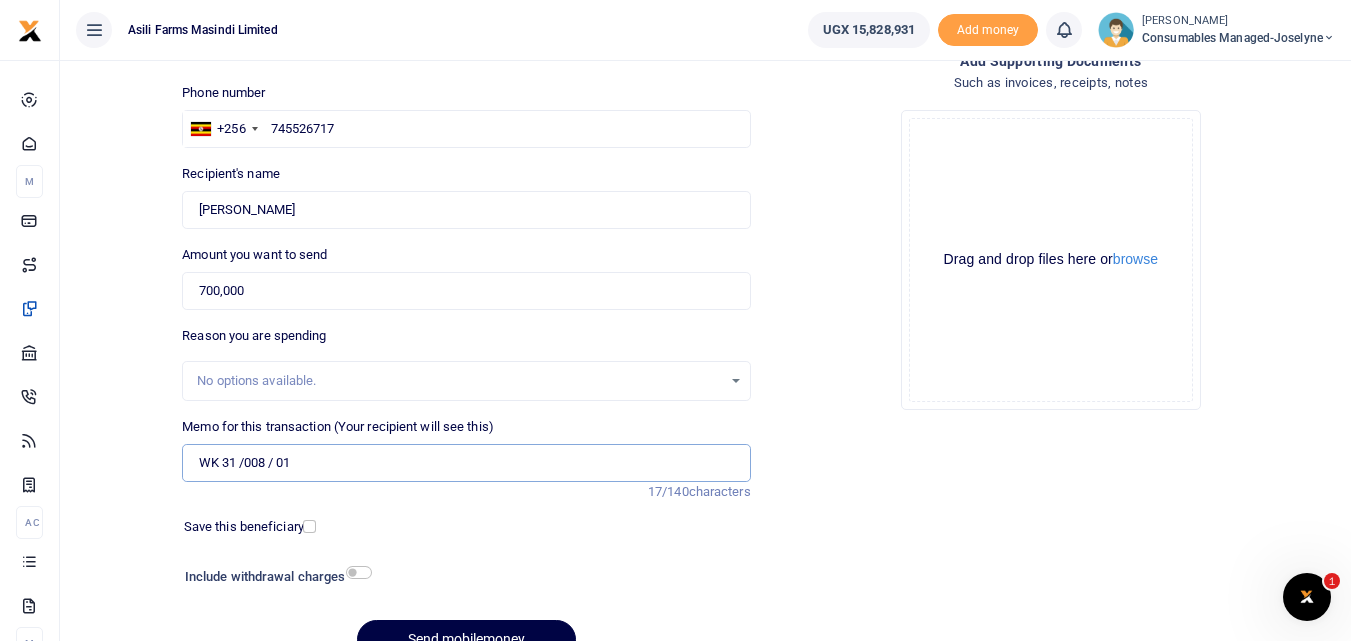 click on "WK 31 /008 / 01" at bounding box center [466, 463] 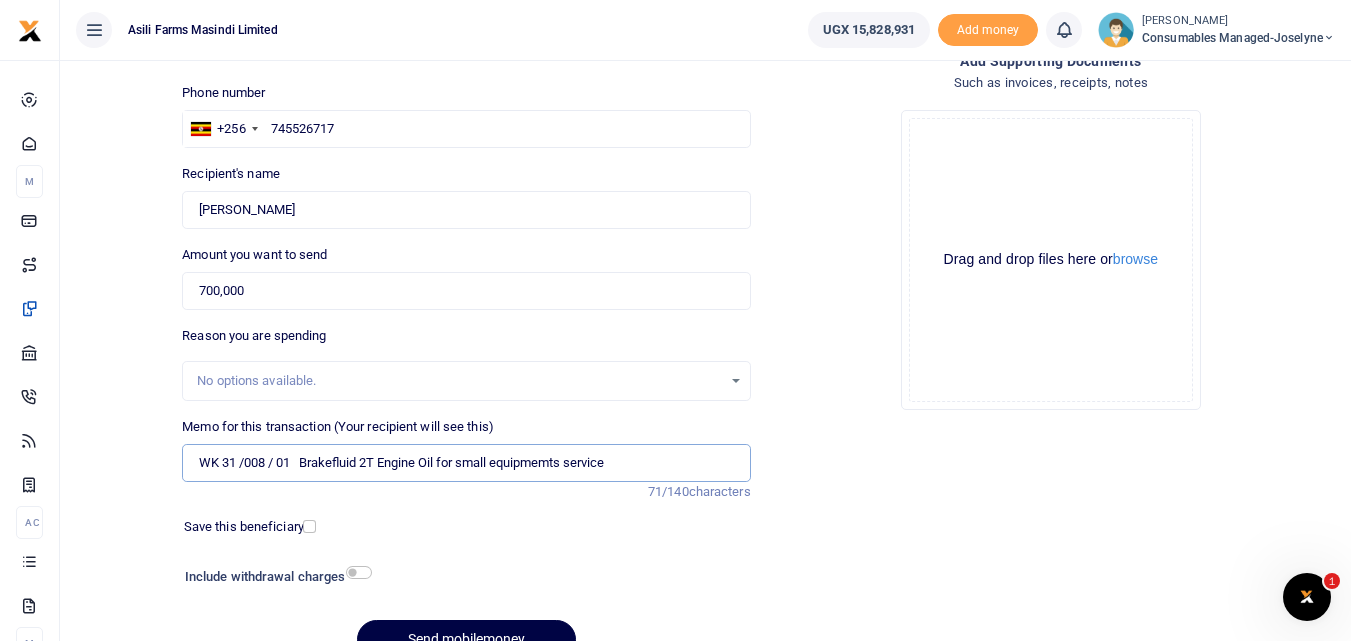 click on "WK 31 /008 / 01   Brakefluid 2T Engine Oil for small equipmemts service" at bounding box center (466, 463) 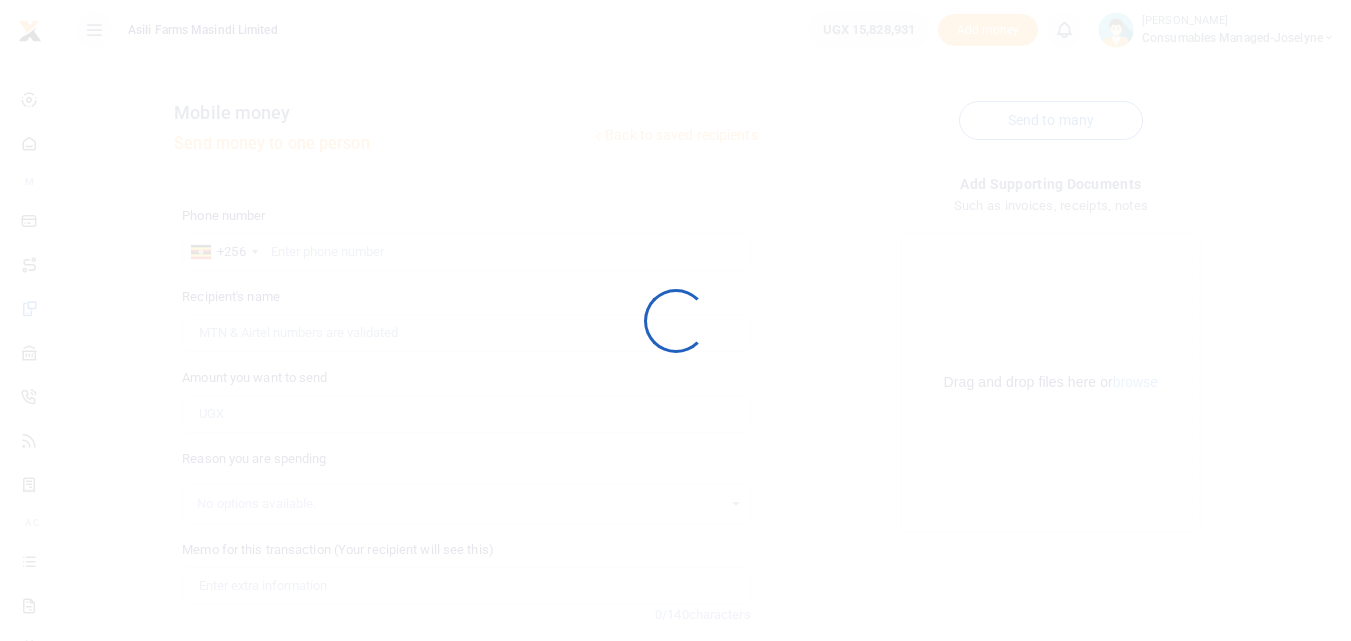 scroll, scrollTop: 0, scrollLeft: 0, axis: both 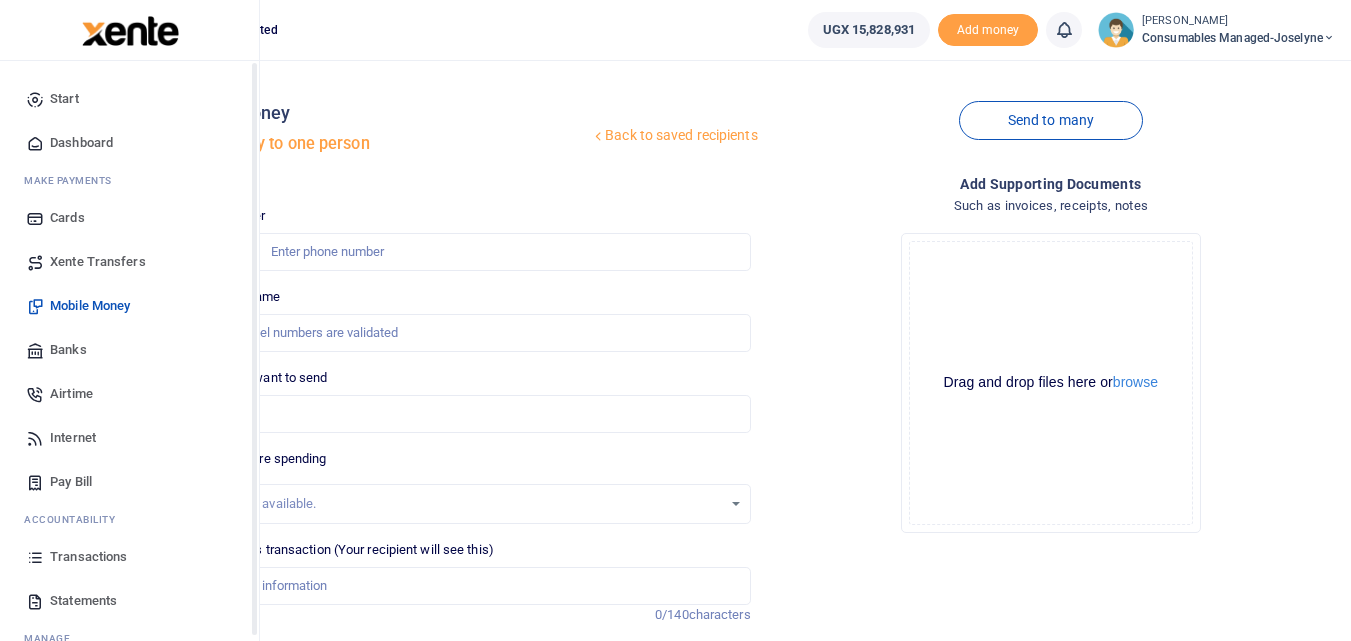 click at bounding box center (35, 557) 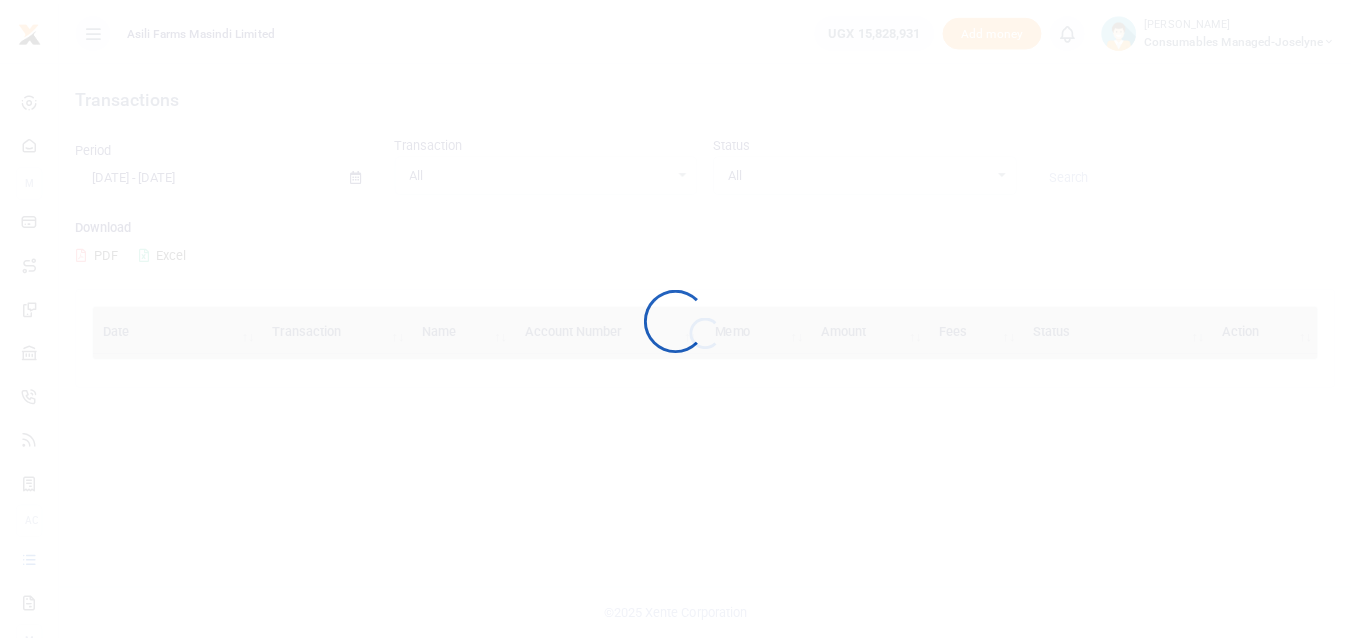 scroll, scrollTop: 0, scrollLeft: 0, axis: both 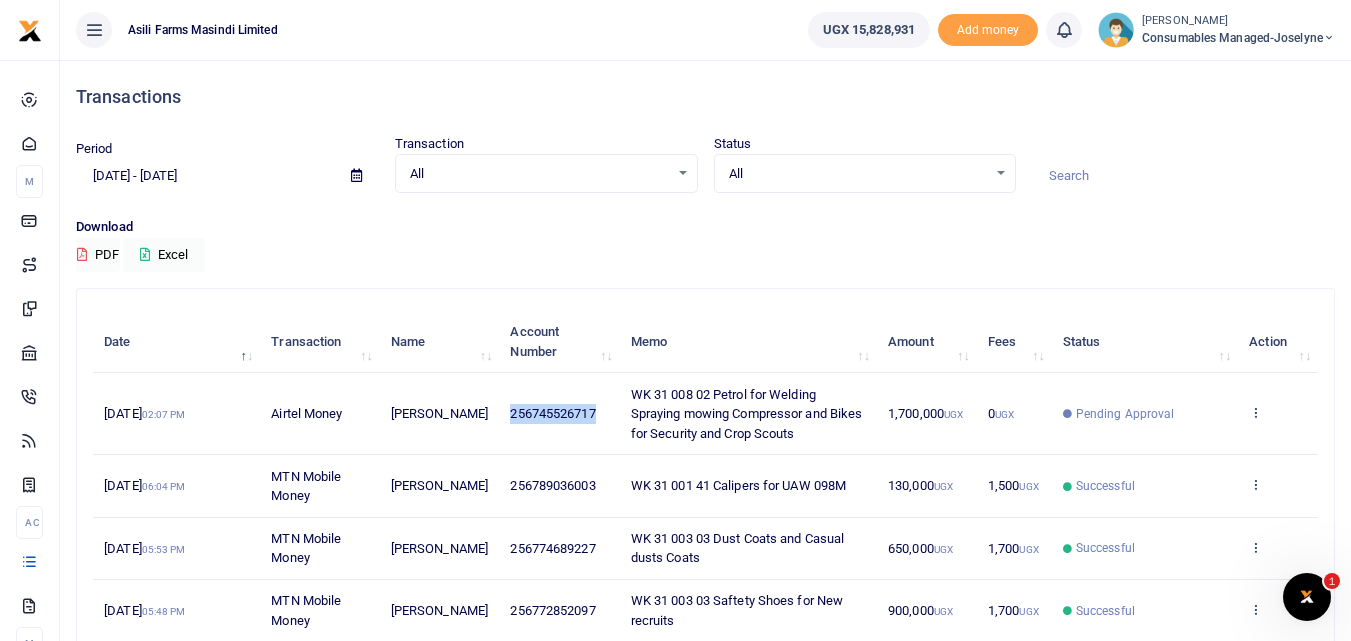 drag, startPoint x: 593, startPoint y: 411, endPoint x: 489, endPoint y: 410, distance: 104.00481 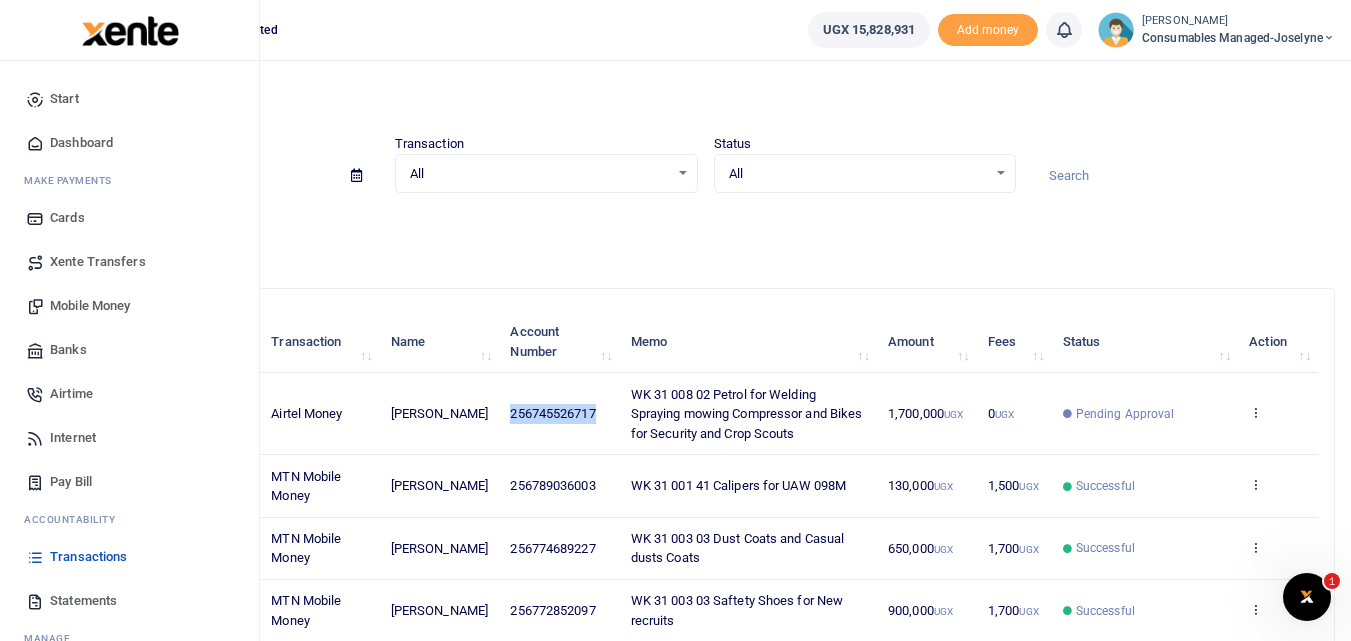 click on "Mobile Money" at bounding box center (90, 306) 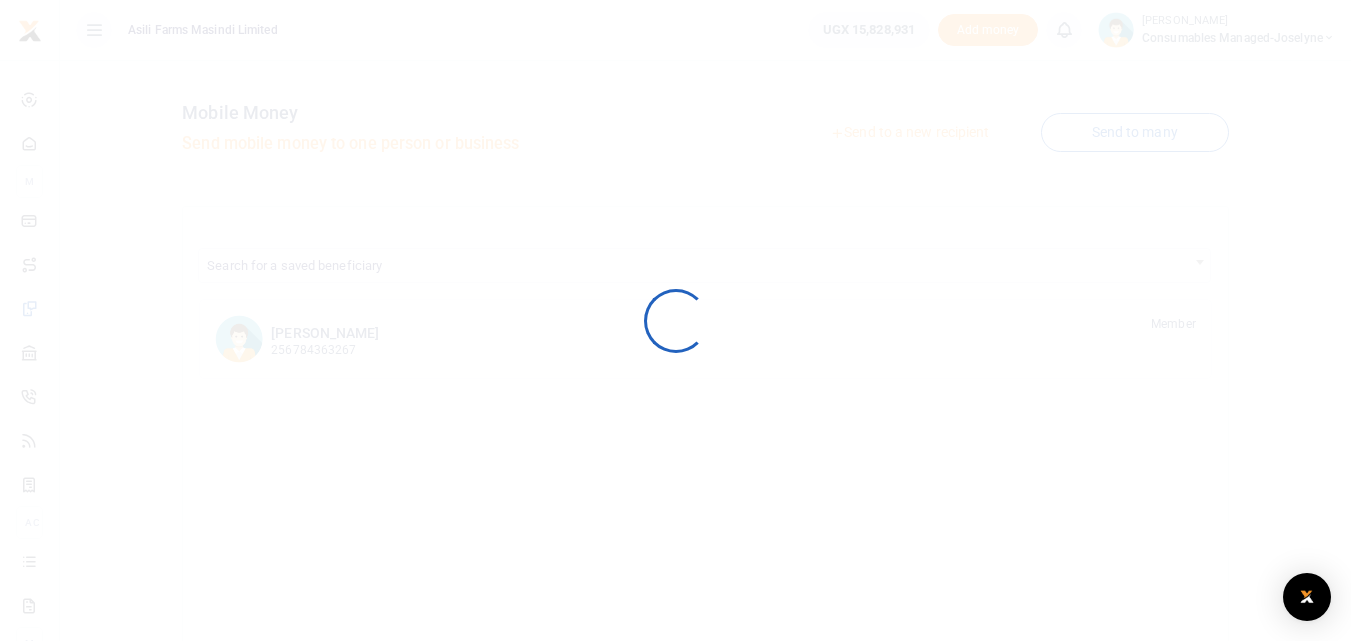 scroll, scrollTop: 0, scrollLeft: 0, axis: both 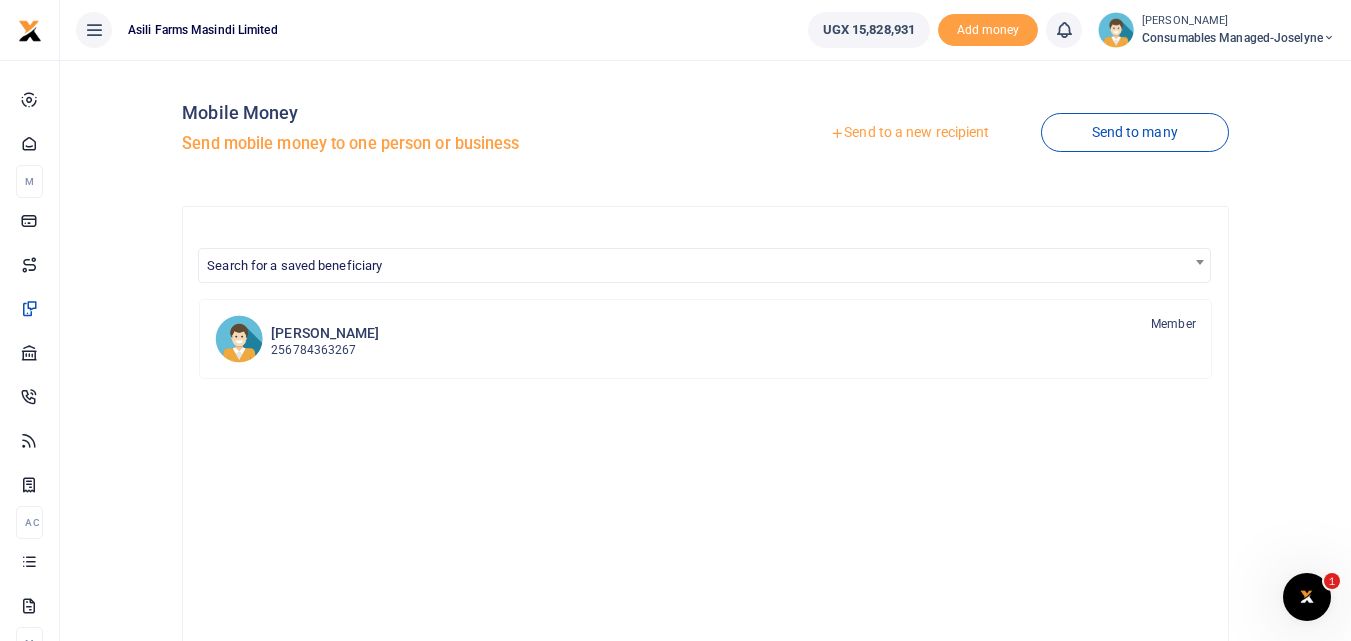 click on "Send to a new recipient" at bounding box center (909, 133) 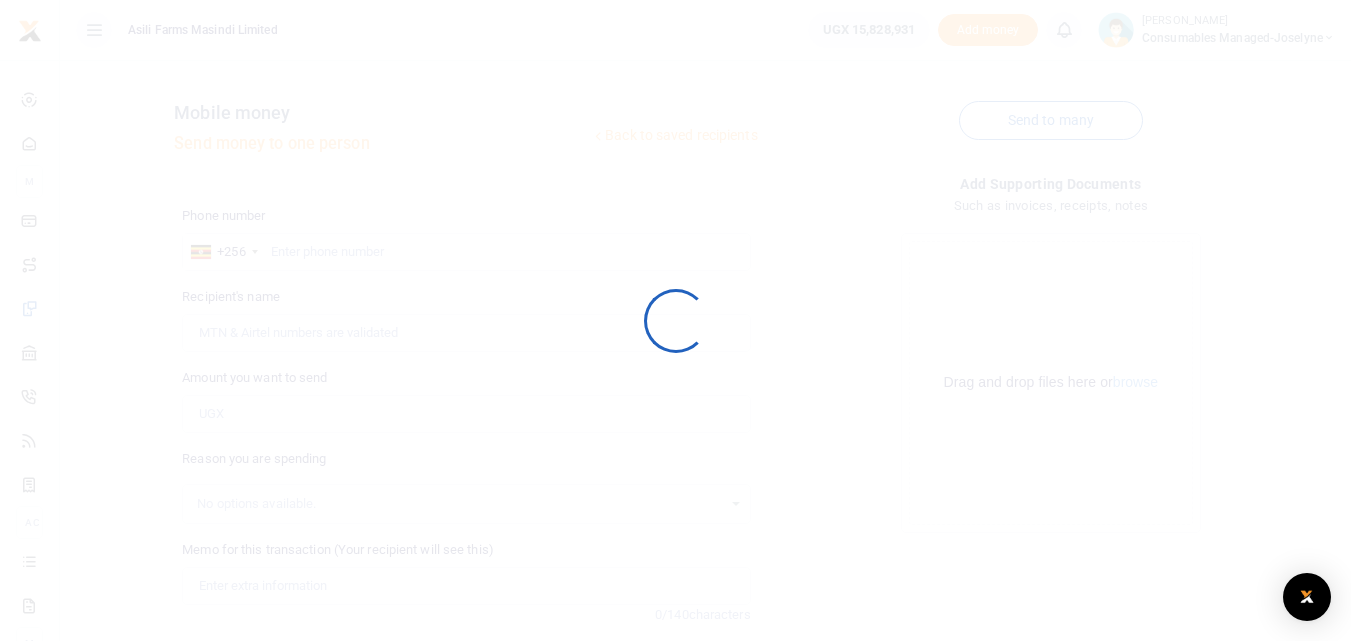 scroll, scrollTop: 0, scrollLeft: 0, axis: both 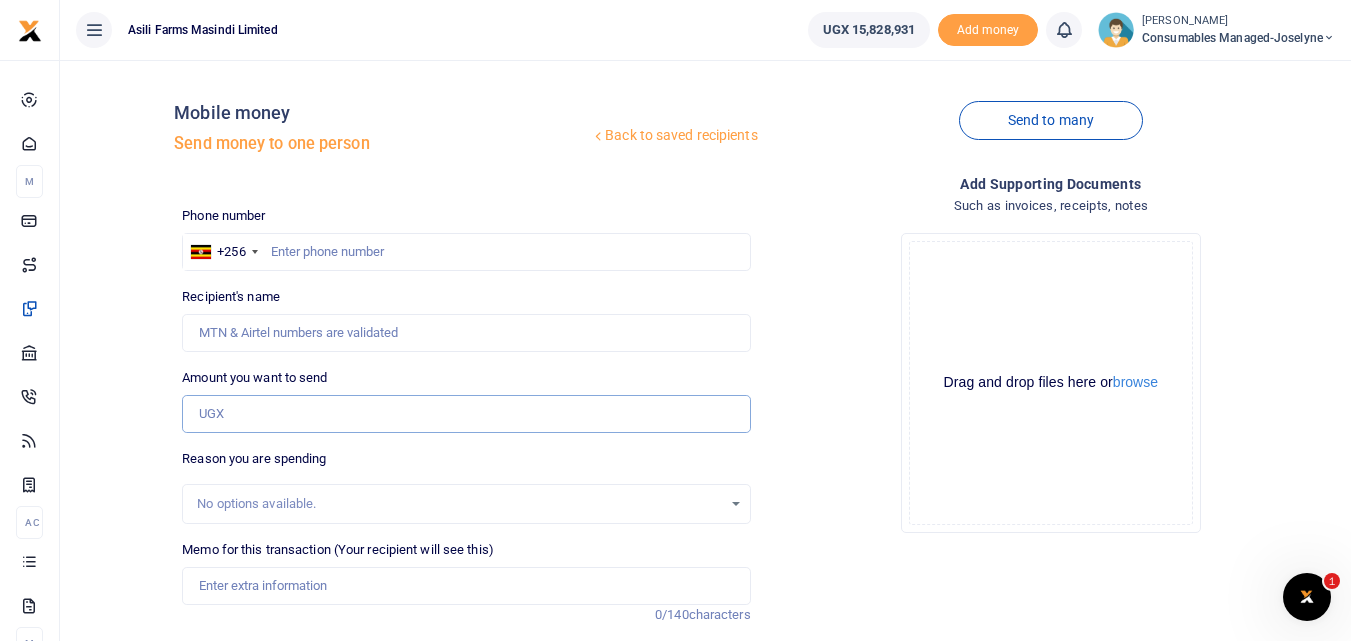 click on "Amount you want to send" at bounding box center [466, 414] 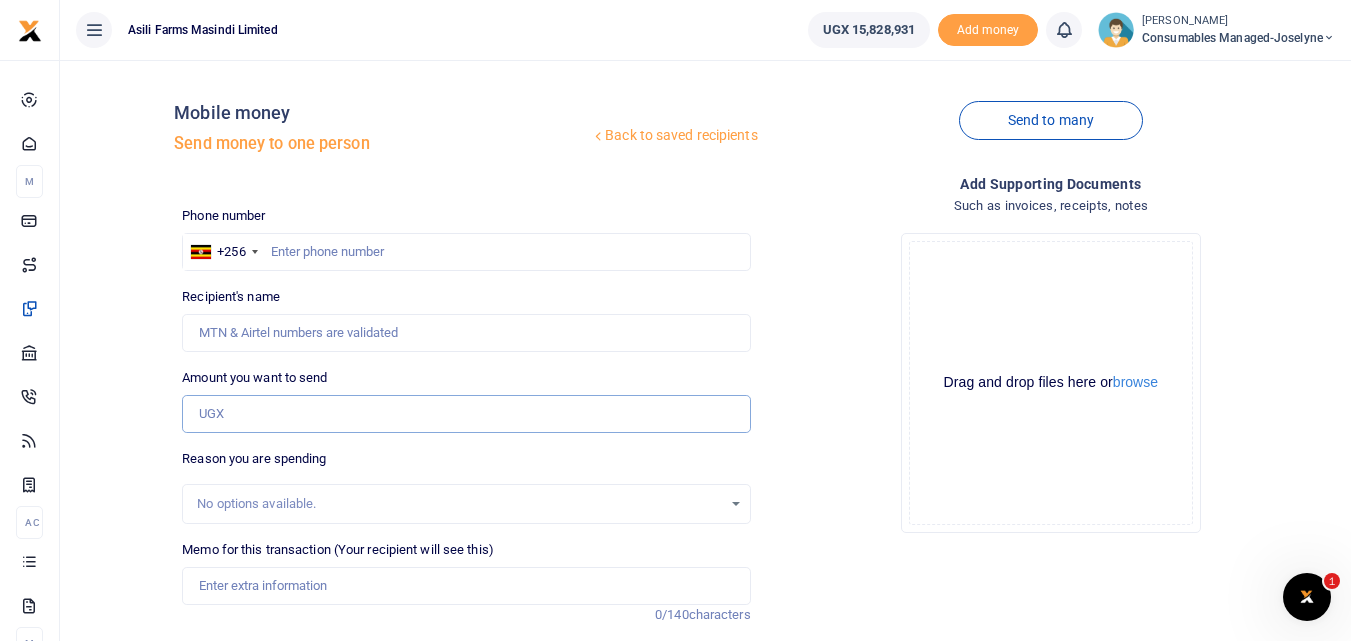 paste on "256745526717" 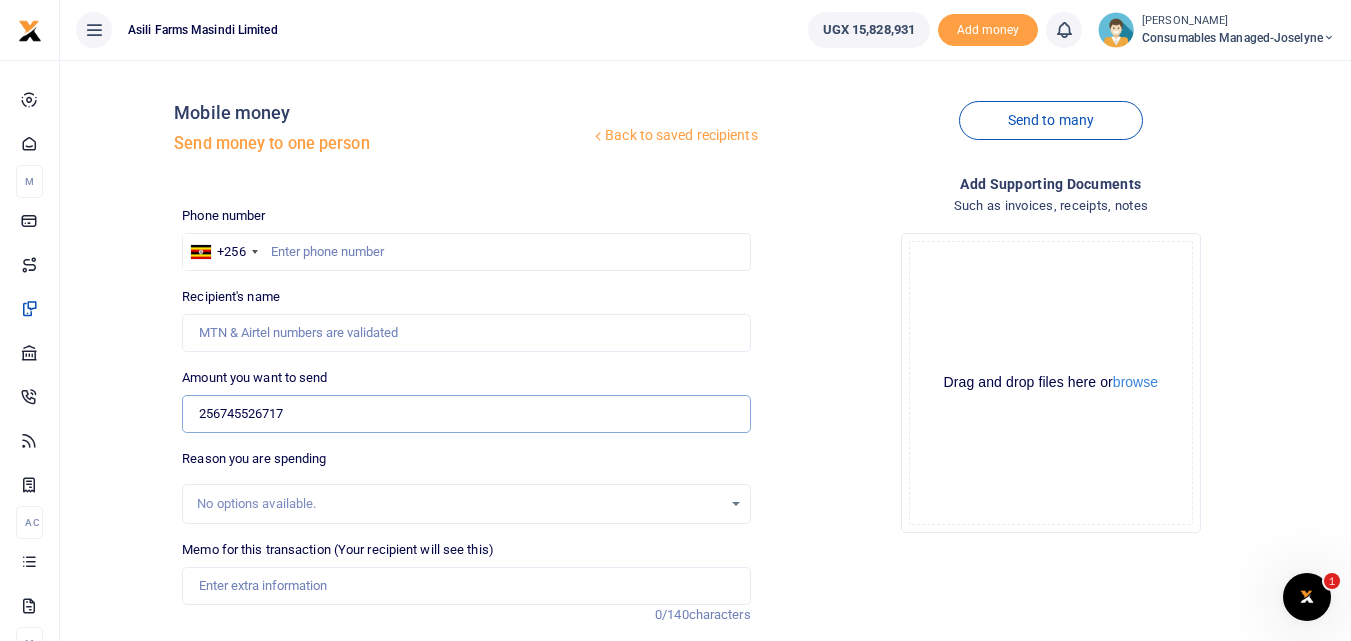 type on "256745526717" 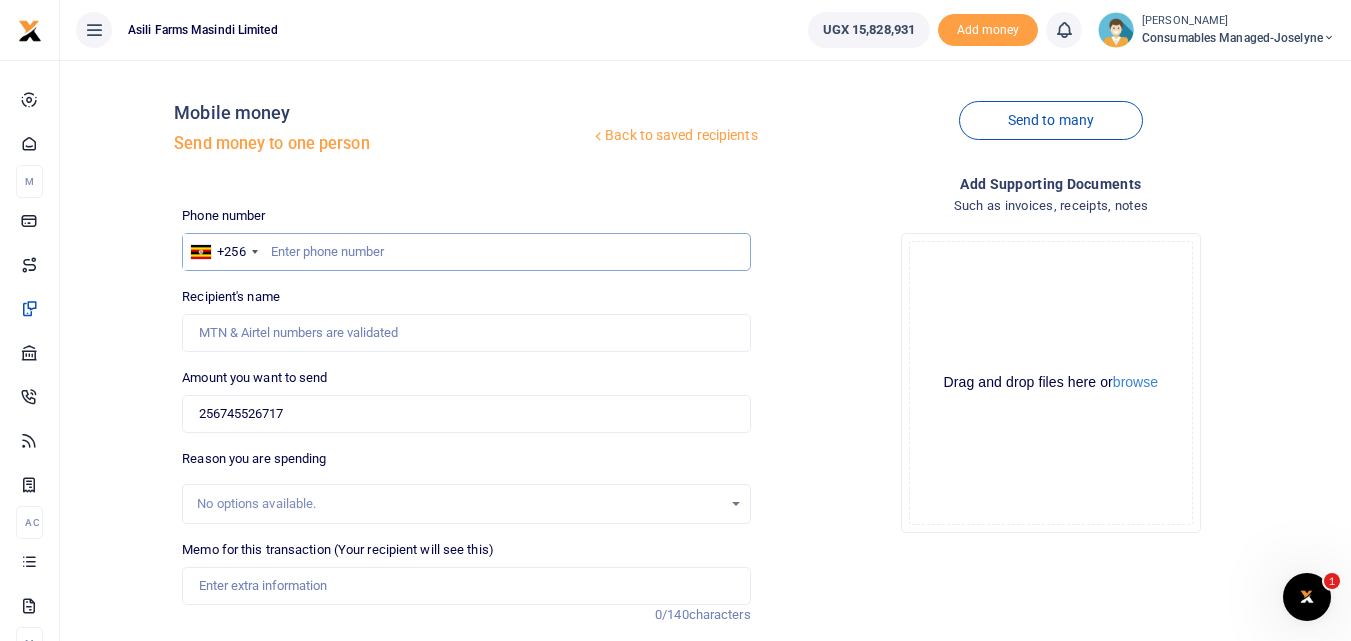 click at bounding box center [466, 252] 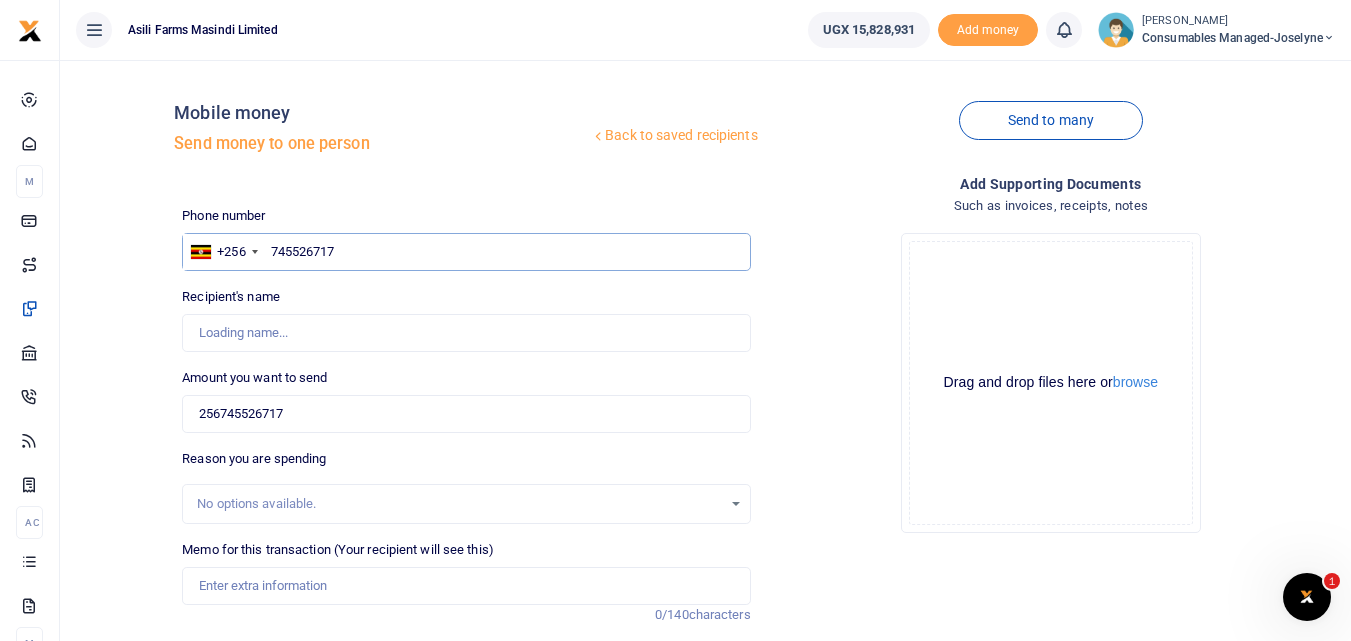 type on "745526717" 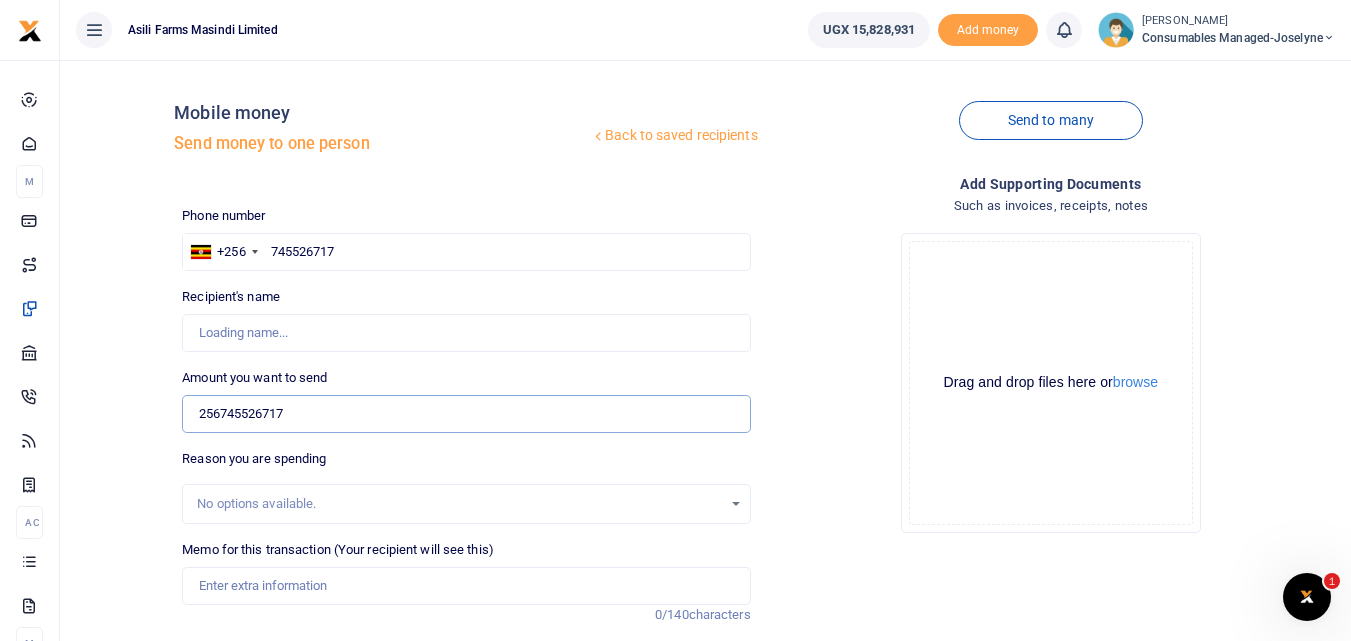 click on "256745526717" at bounding box center [466, 414] 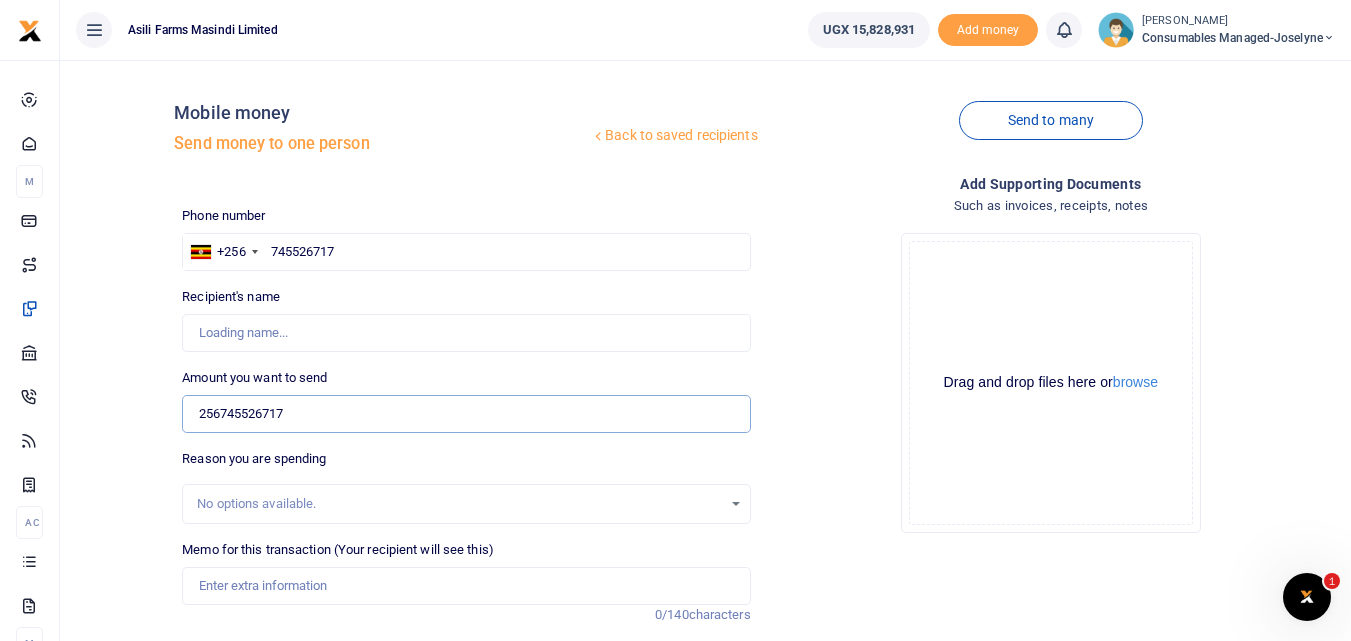type on "[PERSON_NAME]" 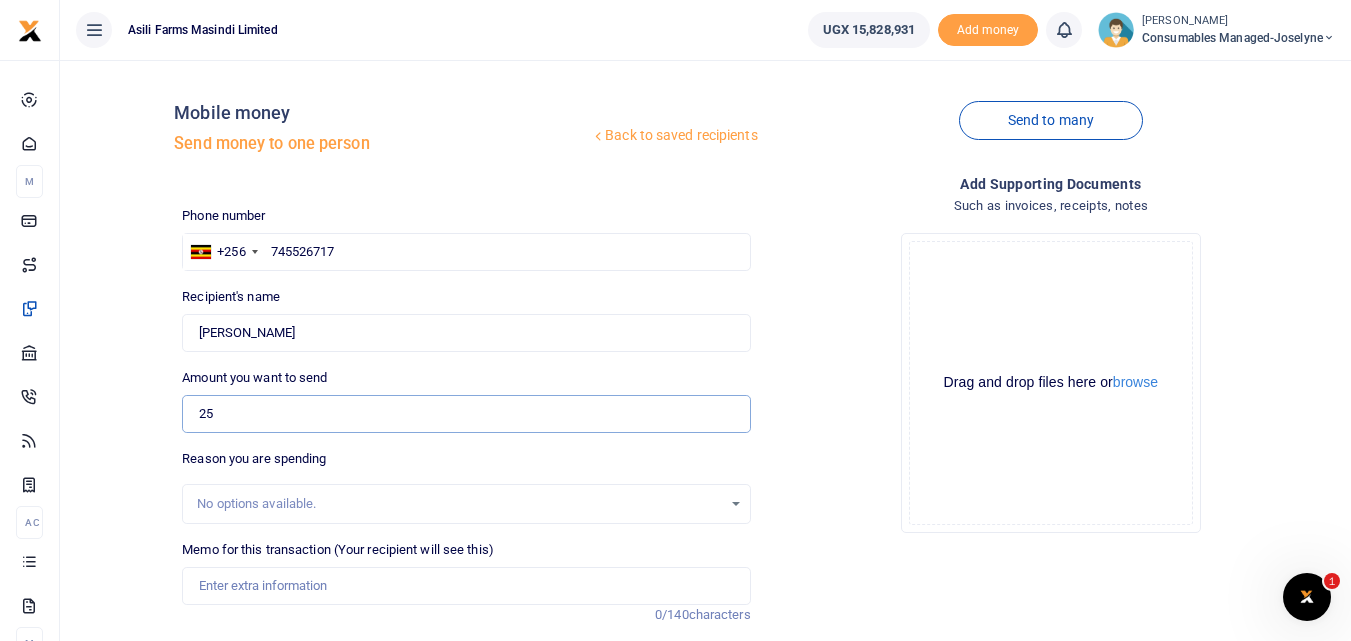 type on "2" 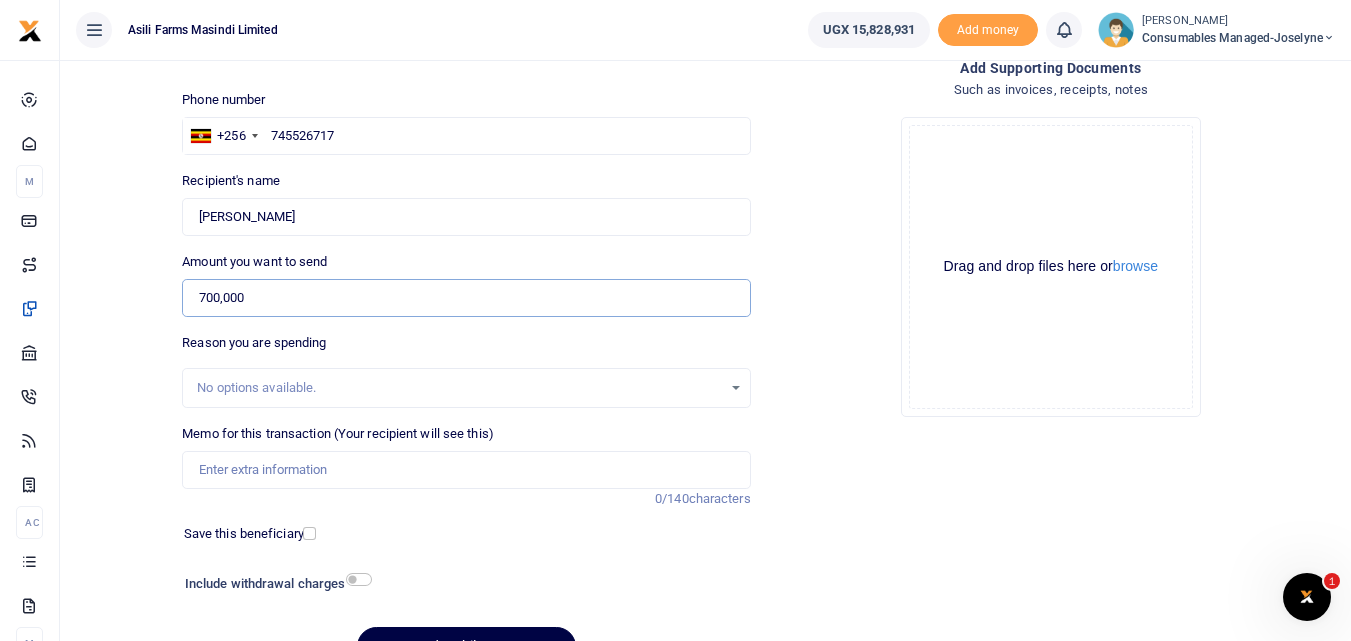 scroll, scrollTop: 125, scrollLeft: 0, axis: vertical 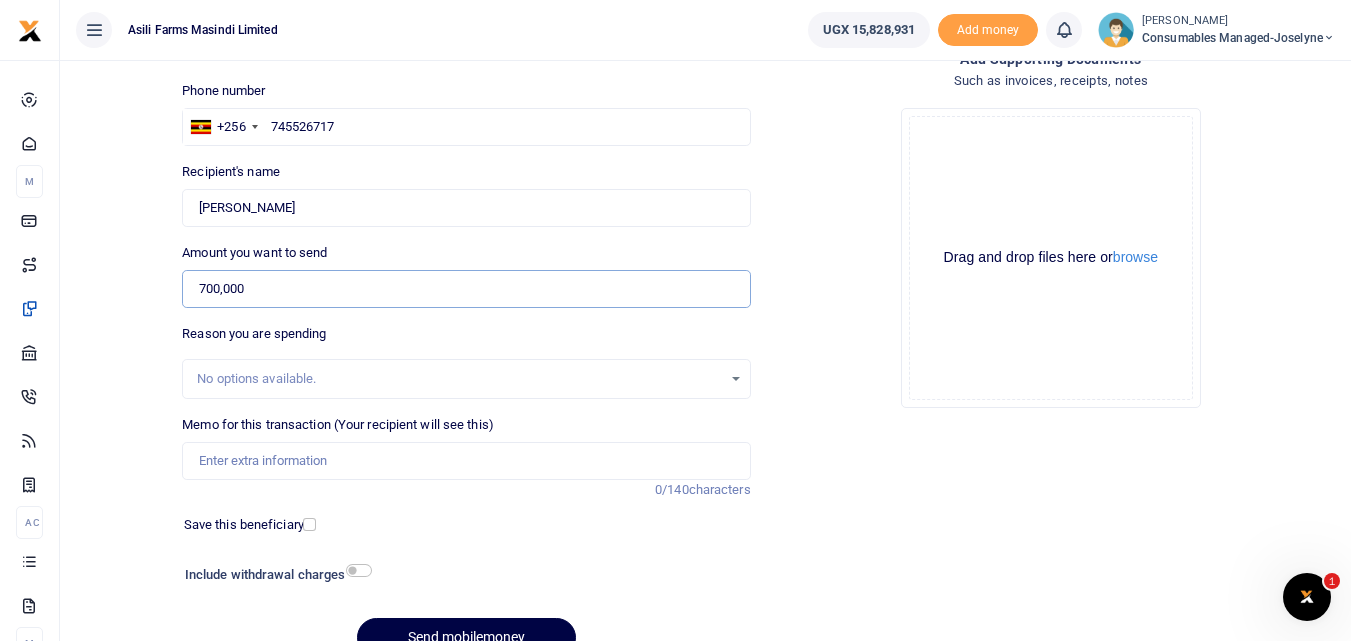 type on "700,000" 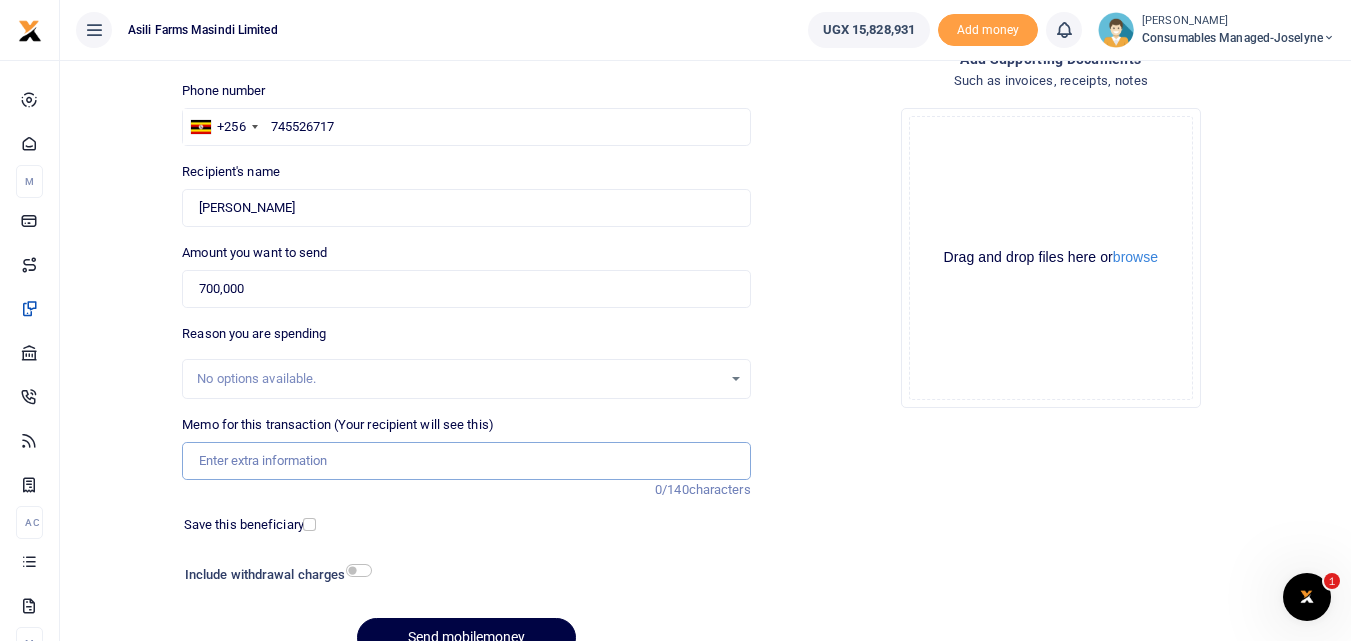 click on "Memo for this transaction (Your recipient will see this)" at bounding box center (466, 461) 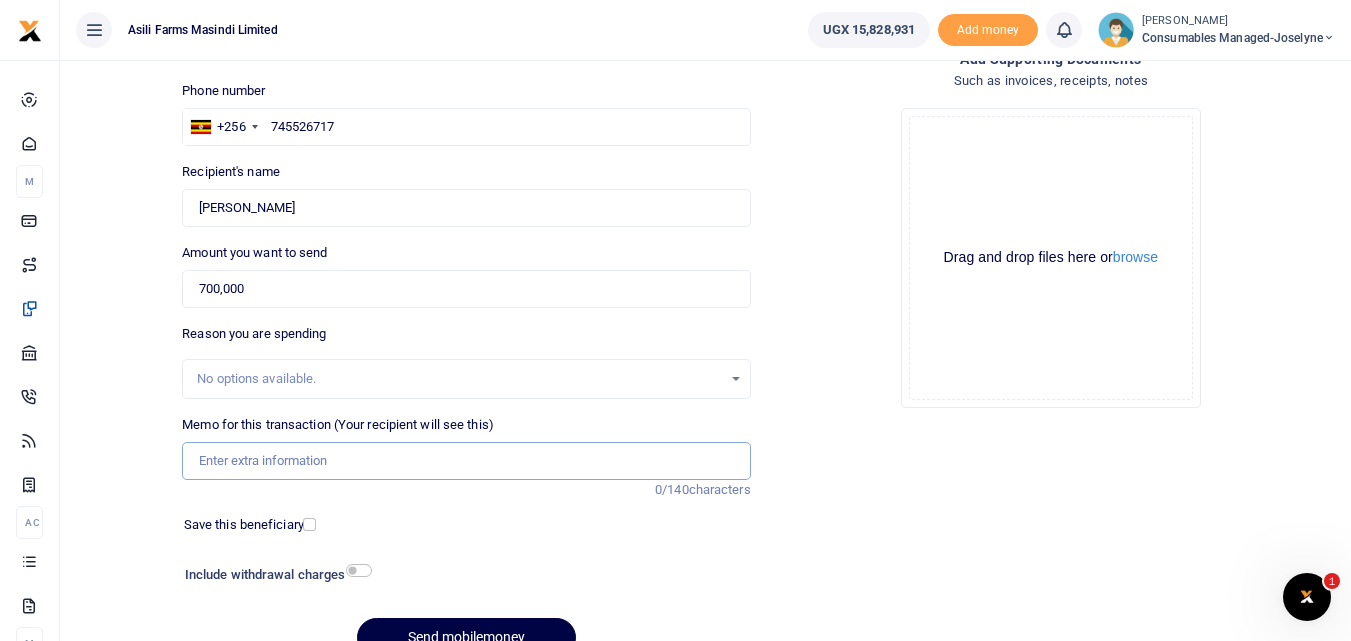 click on "Memo for this transaction (Your recipient will see this)" at bounding box center (466, 461) 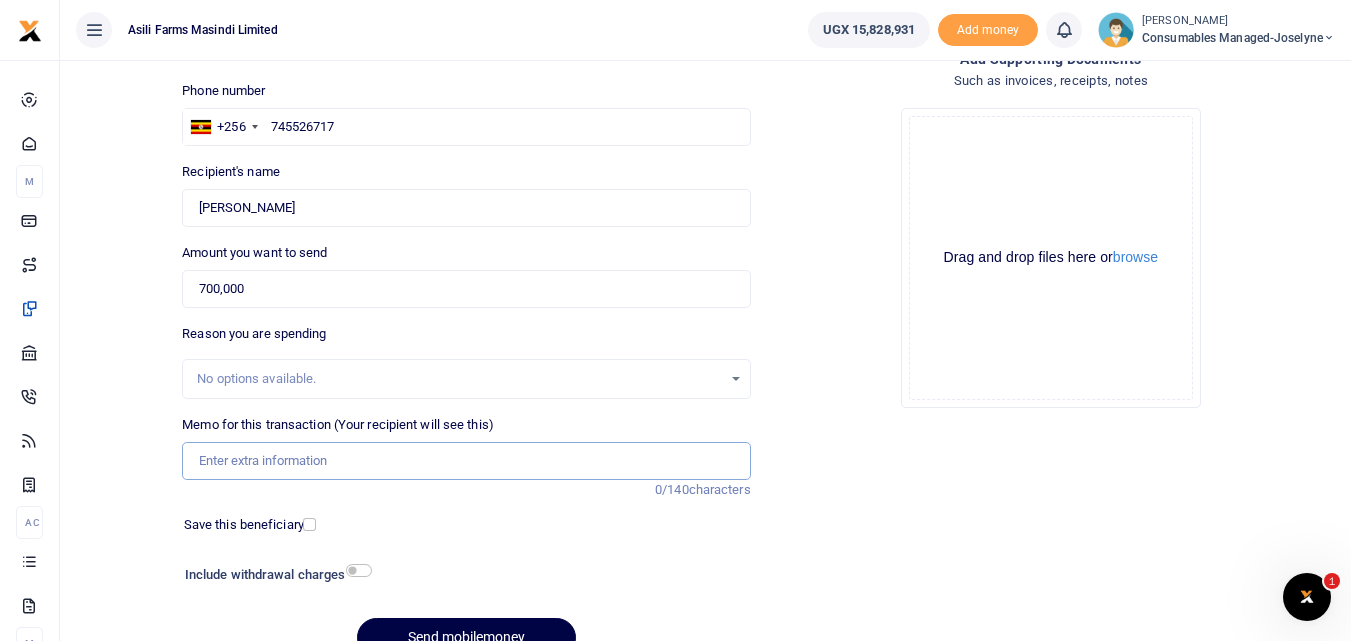 paste on "WK 31 /008 / 01" 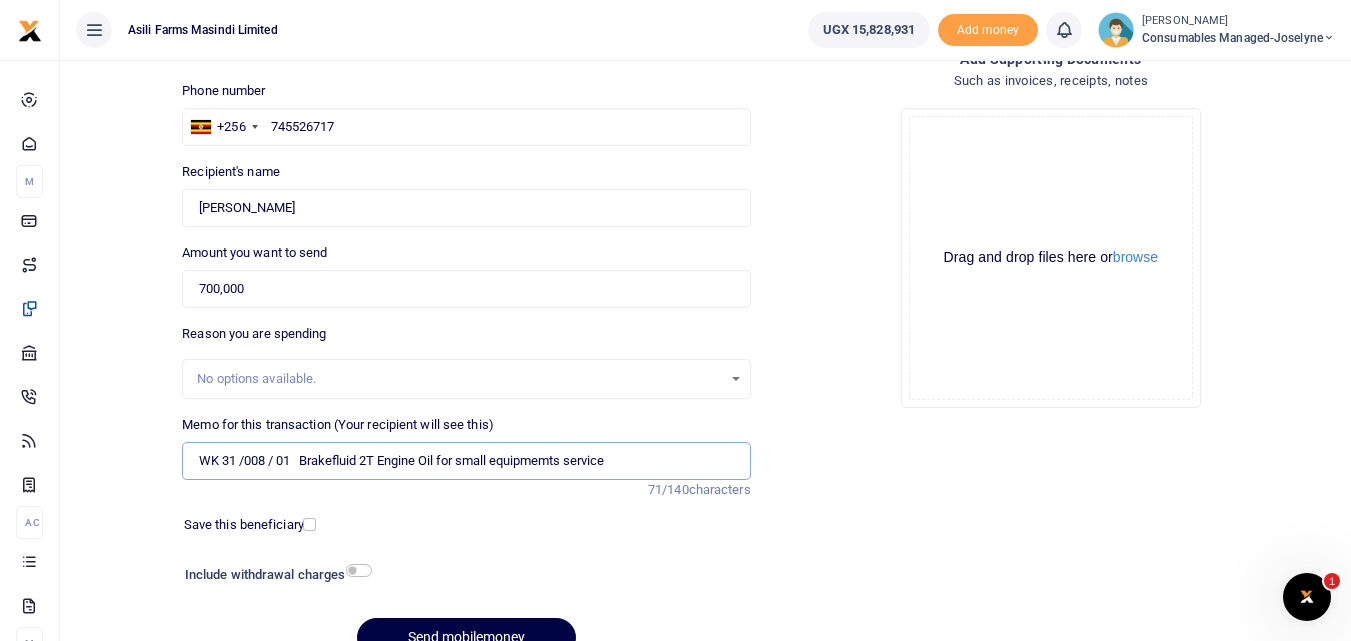click on "WK 31 /008 / 01   Brakefluid 2T Engine Oil for small equipmemts service" at bounding box center (466, 461) 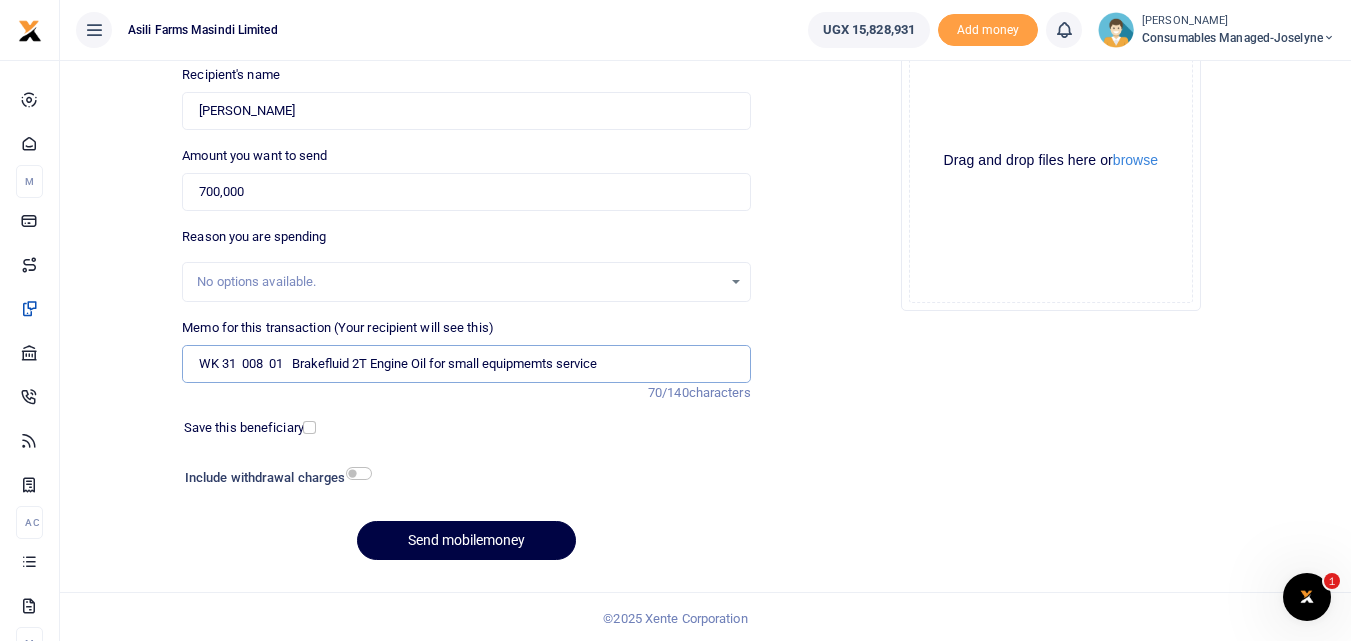 scroll, scrollTop: 225, scrollLeft: 0, axis: vertical 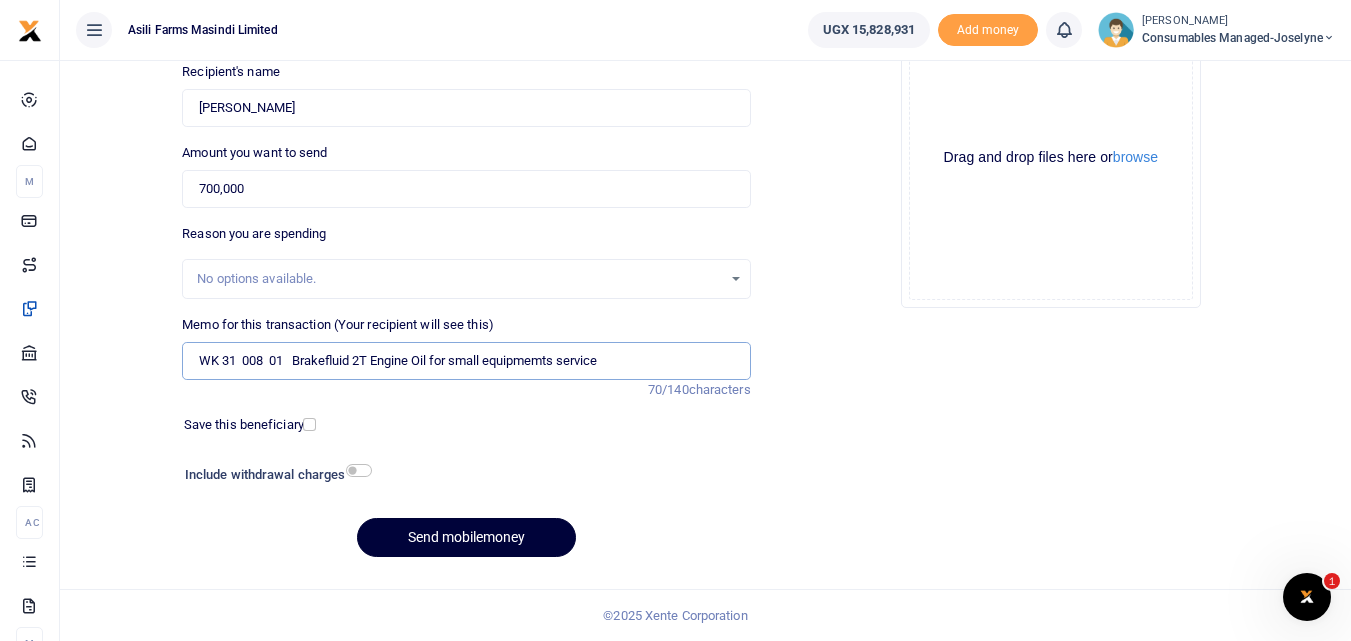 type on "WK 31  008  01   Brakefluid 2T Engine Oil for small equipmemts service" 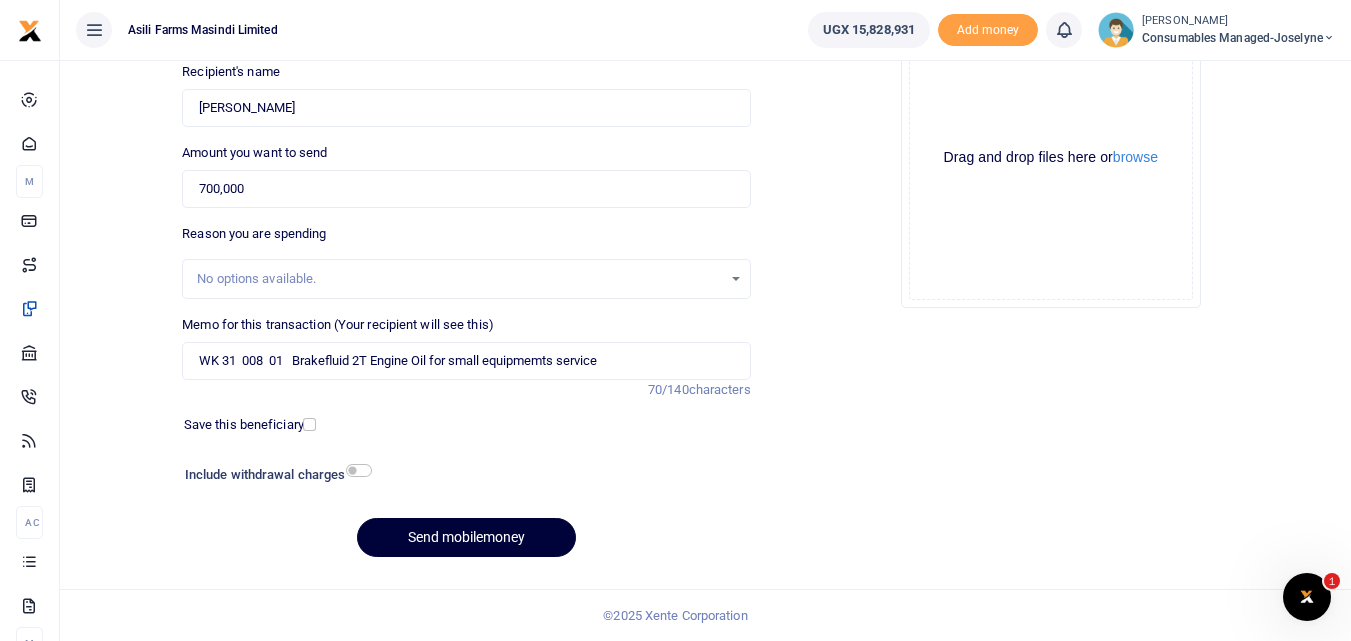 click on "Send mobilemoney" at bounding box center [466, 537] 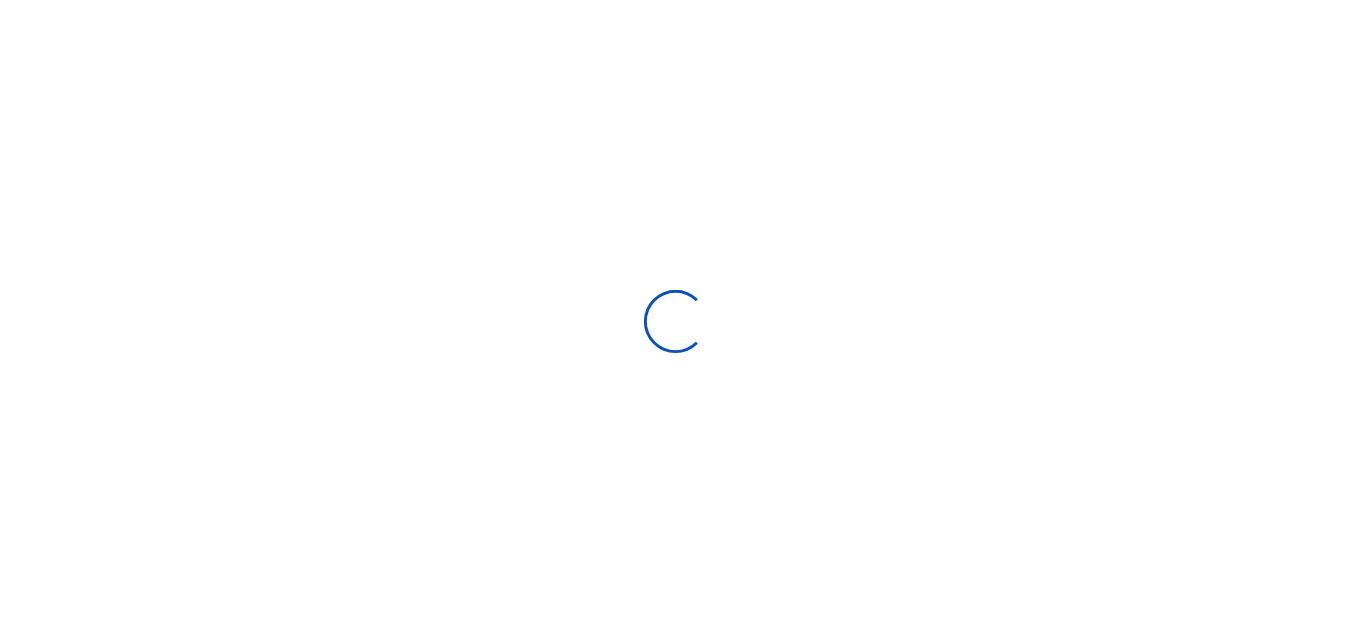 scroll, scrollTop: 225, scrollLeft: 0, axis: vertical 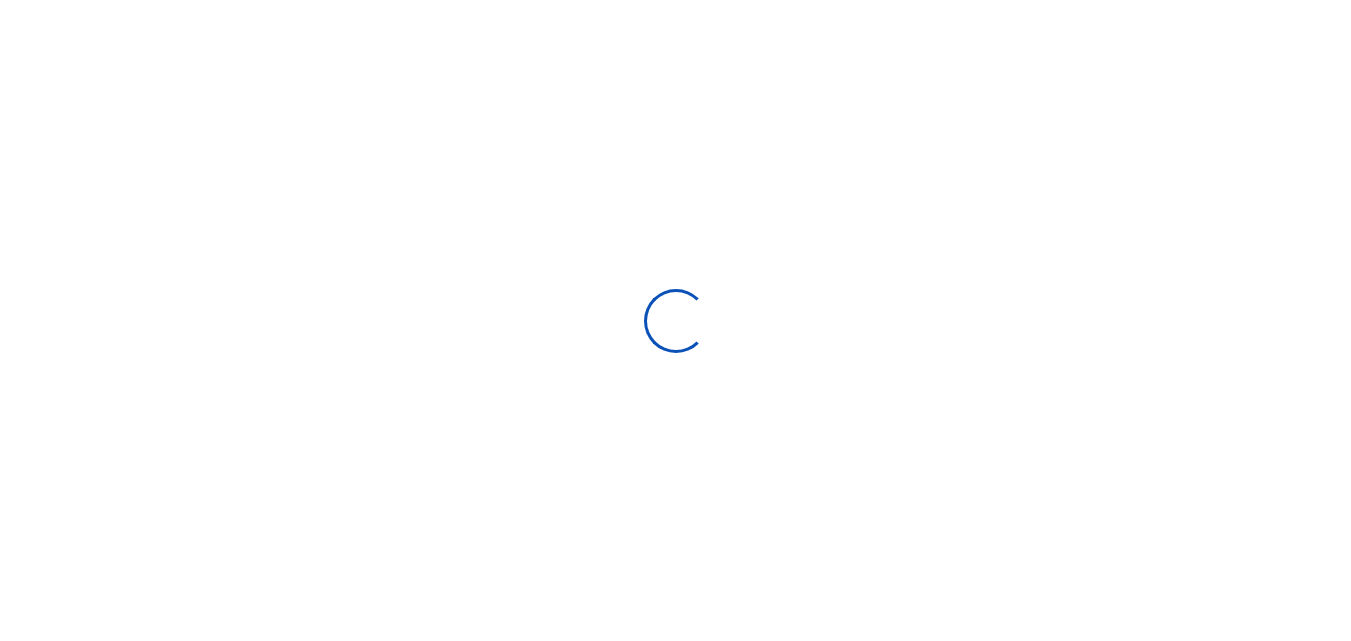 select 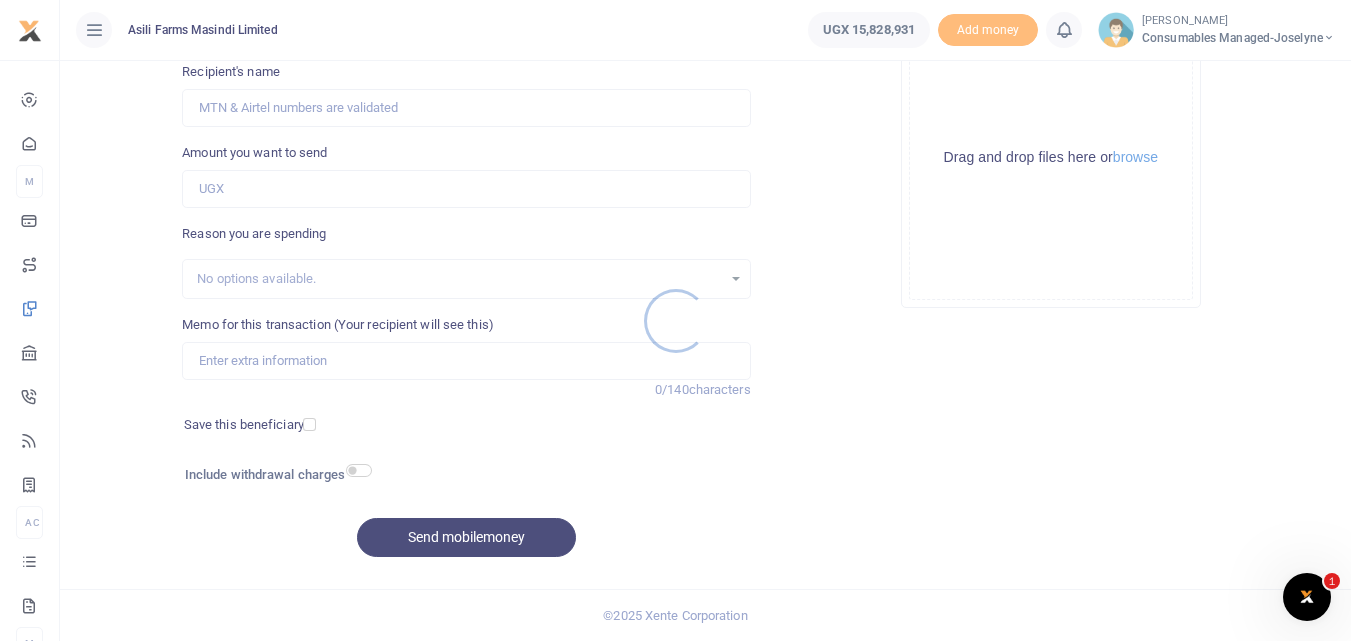 scroll, scrollTop: 0, scrollLeft: 0, axis: both 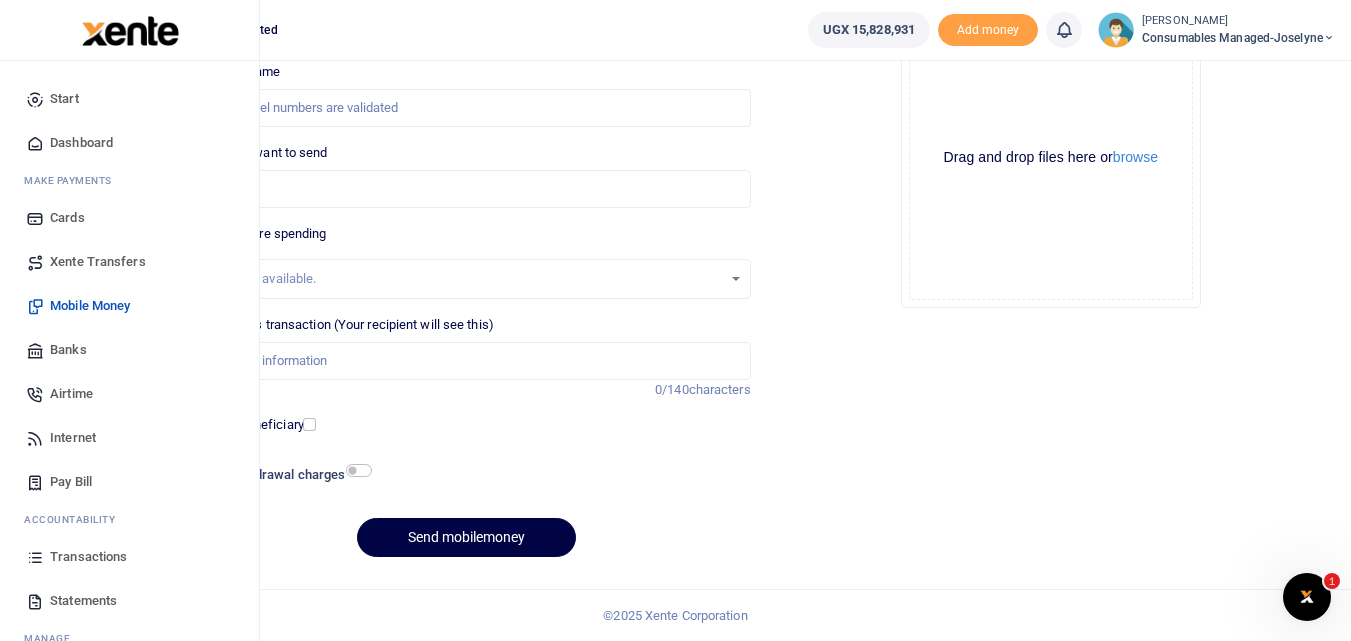 click at bounding box center [35, 557] 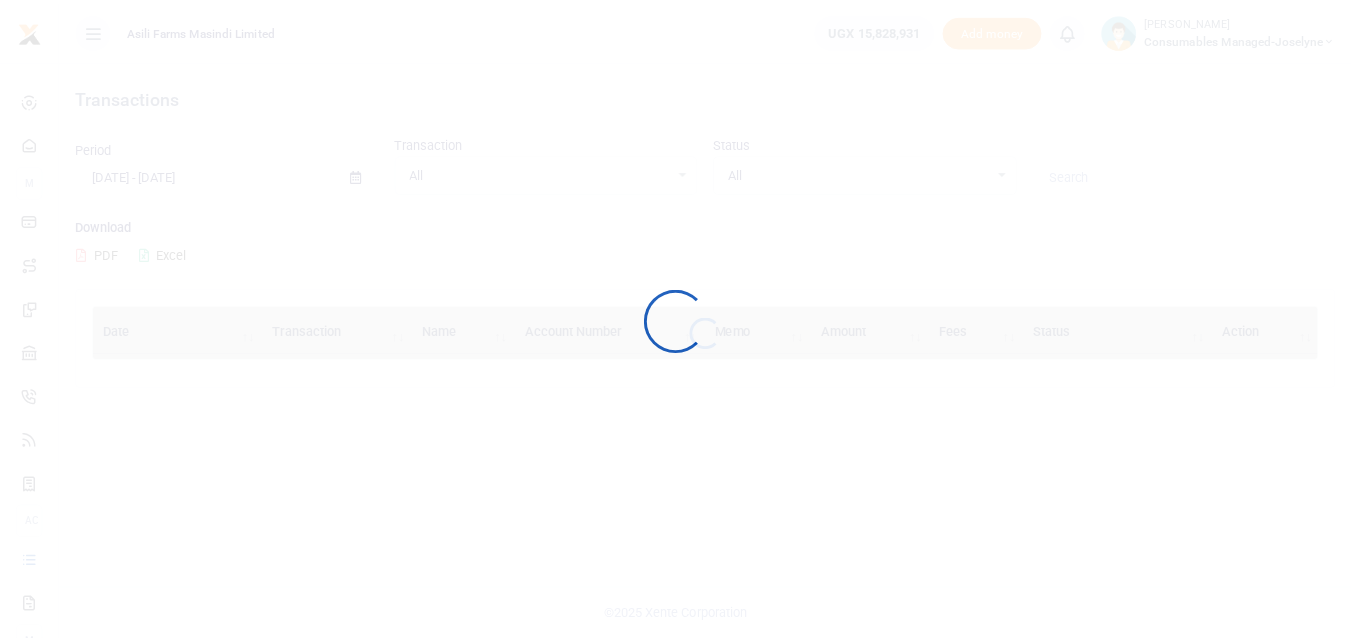 scroll, scrollTop: 0, scrollLeft: 0, axis: both 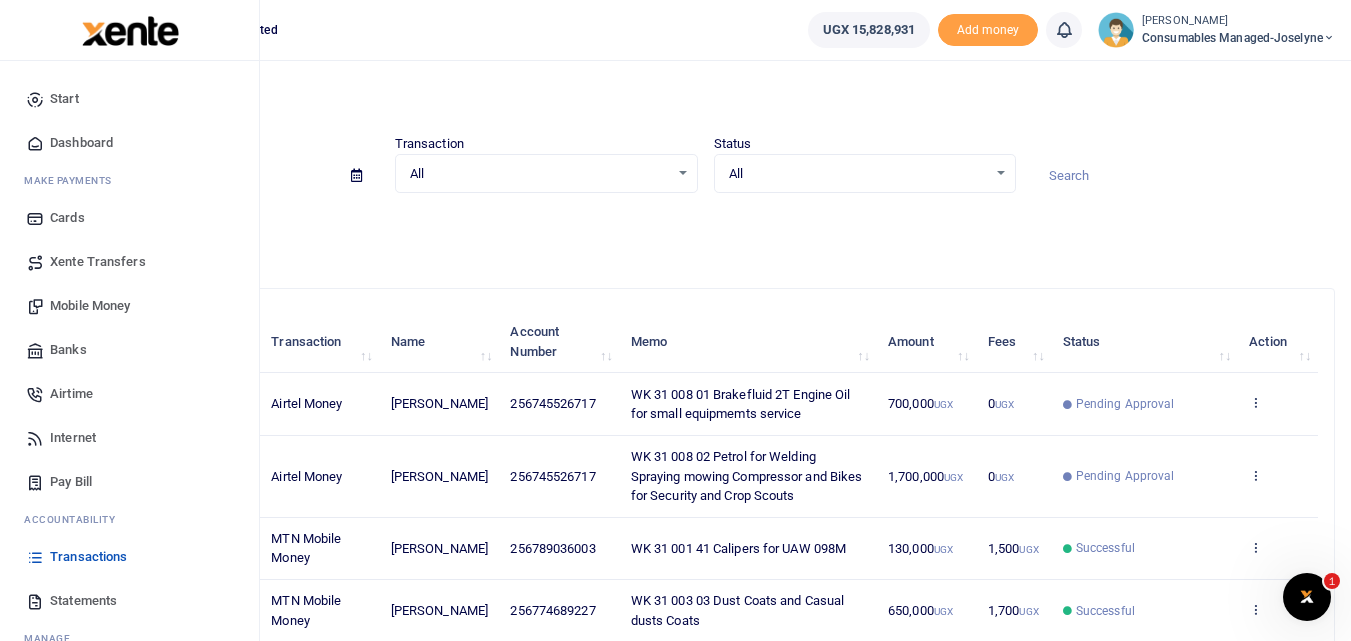 click on "Mobile Money" at bounding box center (90, 306) 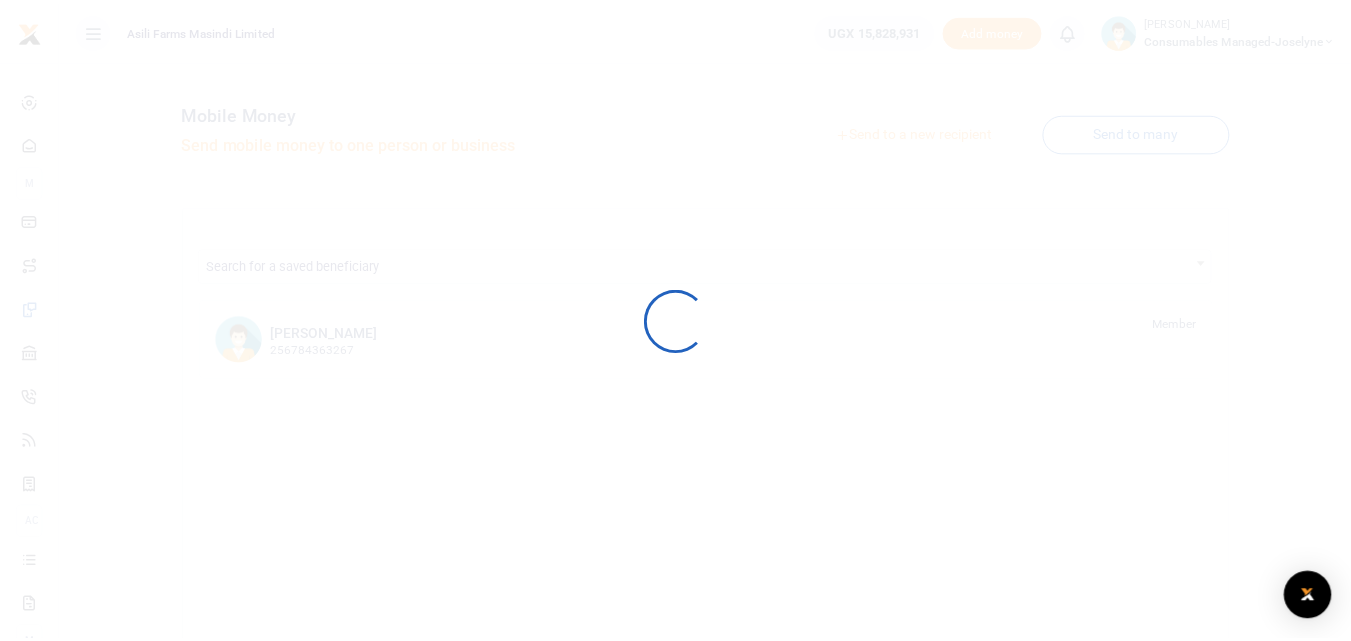 scroll, scrollTop: 0, scrollLeft: 0, axis: both 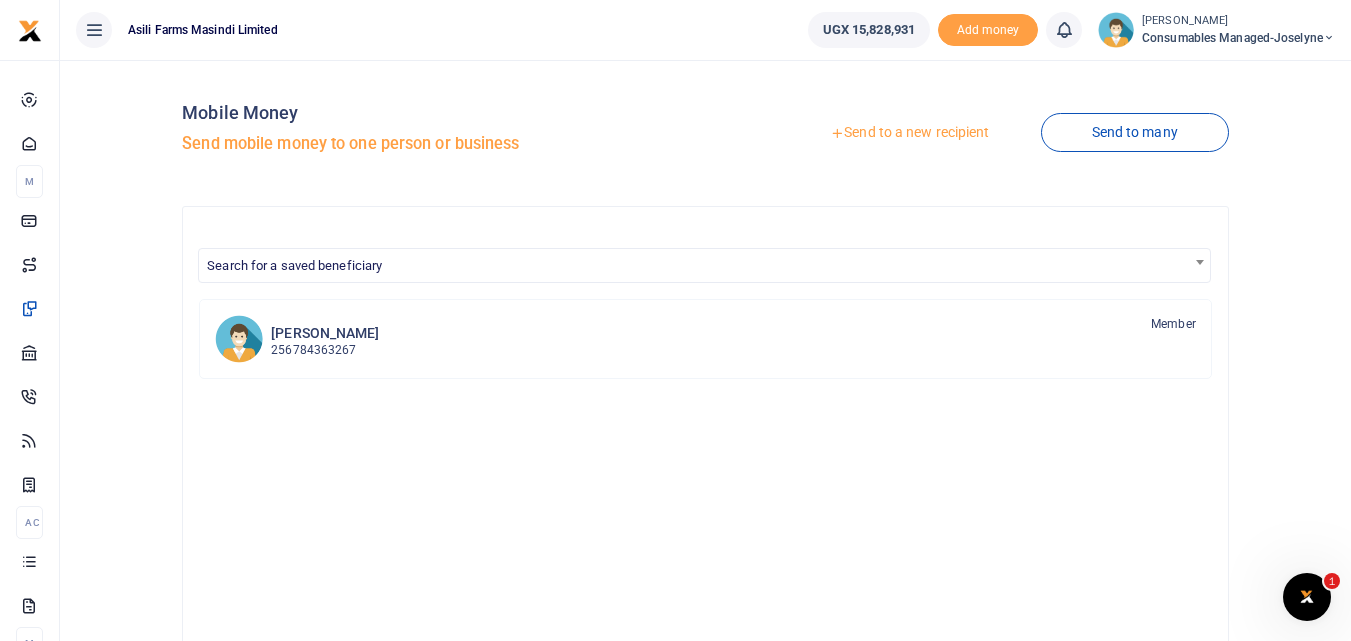 click on "Send to a new recipient" at bounding box center (909, 133) 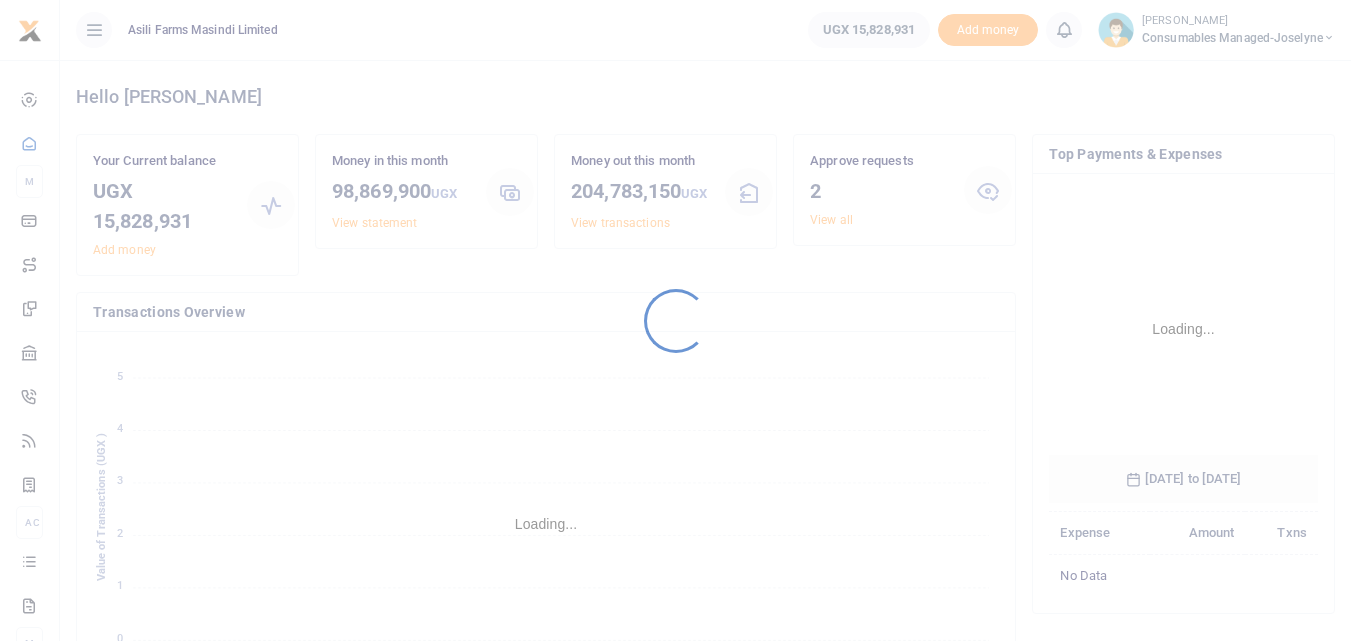 scroll, scrollTop: 0, scrollLeft: 0, axis: both 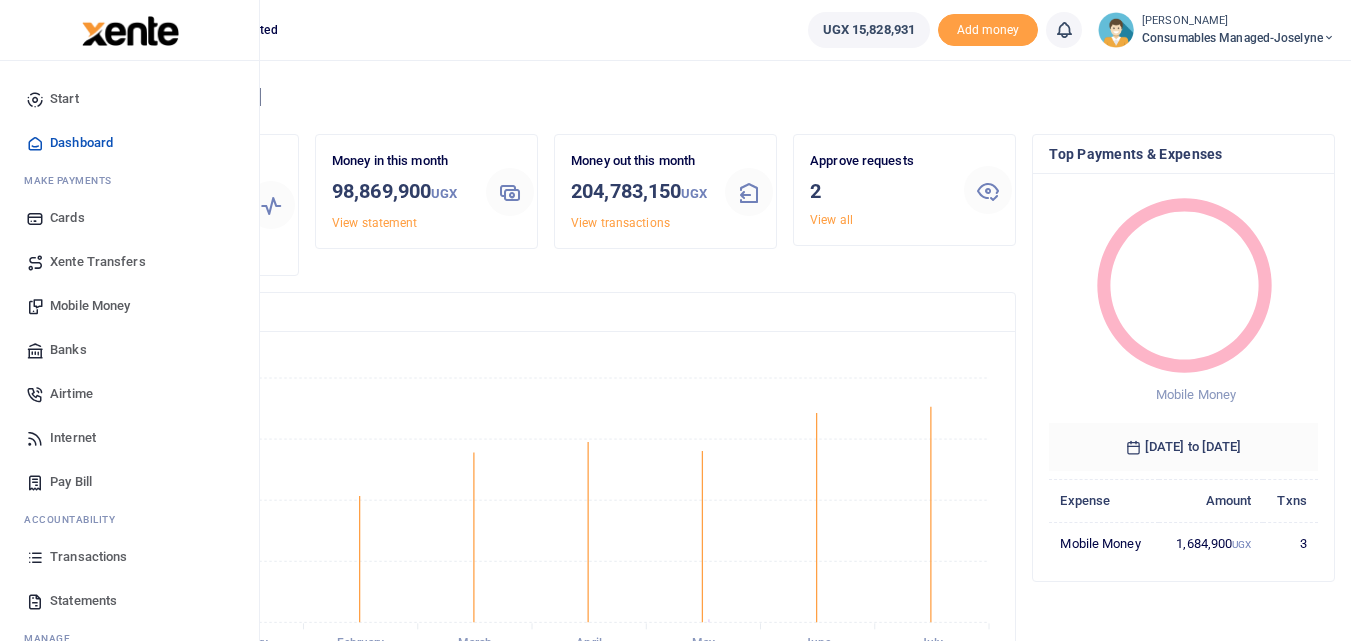 click at bounding box center (35, 557) 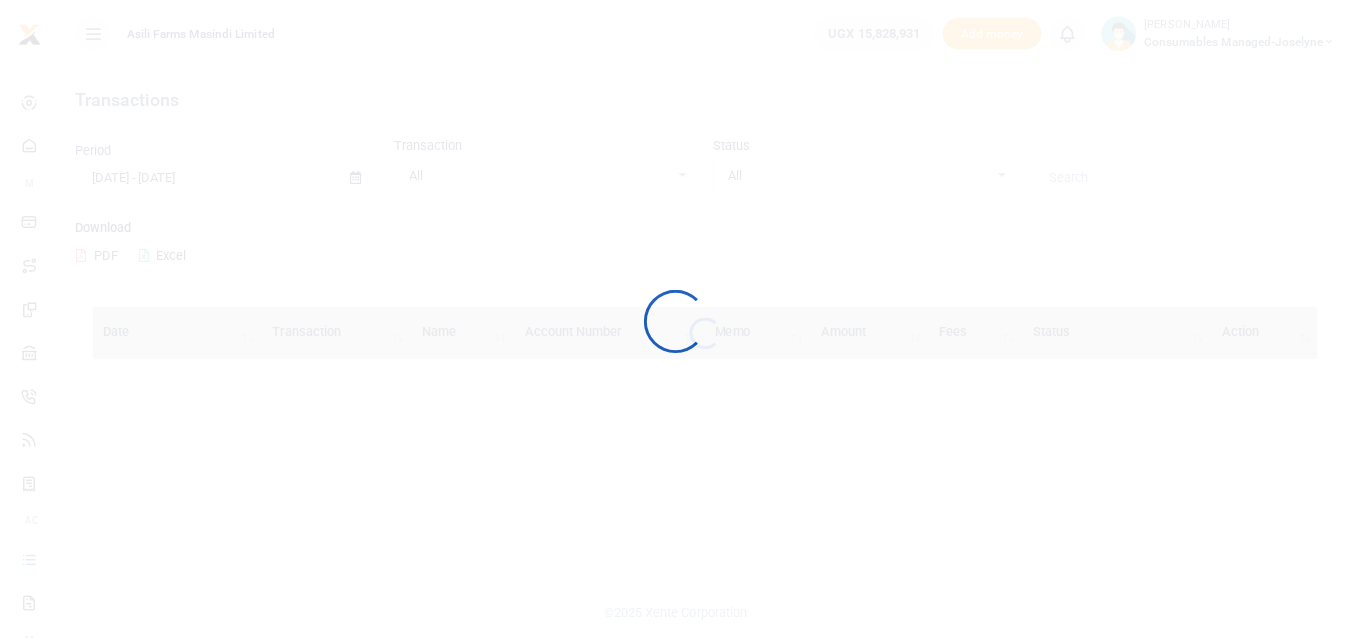 scroll, scrollTop: 0, scrollLeft: 0, axis: both 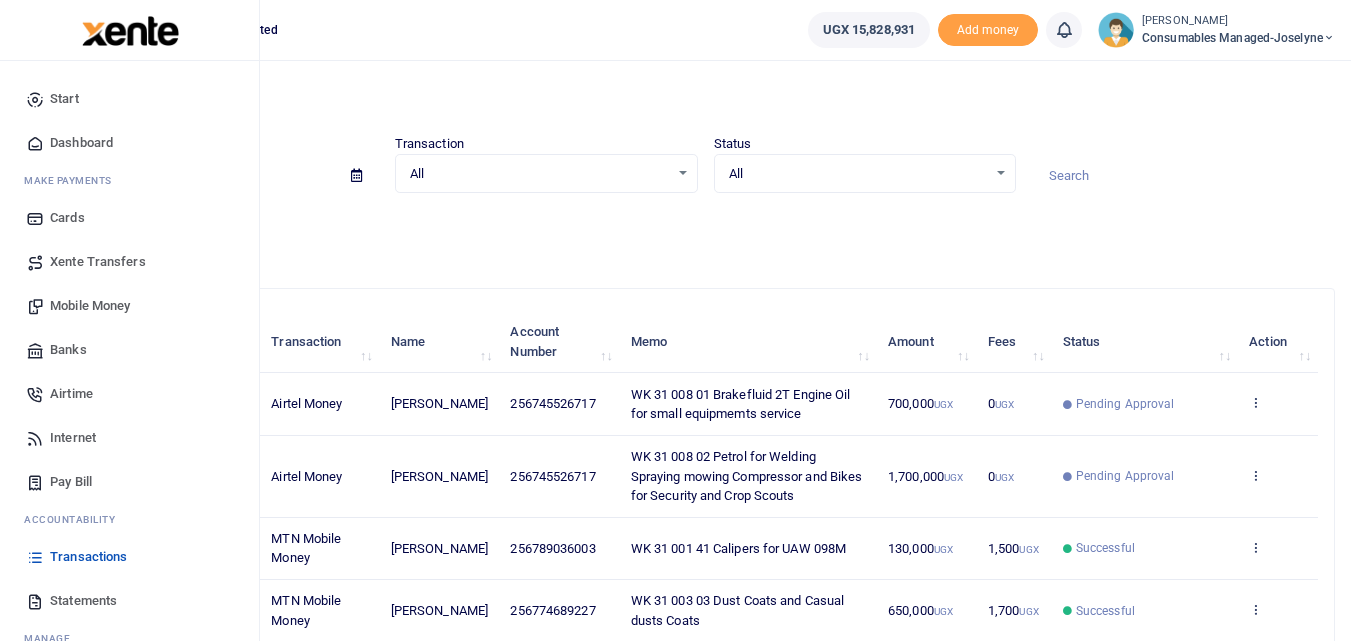 click on "Mobile Money" at bounding box center [90, 306] 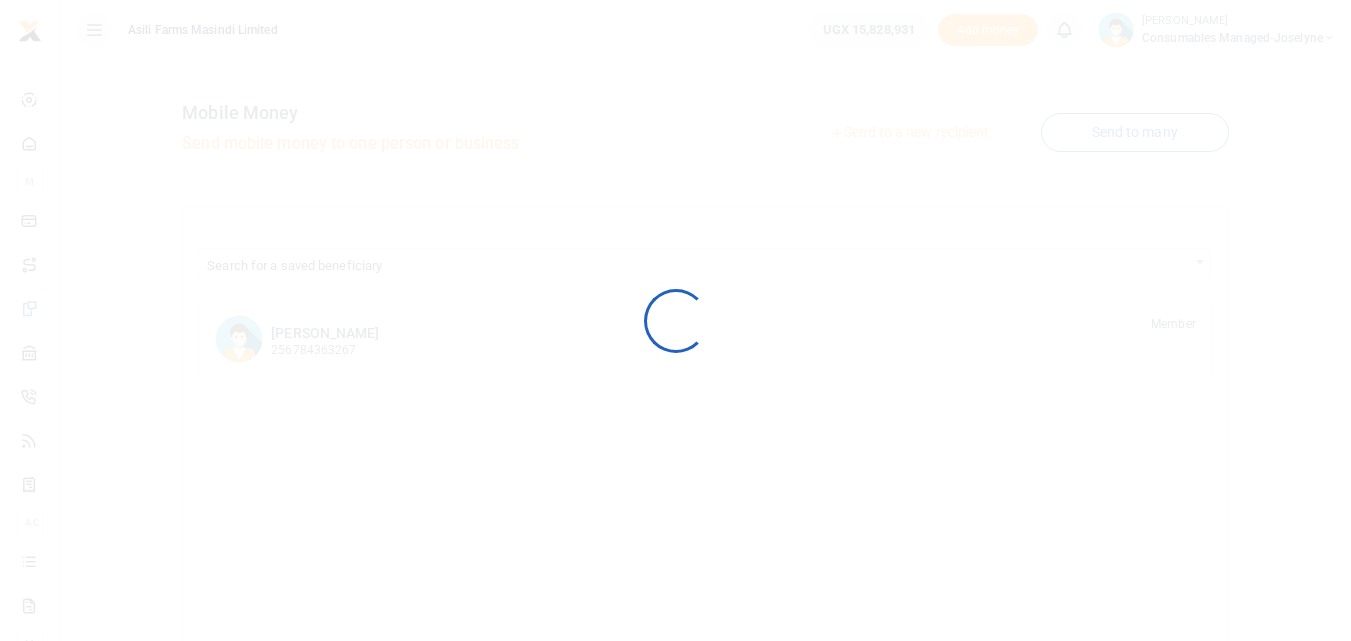 scroll, scrollTop: 0, scrollLeft: 0, axis: both 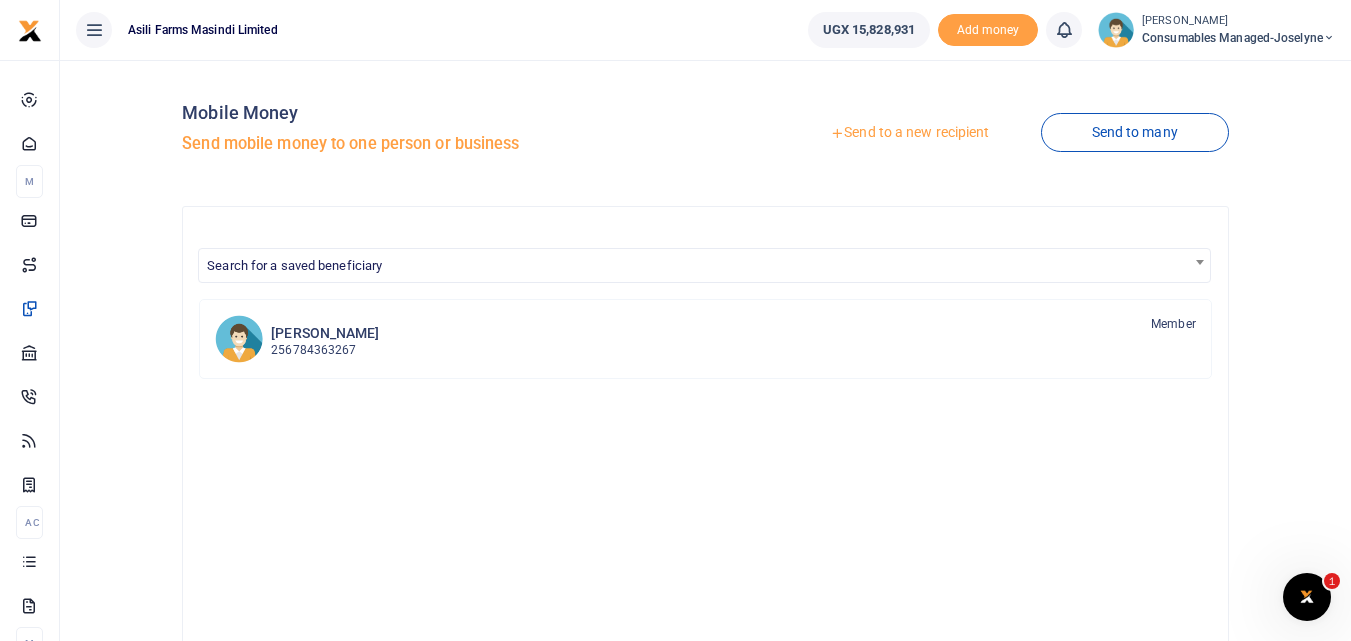 click on "Send to a new recipient" at bounding box center [909, 133] 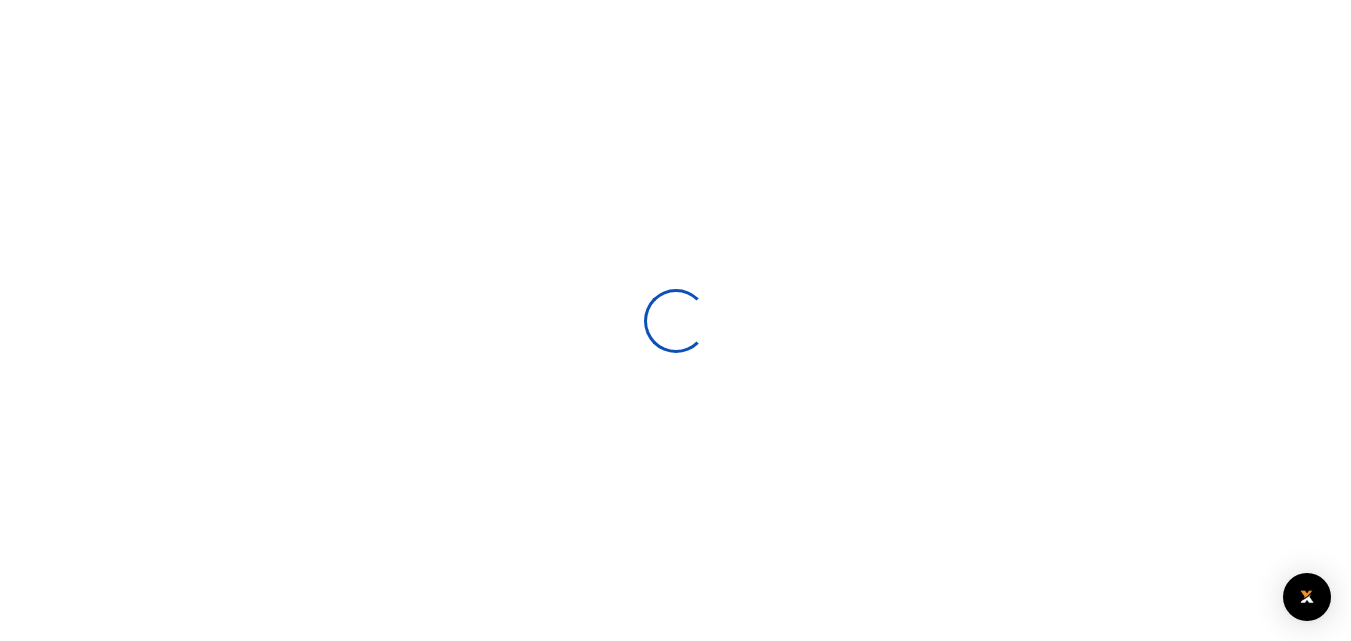 scroll, scrollTop: 0, scrollLeft: 0, axis: both 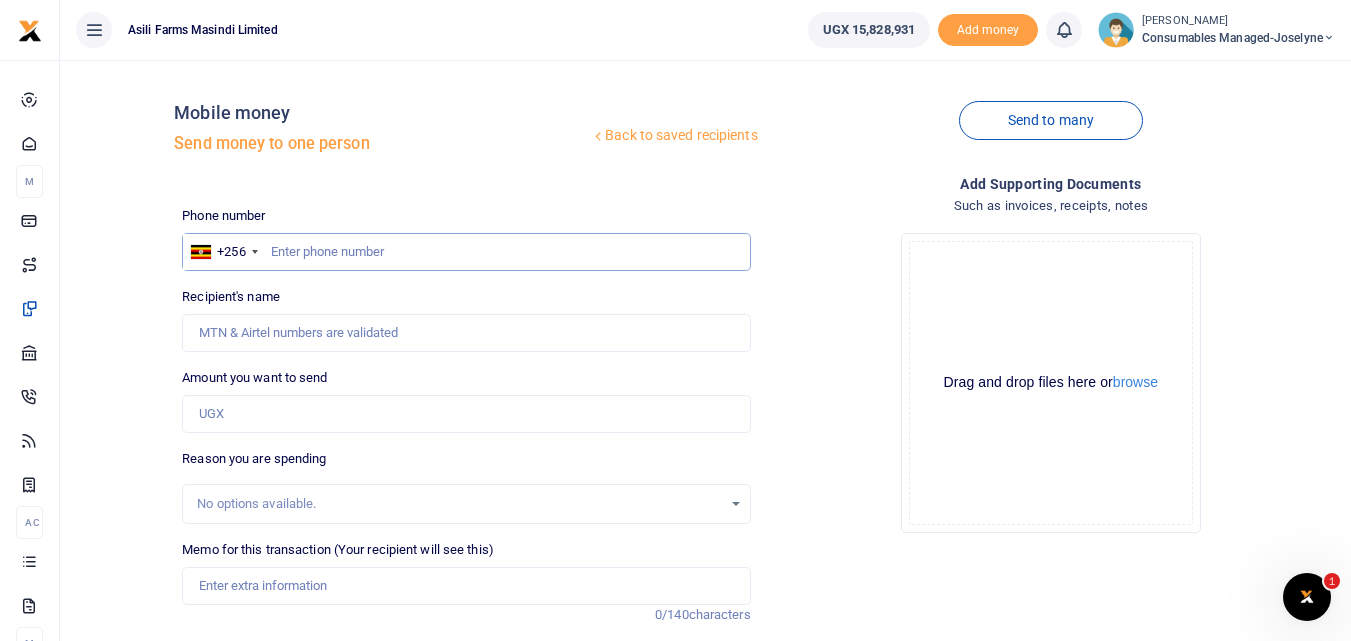 click at bounding box center [466, 252] 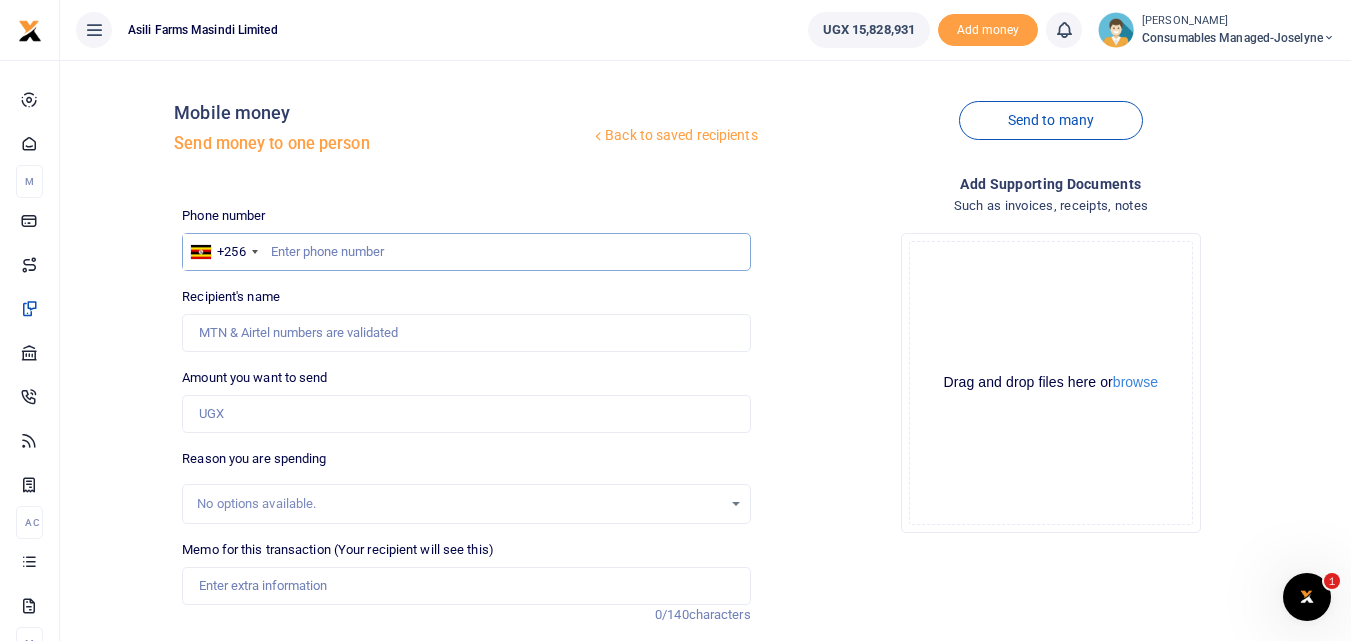 click at bounding box center [466, 252] 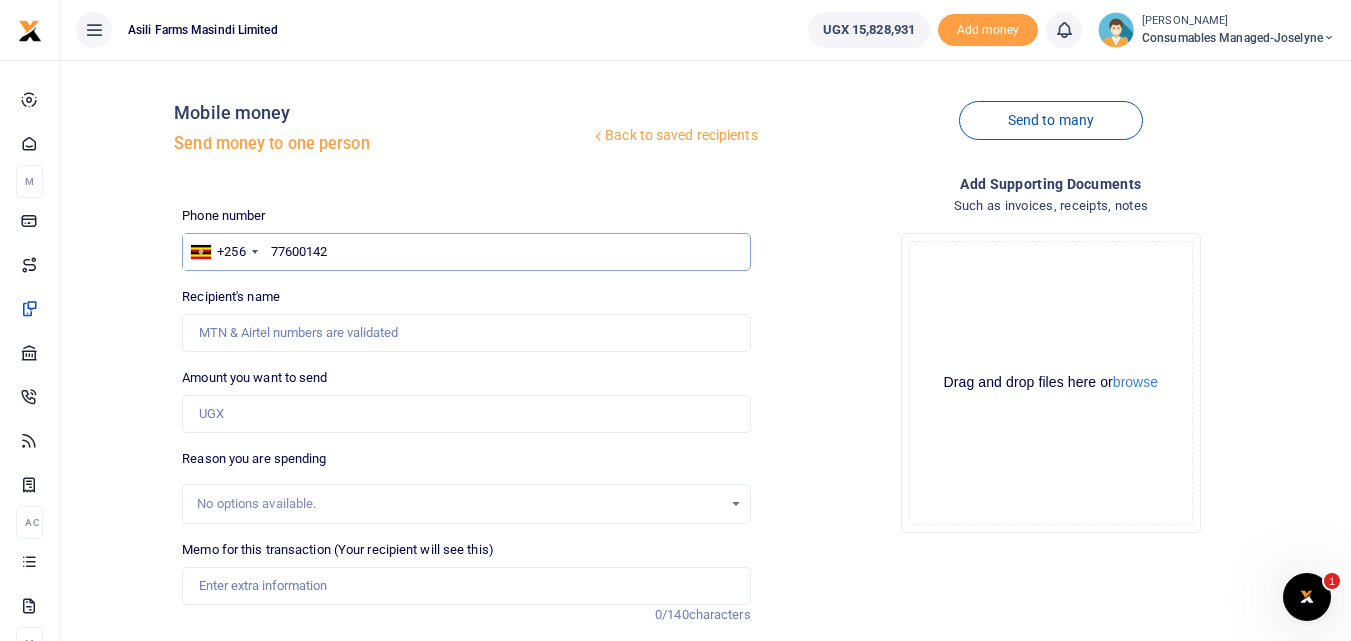 type on "776001421" 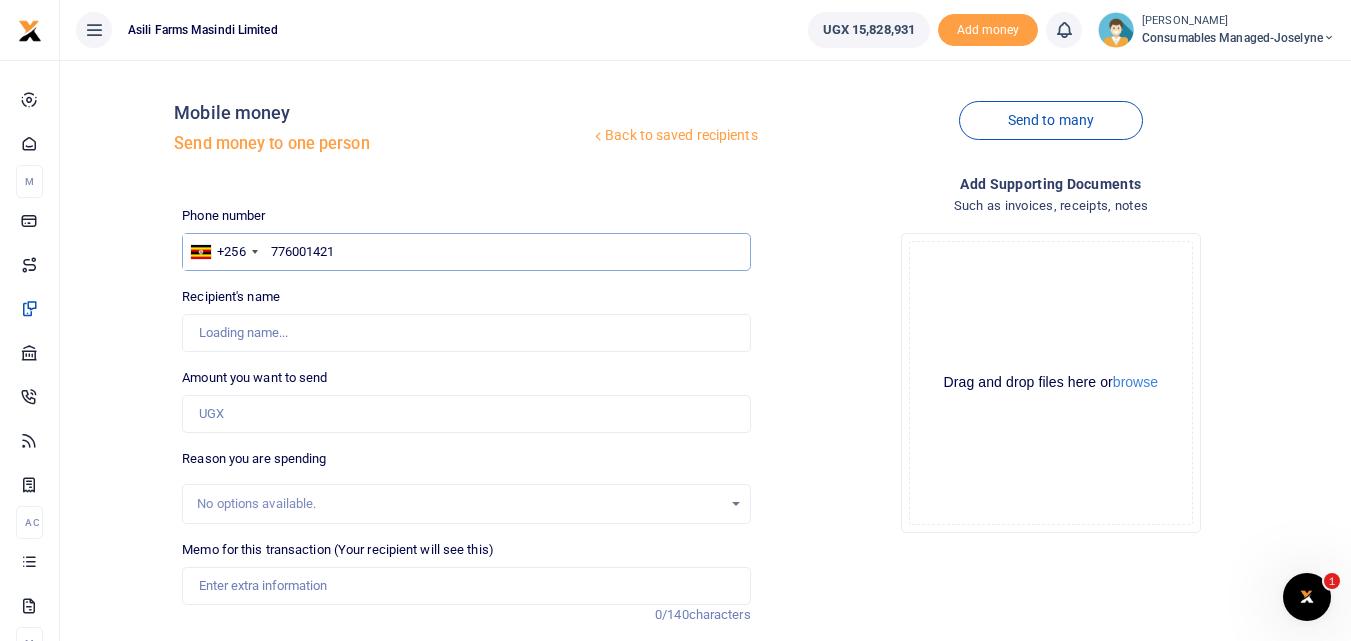 type on "[PERSON_NAME]" 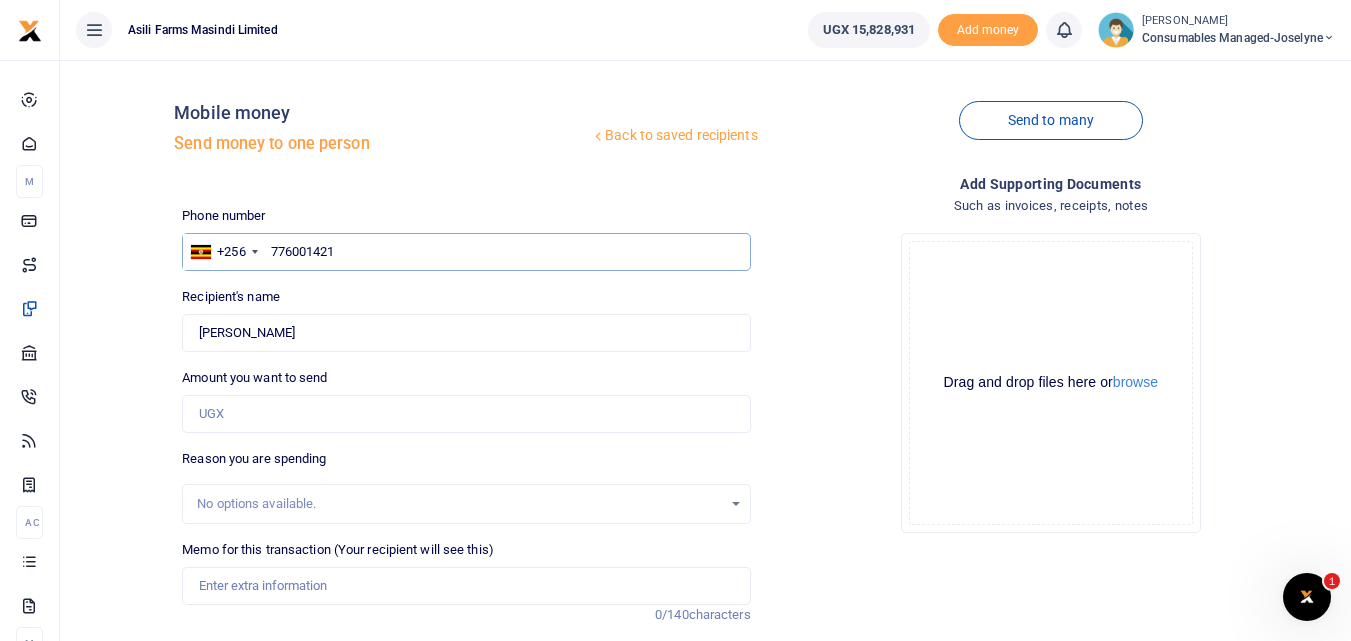 type on "776001421" 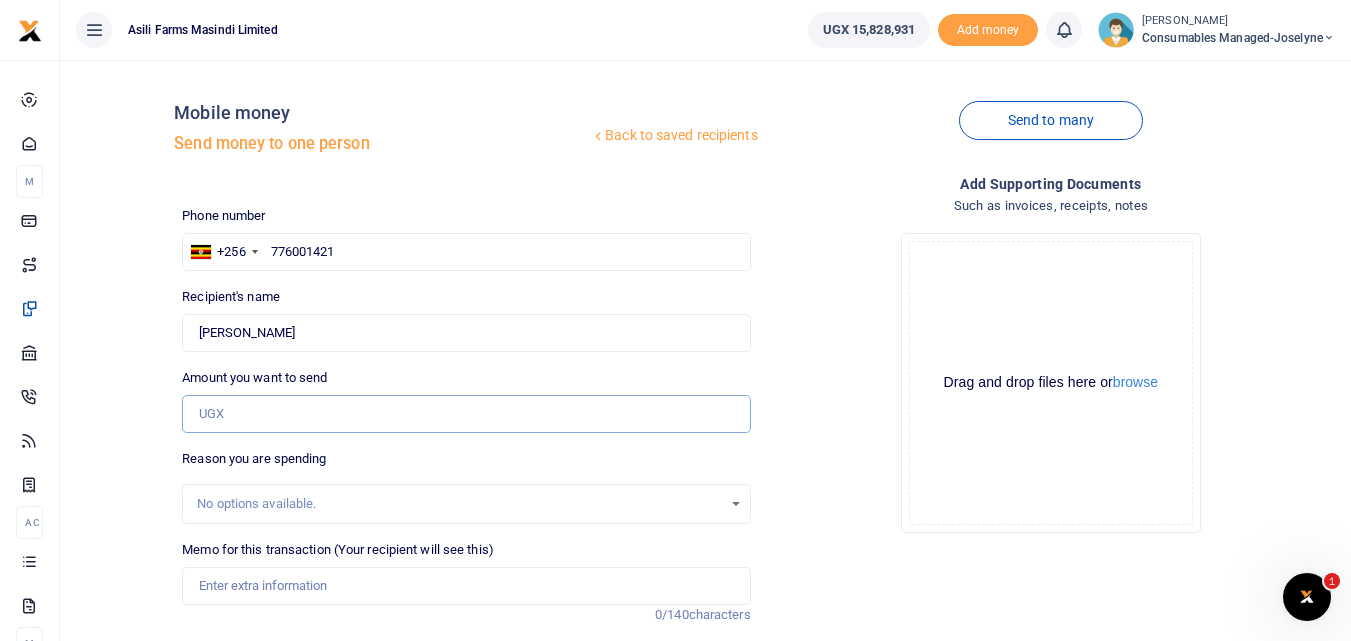 click on "Amount you want to send" at bounding box center (466, 414) 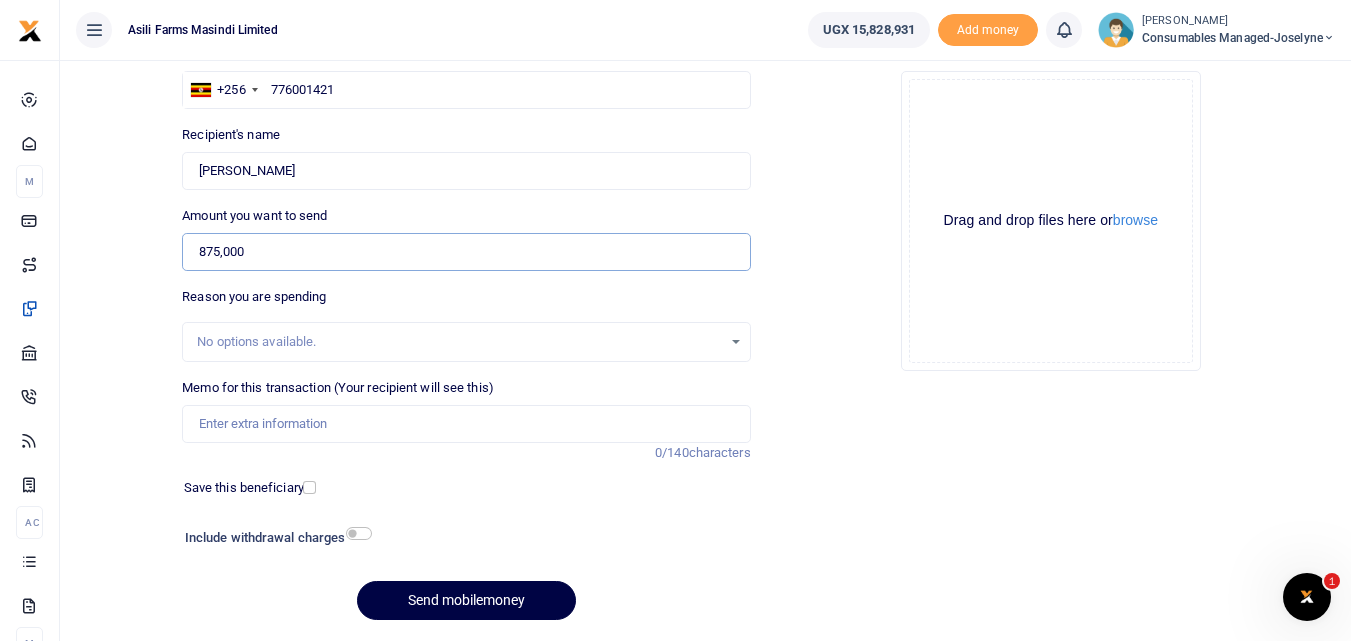 scroll, scrollTop: 225, scrollLeft: 0, axis: vertical 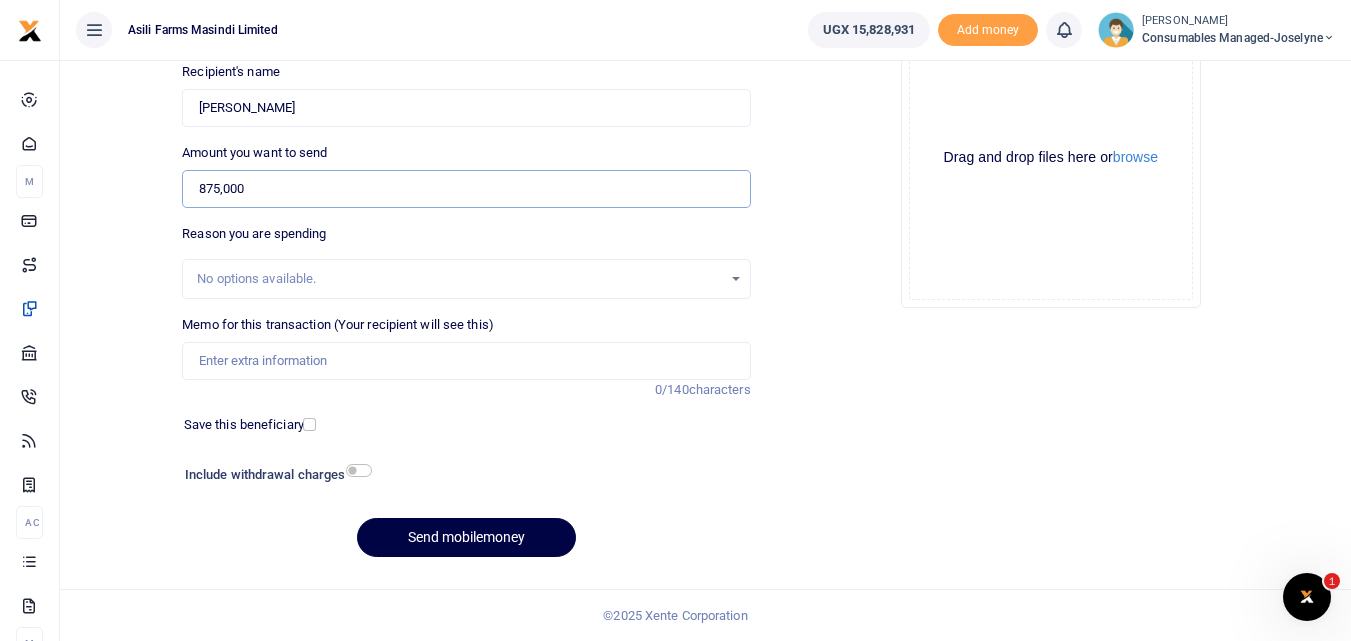 type on "875,000" 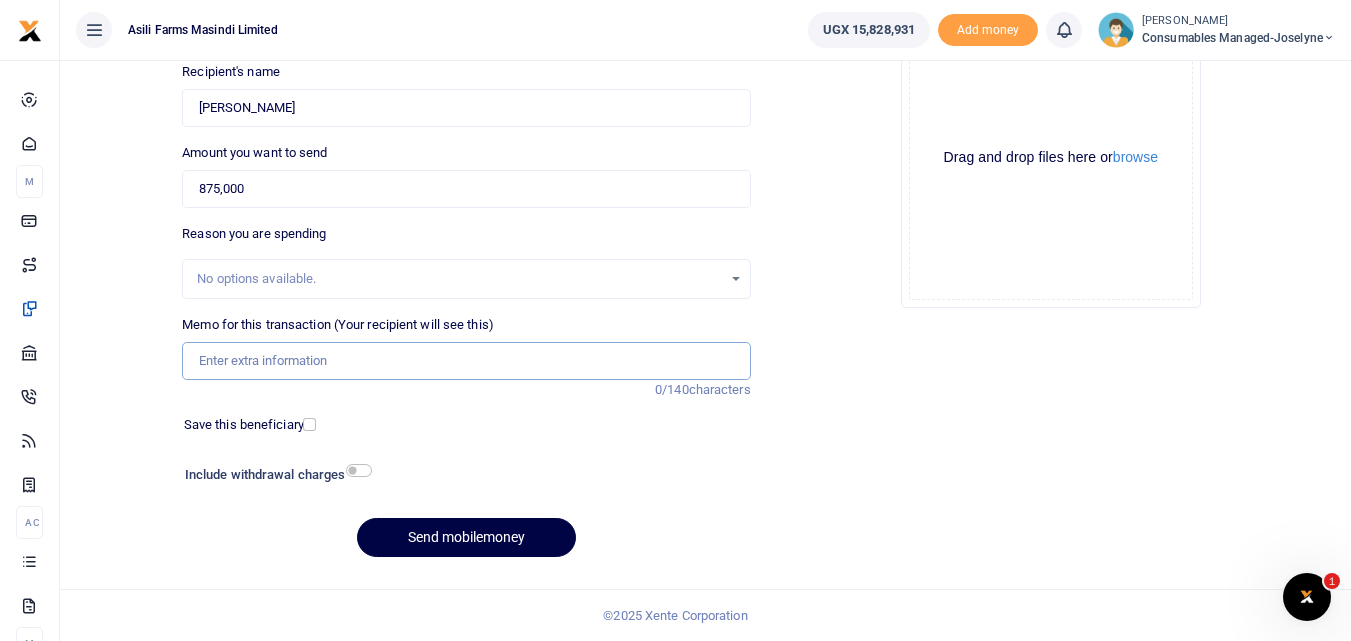 click on "Memo for this transaction (Your recipient will see this)" at bounding box center (466, 361) 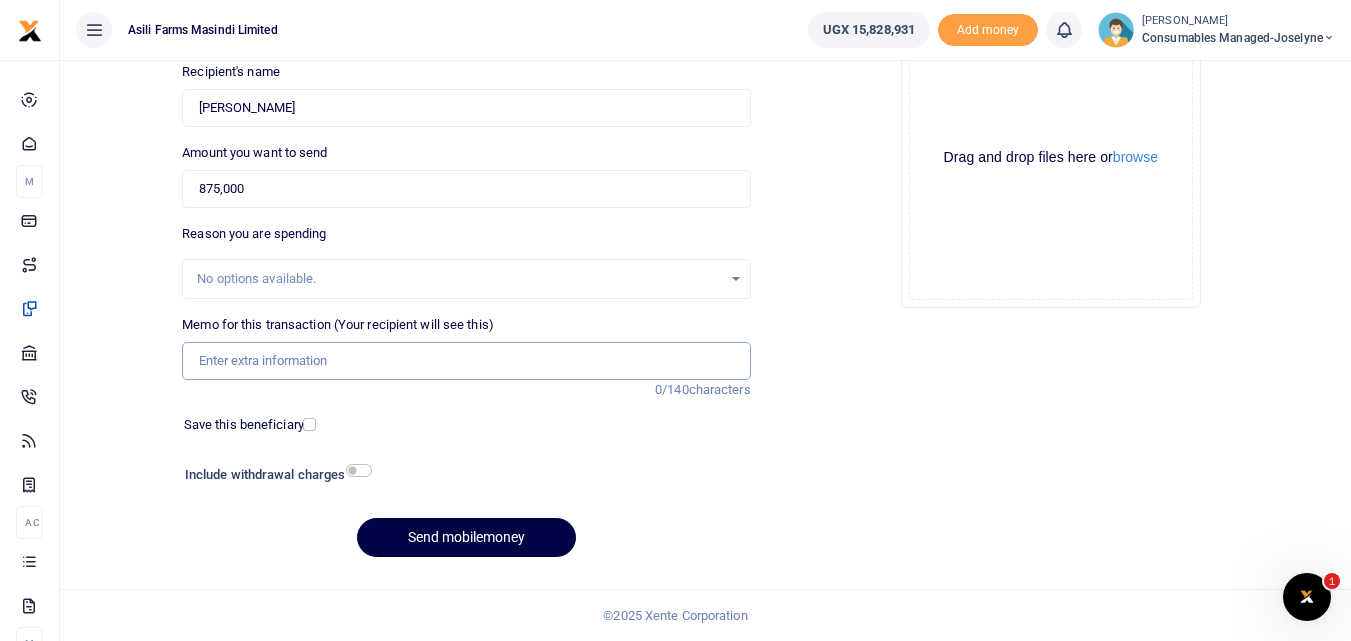 click on "Memo for this transaction (Your recipient will see this)" at bounding box center (466, 361) 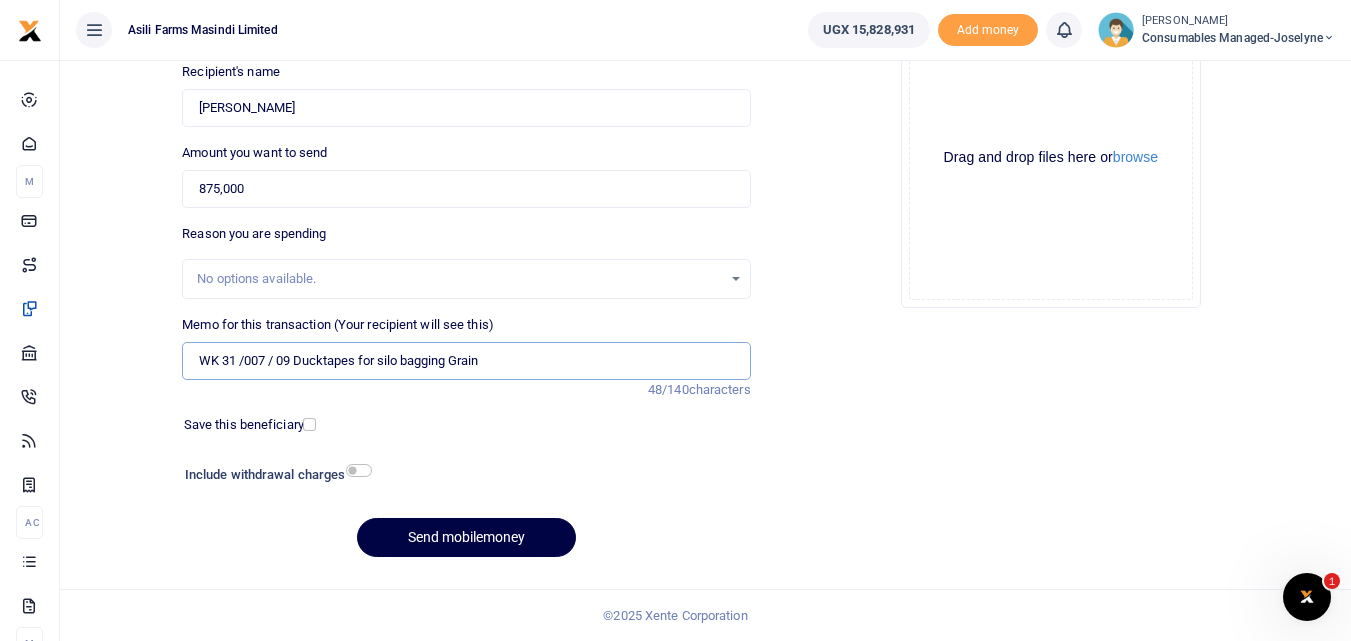 click on "WK 31 /007 / 09 Ducktapes for silo bagging Grain" at bounding box center [466, 361] 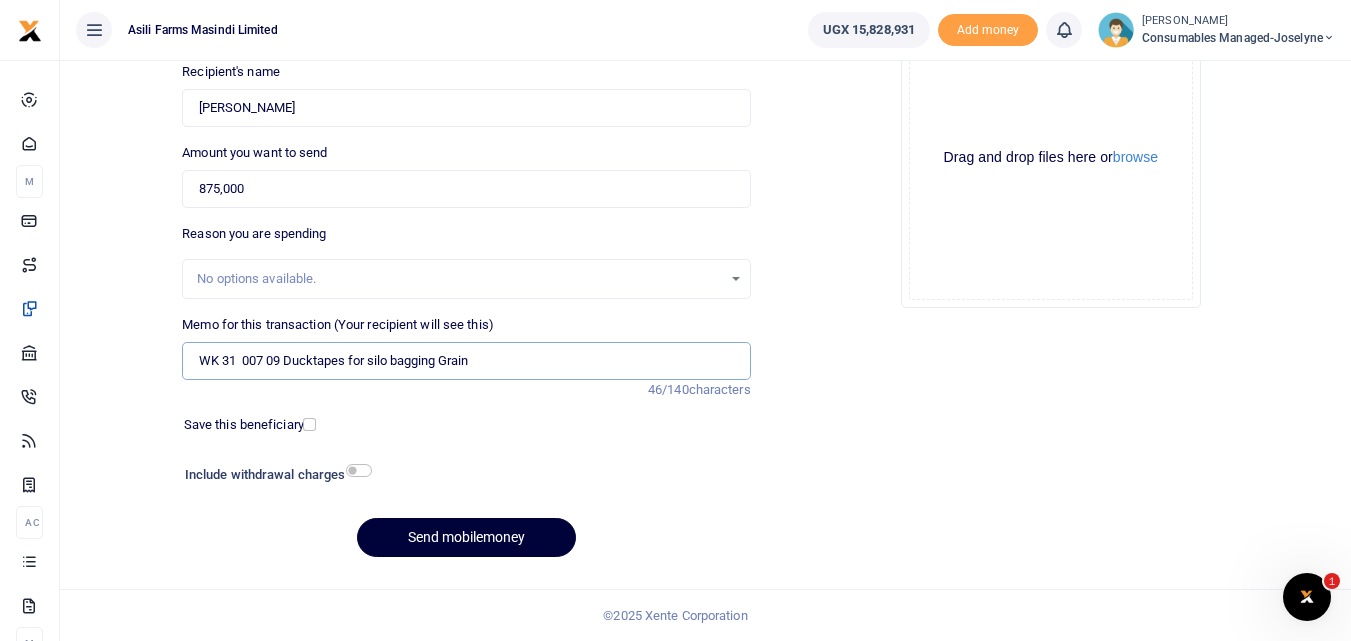 type on "WK 31  007 09 Ducktapes for silo bagging Grain" 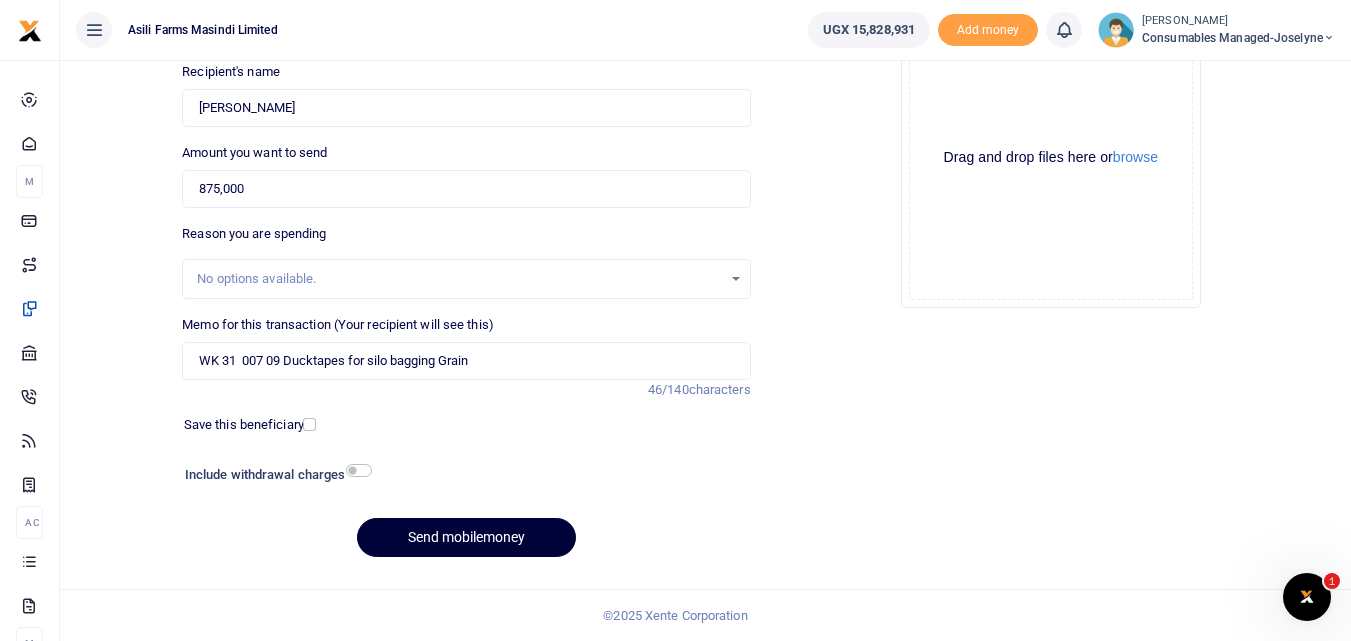 click on "Send mobilemoney" at bounding box center (466, 537) 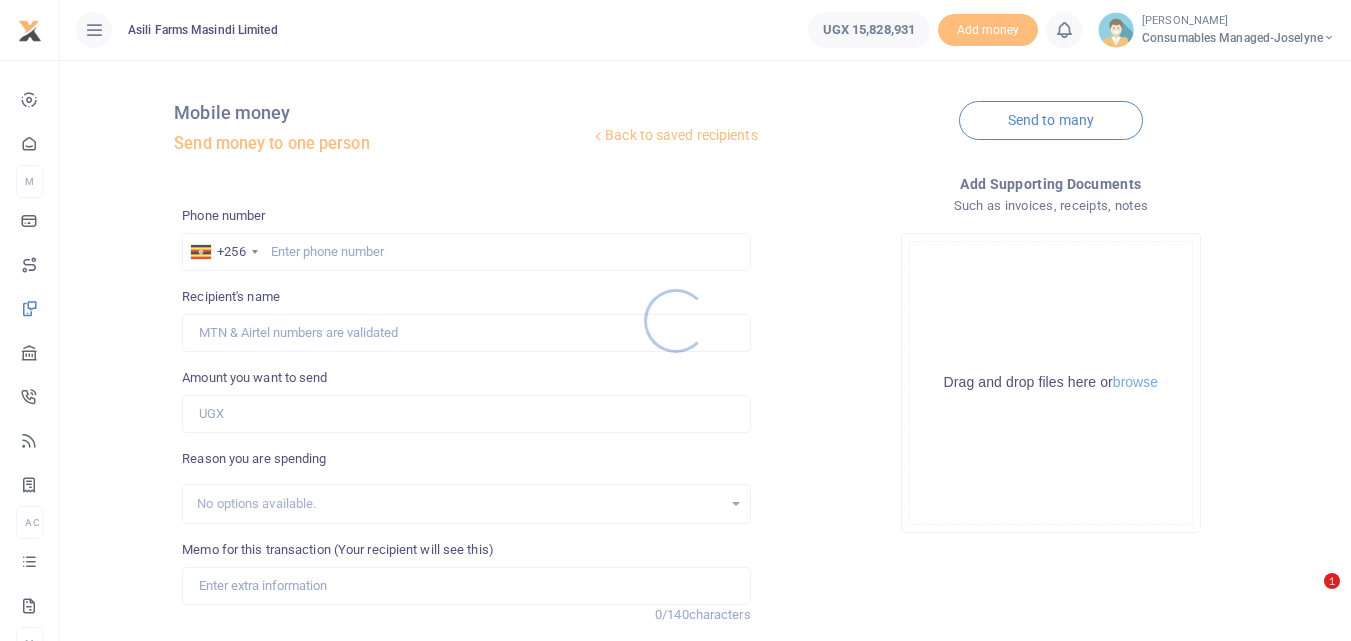 scroll, scrollTop: 225, scrollLeft: 0, axis: vertical 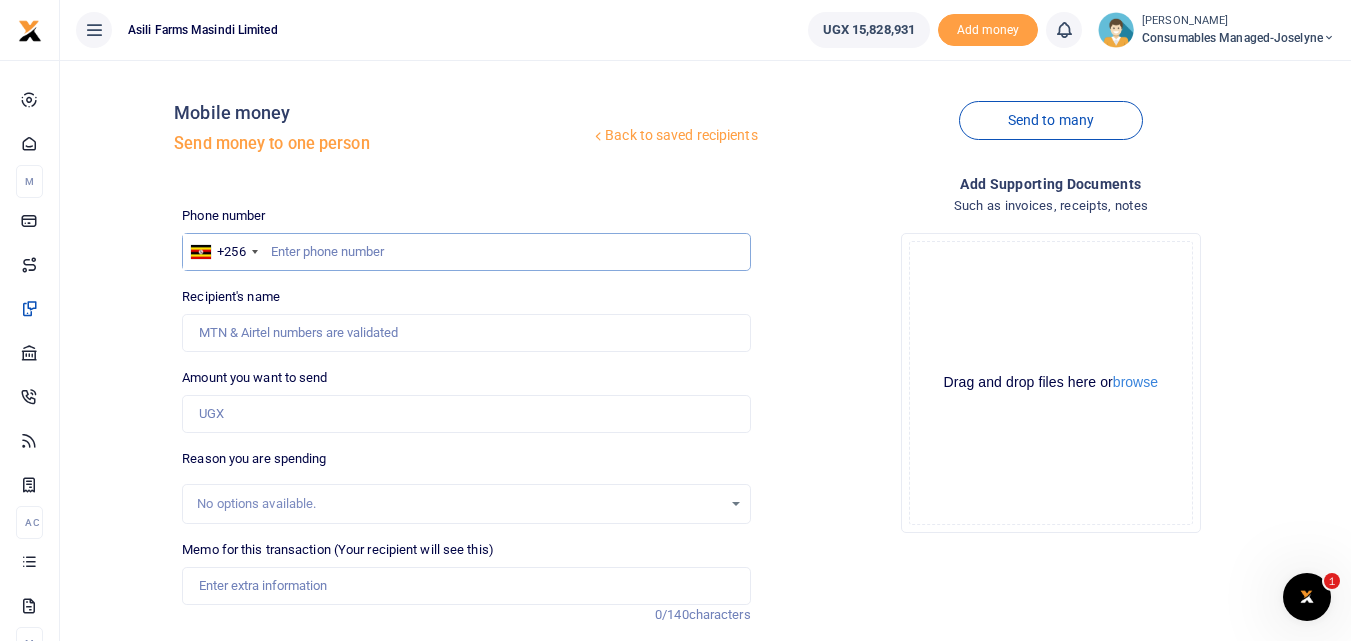click at bounding box center (466, 252) 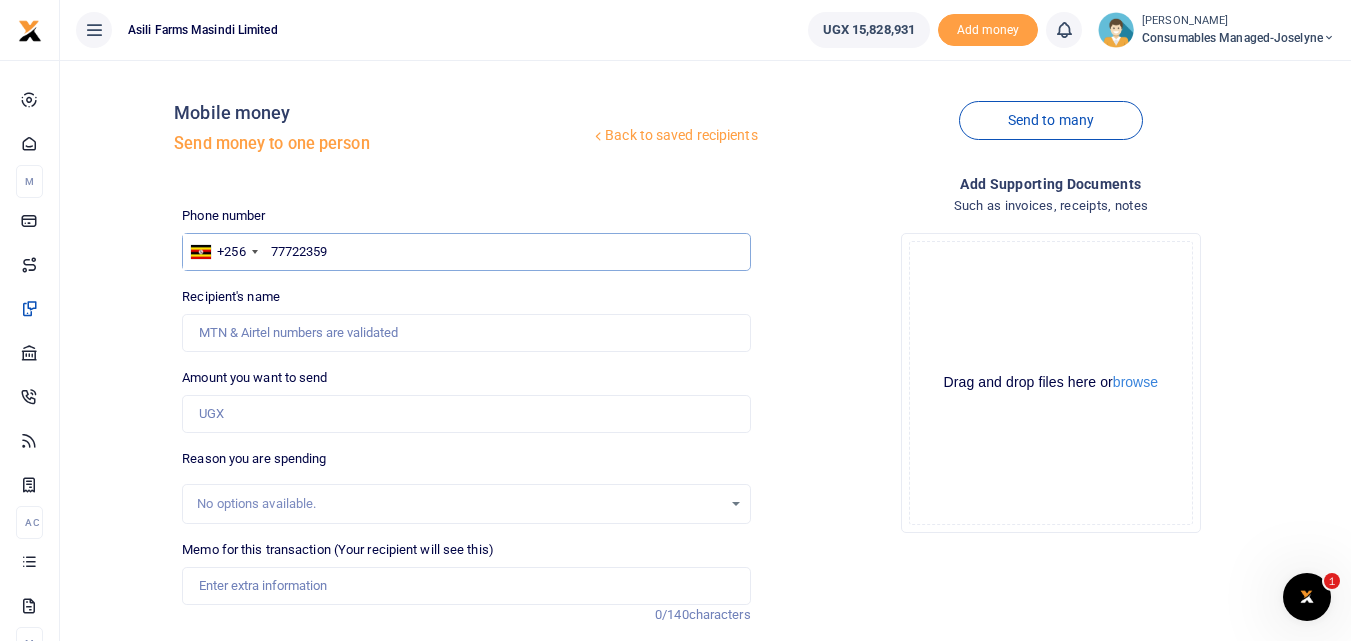 type on "777223598" 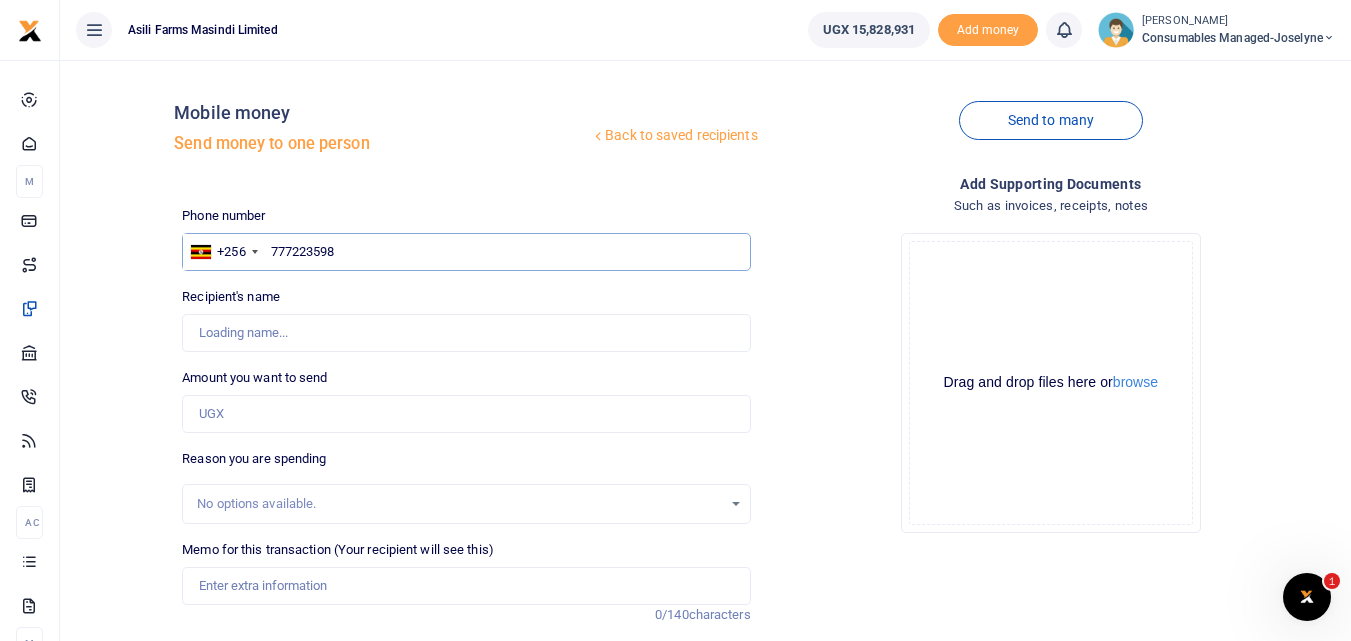 type on "Christine Kyosaba" 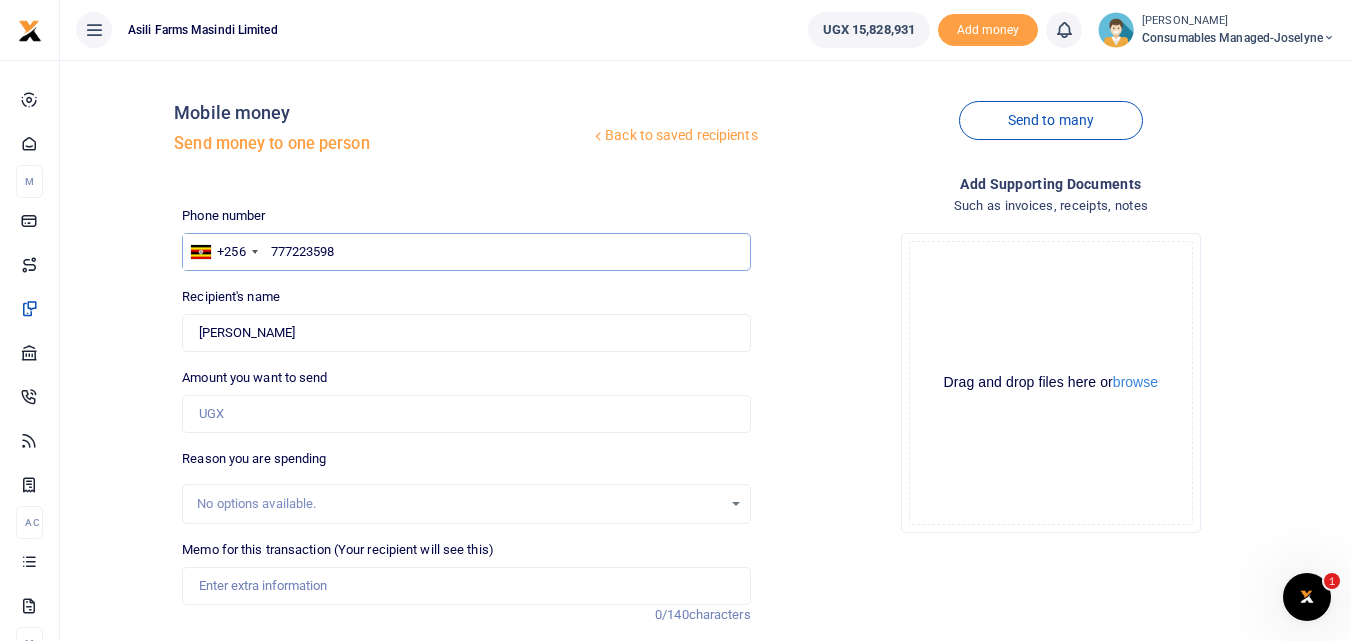 type on "777223598" 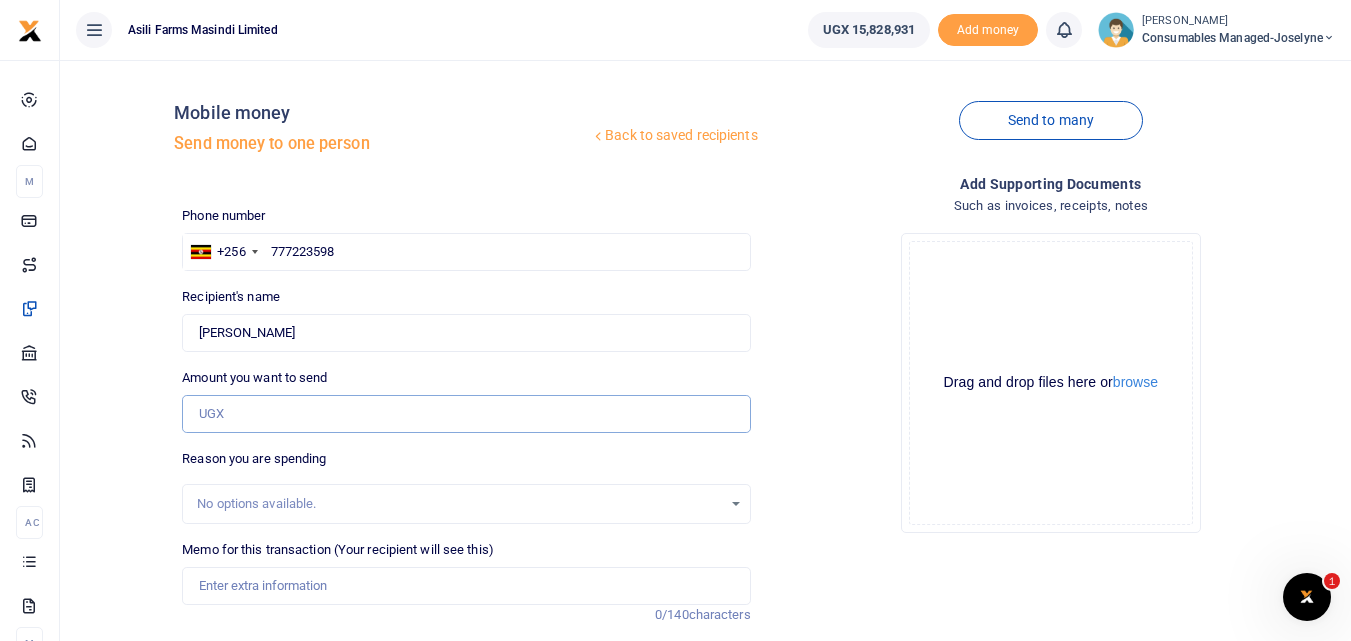 click on "Amount you want to send" at bounding box center (466, 414) 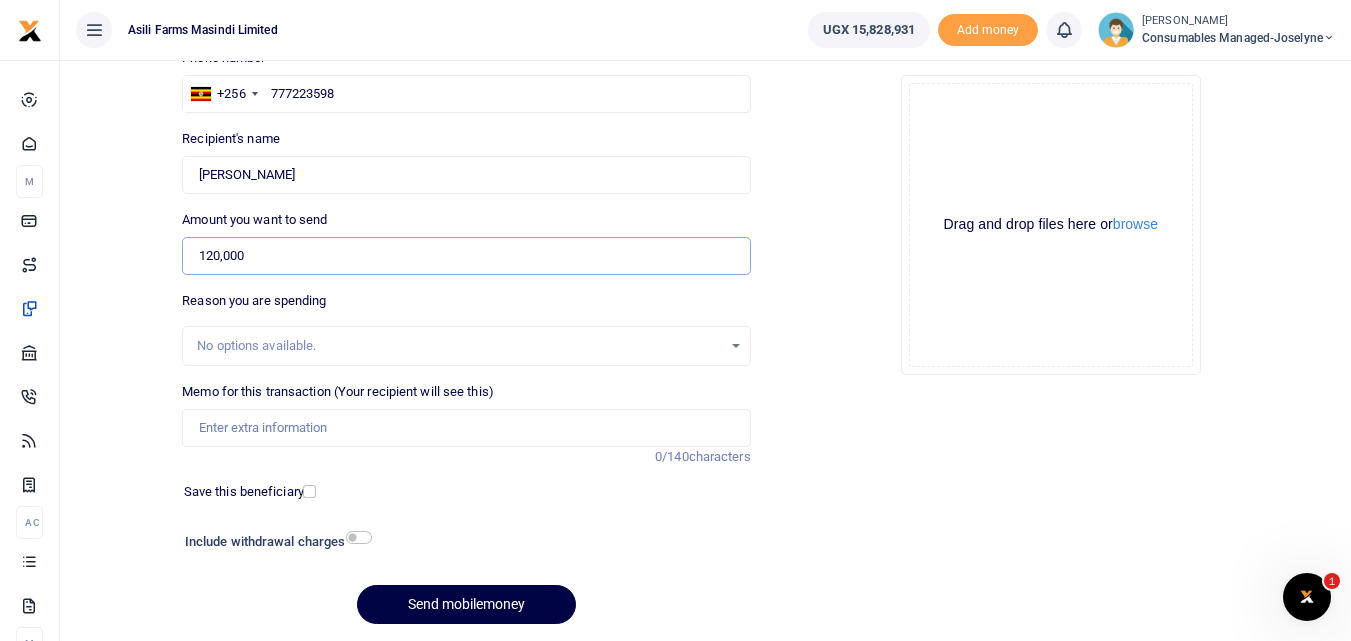scroll, scrollTop: 166, scrollLeft: 0, axis: vertical 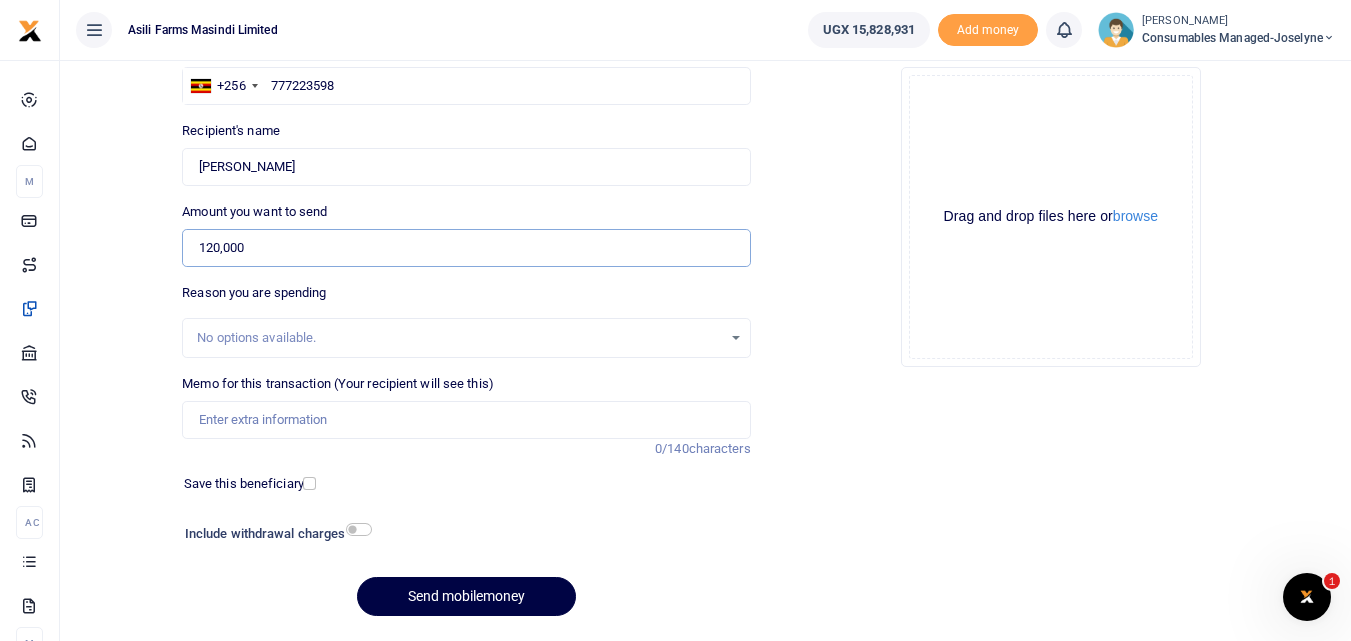 type on "120,000" 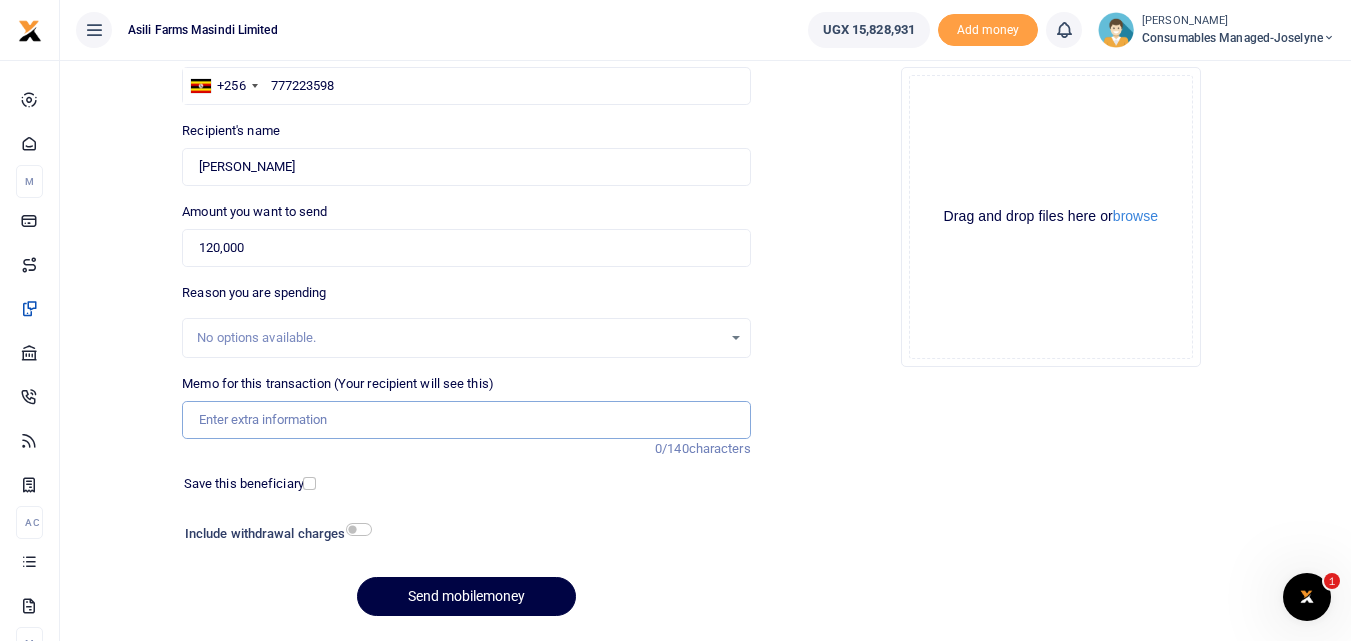 click on "Memo for this transaction (Your recipient will see this)" at bounding box center (466, 420) 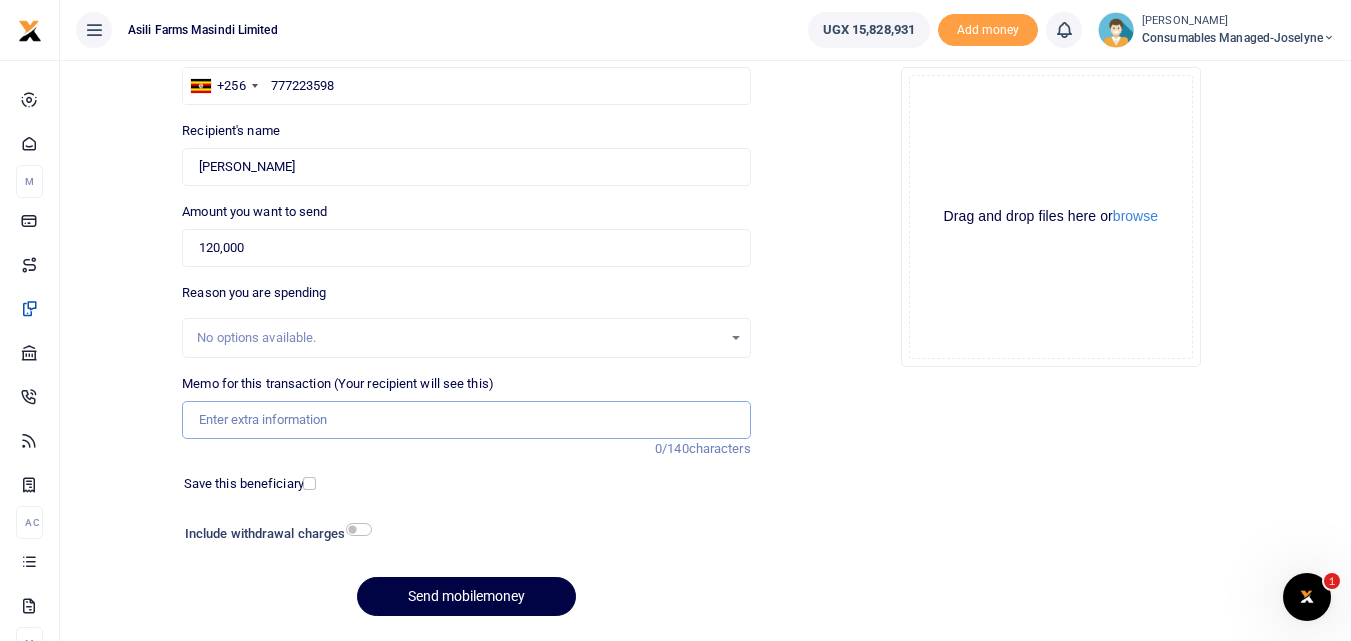 click on "Memo for this transaction (Your recipient will see this)" at bounding box center [466, 420] 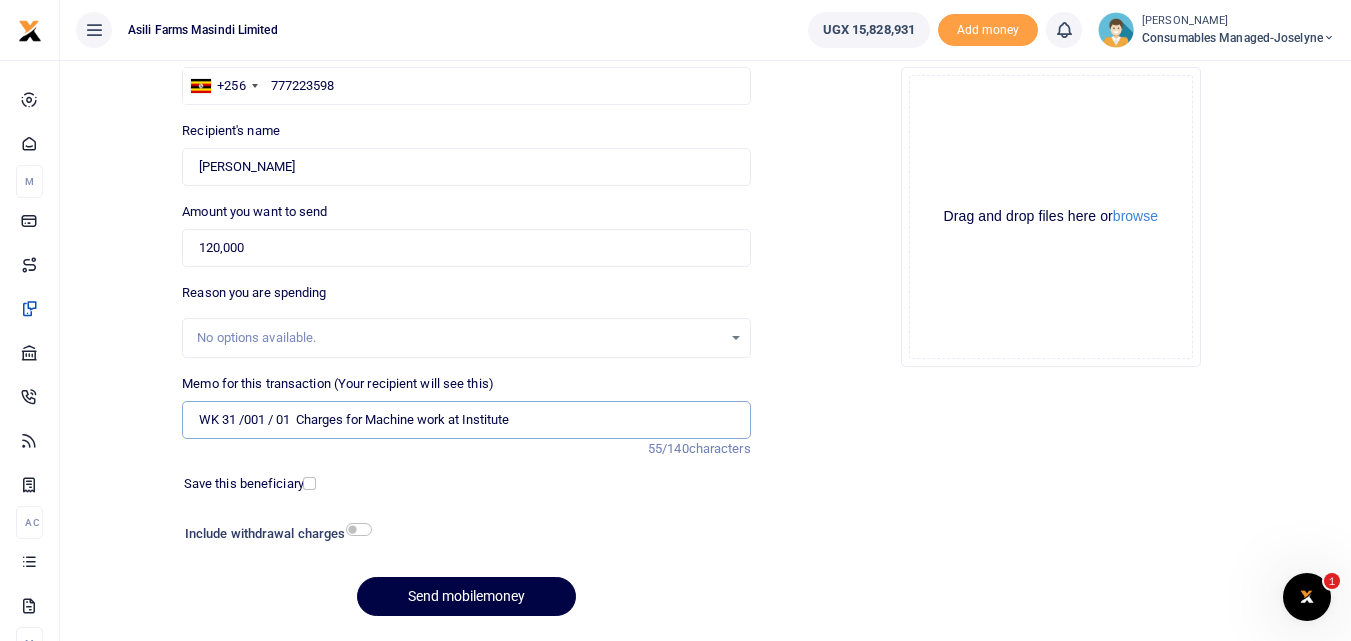 click on "WK 31 /001 / 01  Charges for Machine work at Institute" at bounding box center (466, 420) 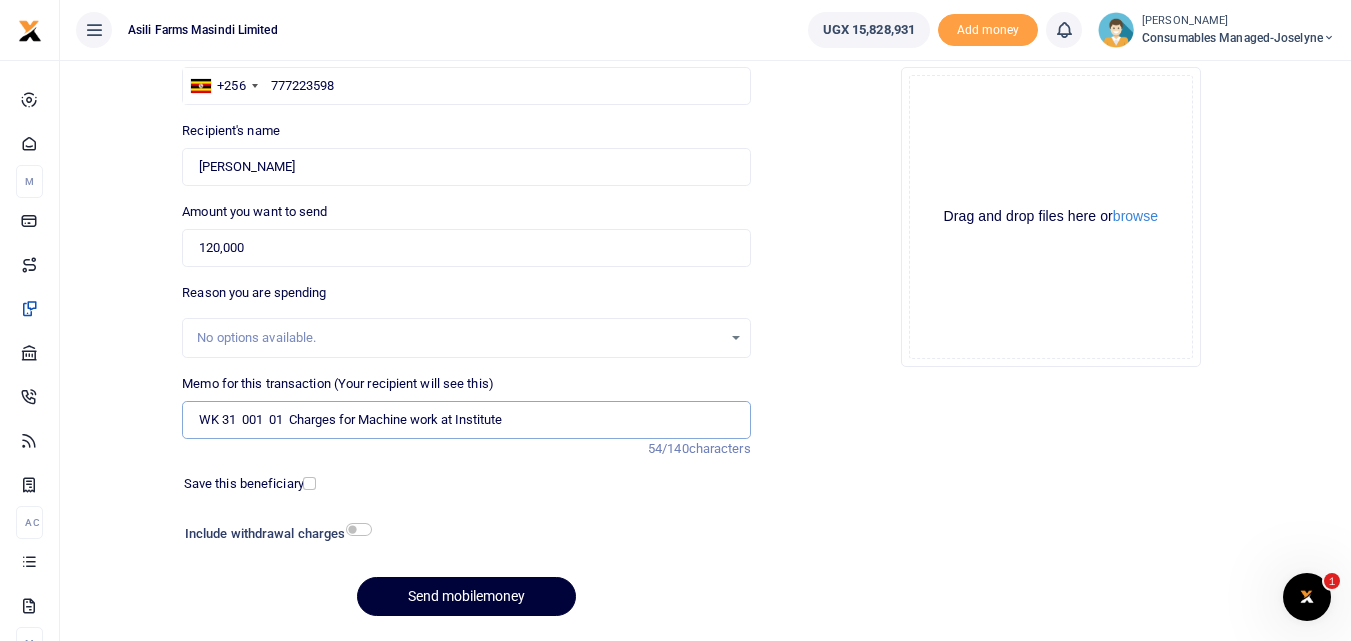 type on "WK 31  001  01  Charges for Machine work at Institute" 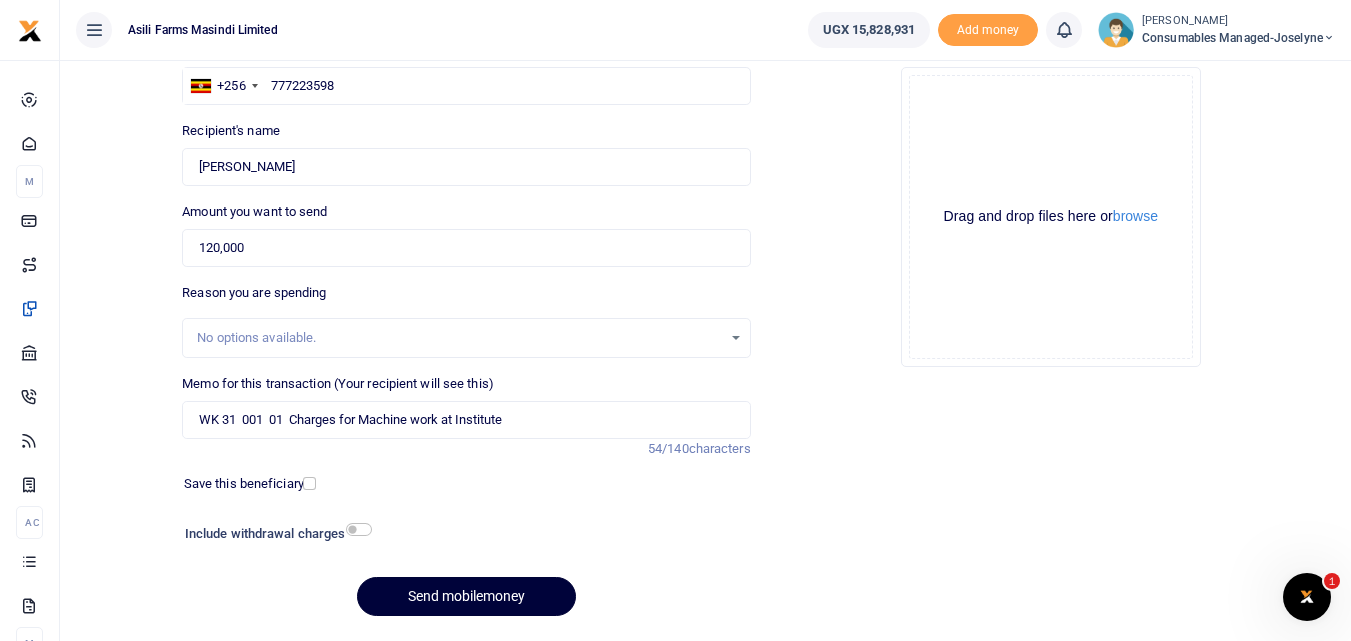 click on "Send mobilemoney" at bounding box center (466, 596) 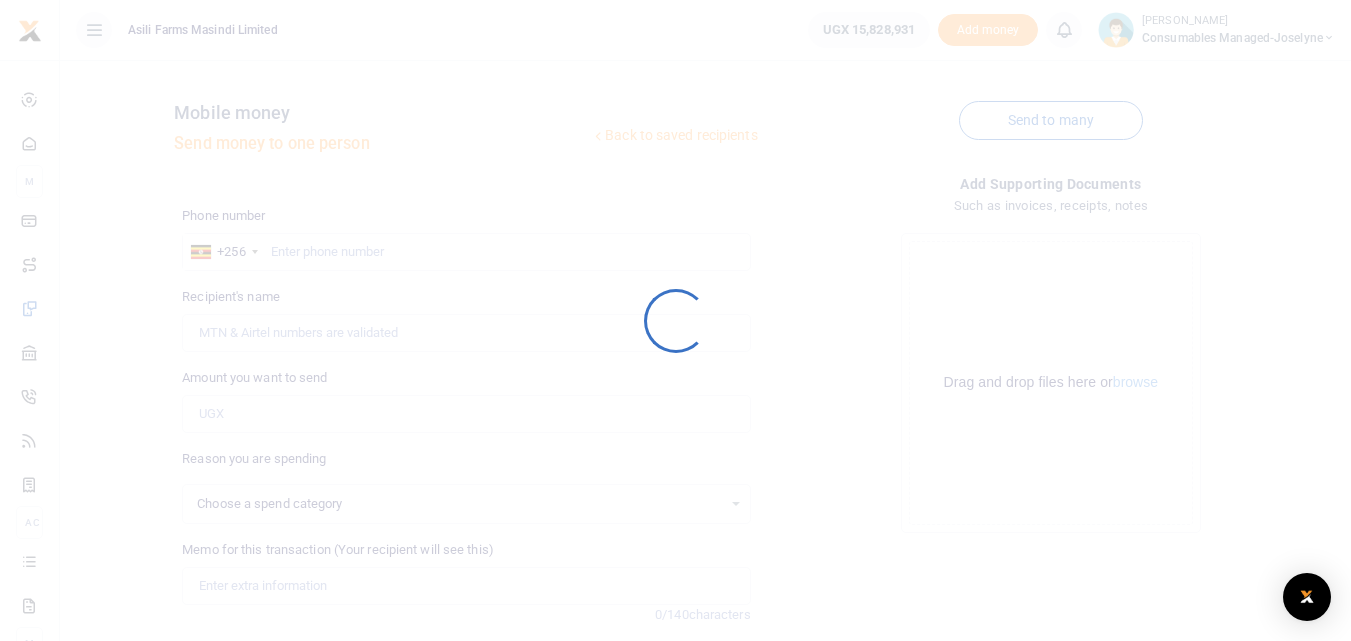 scroll, scrollTop: 166, scrollLeft: 0, axis: vertical 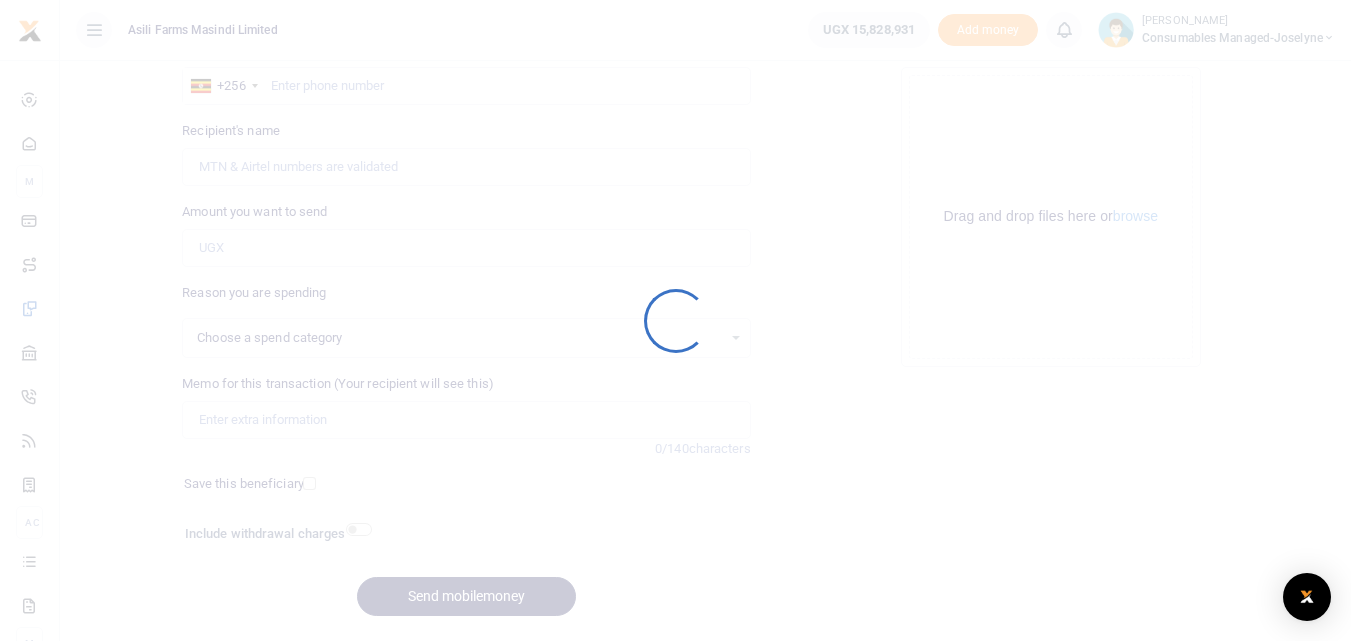 select 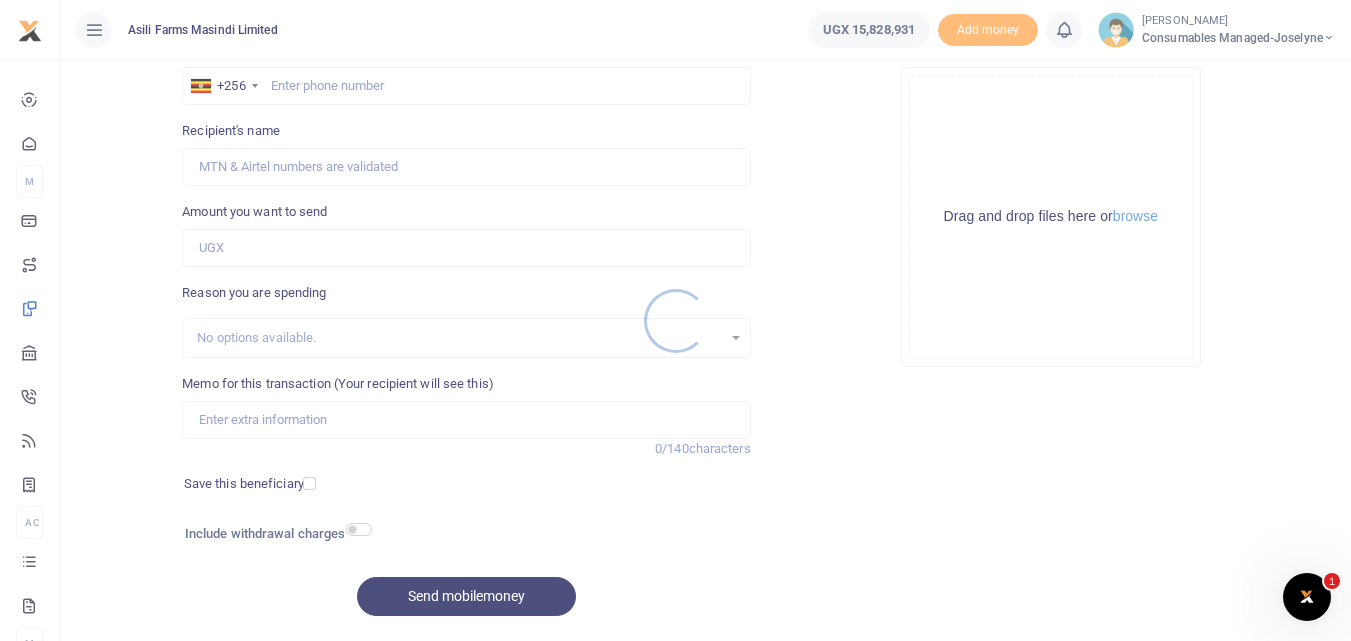 scroll, scrollTop: 0, scrollLeft: 0, axis: both 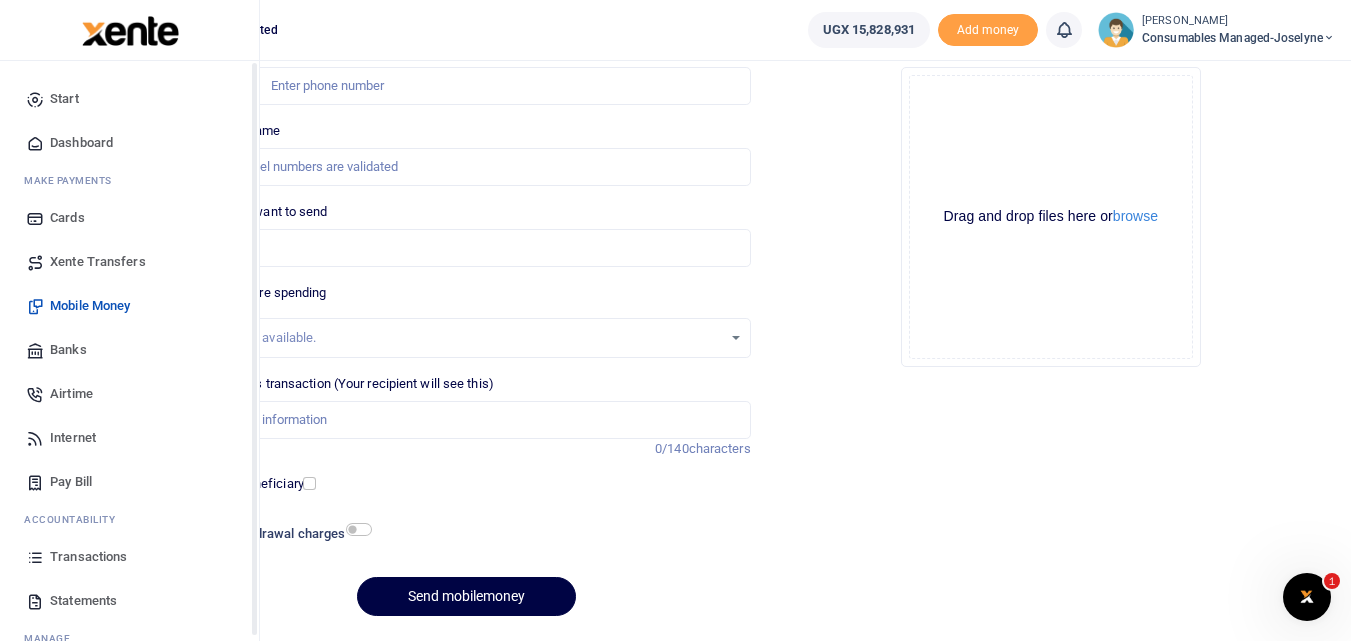 click at bounding box center (35, 557) 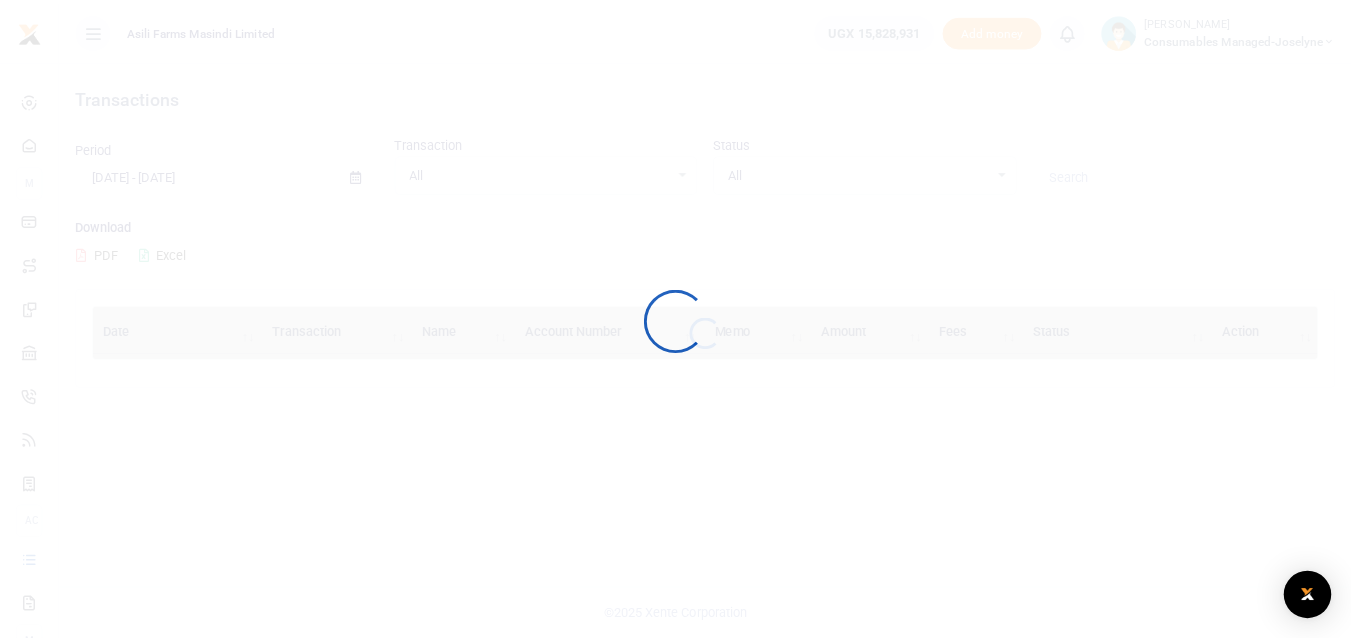 scroll, scrollTop: 0, scrollLeft: 0, axis: both 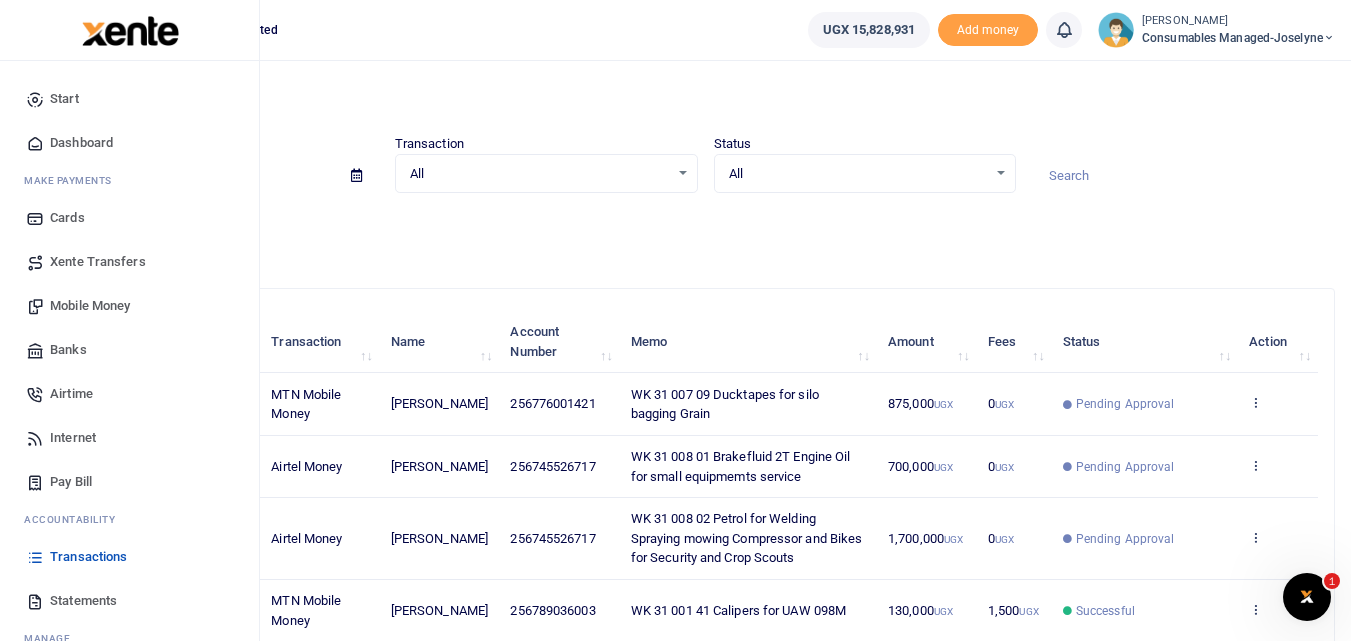 click on "Mobile Money" at bounding box center [90, 306] 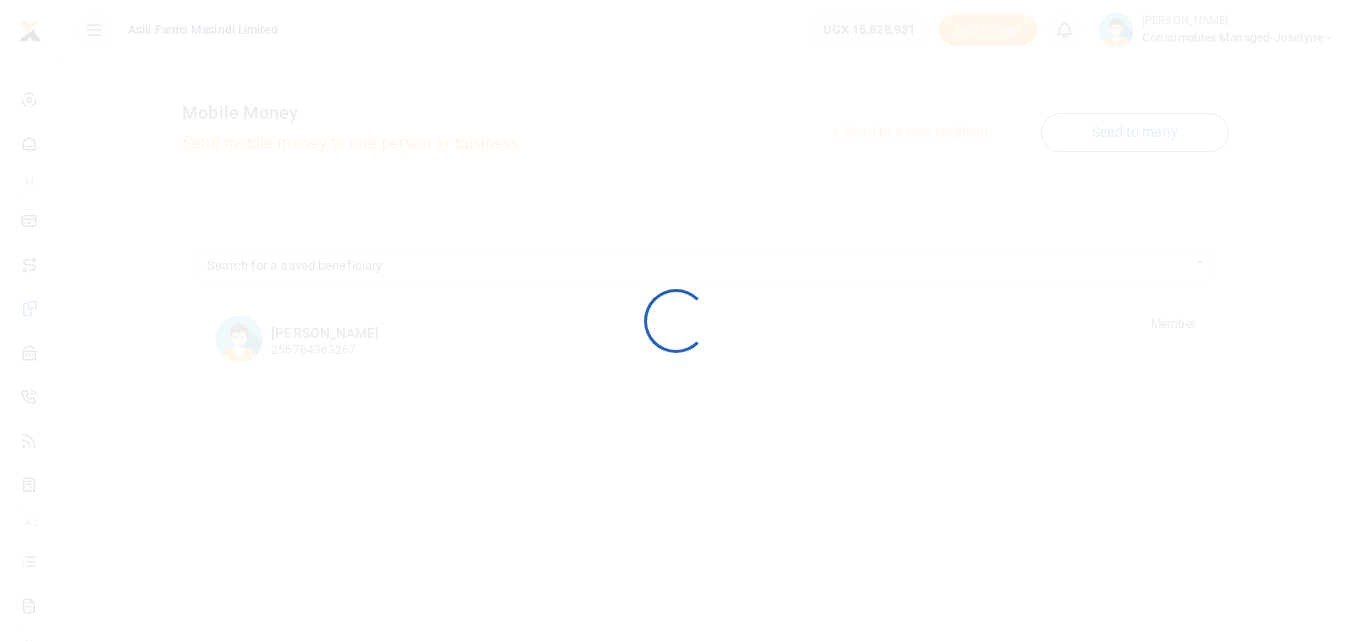 scroll, scrollTop: 0, scrollLeft: 0, axis: both 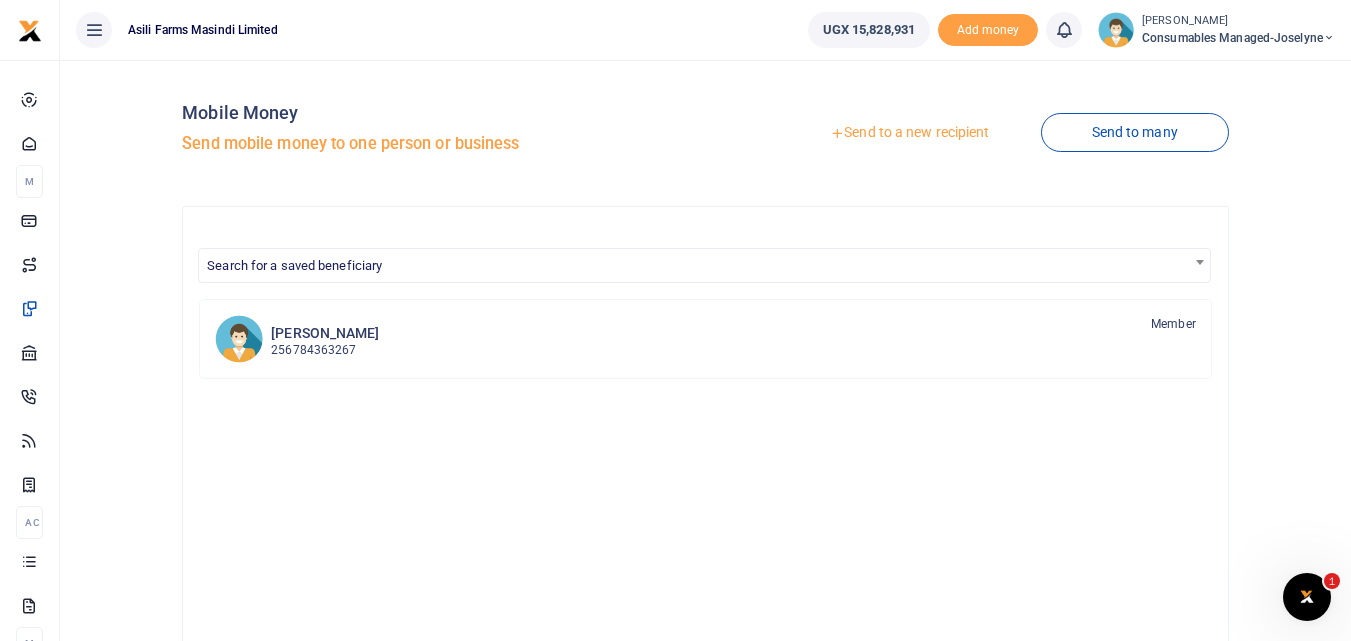 click on "Send to a new recipient" at bounding box center [909, 133] 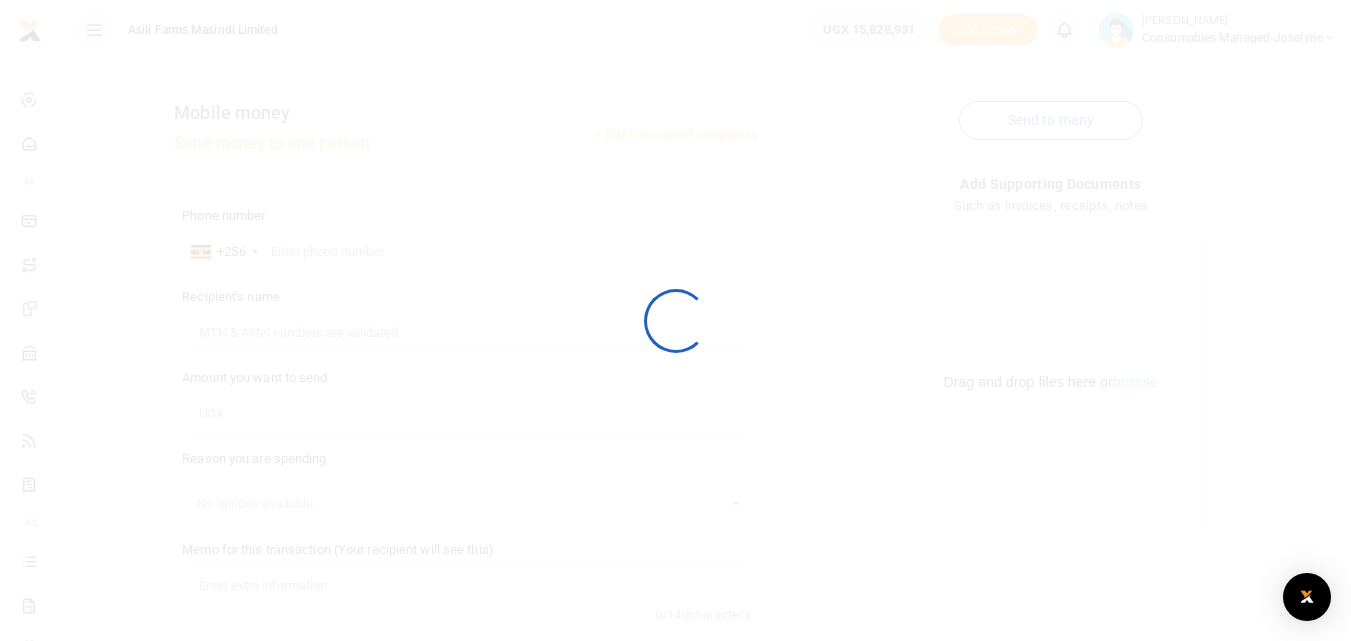 scroll, scrollTop: 0, scrollLeft: 0, axis: both 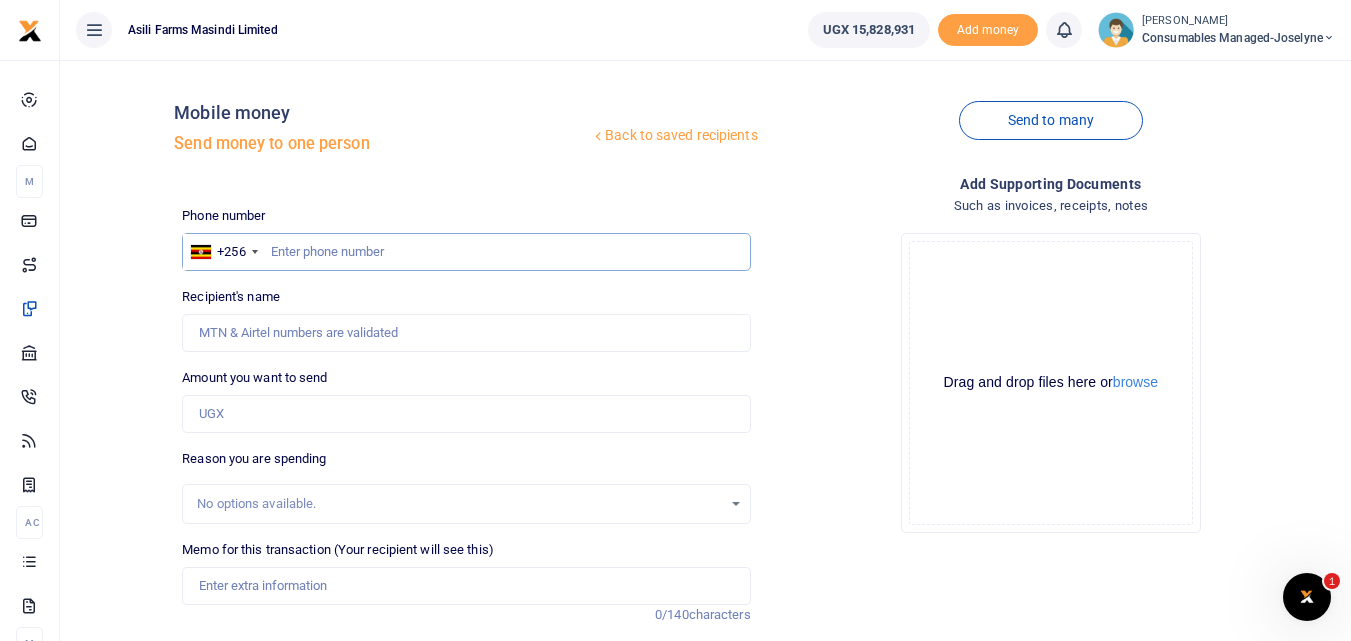 click at bounding box center (466, 252) 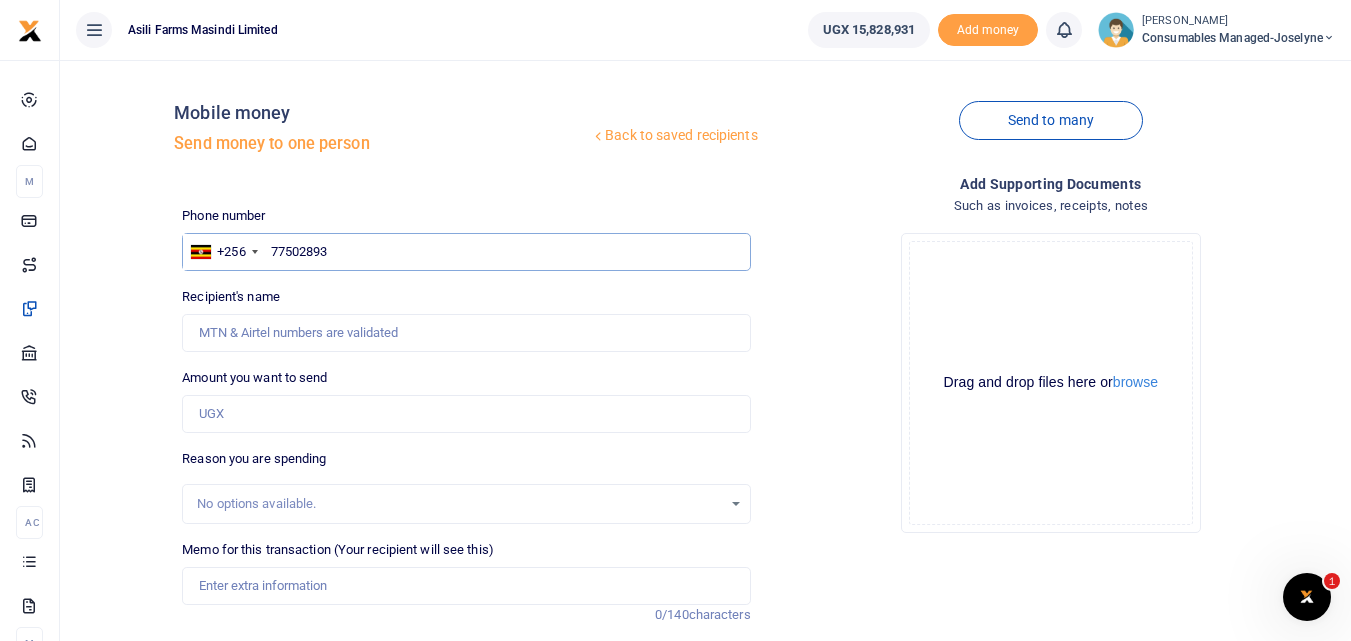 type on "775028936" 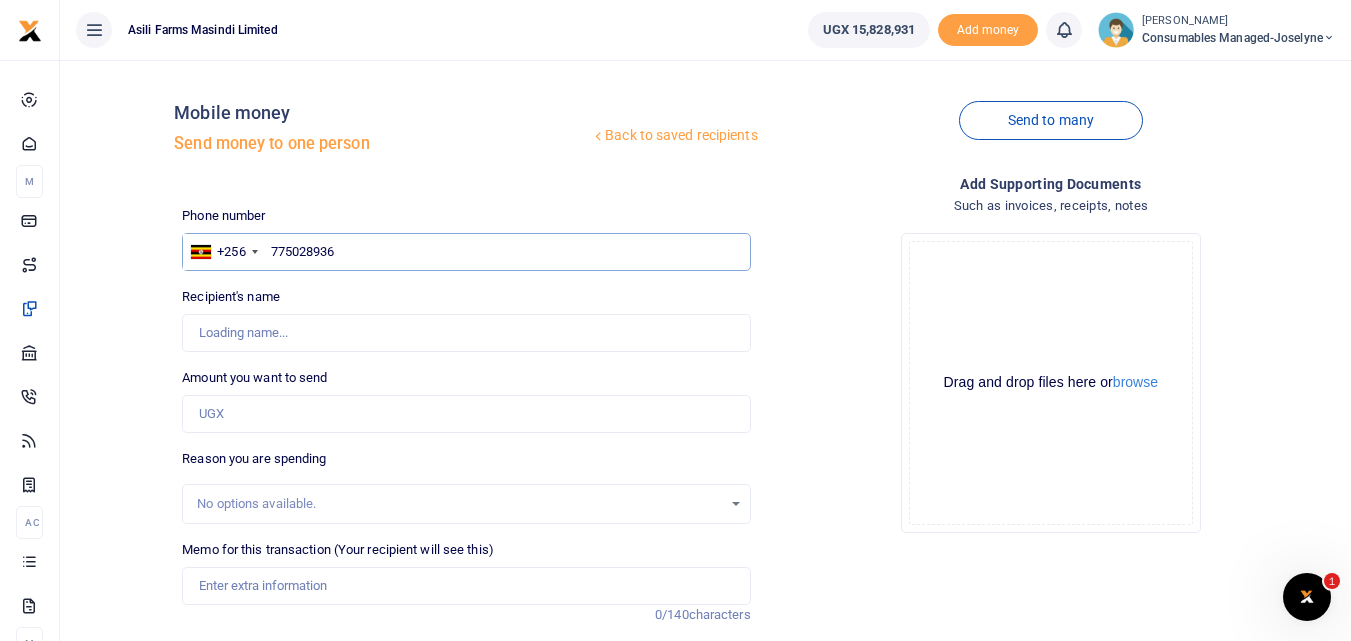 type on "[PERSON_NAME]" 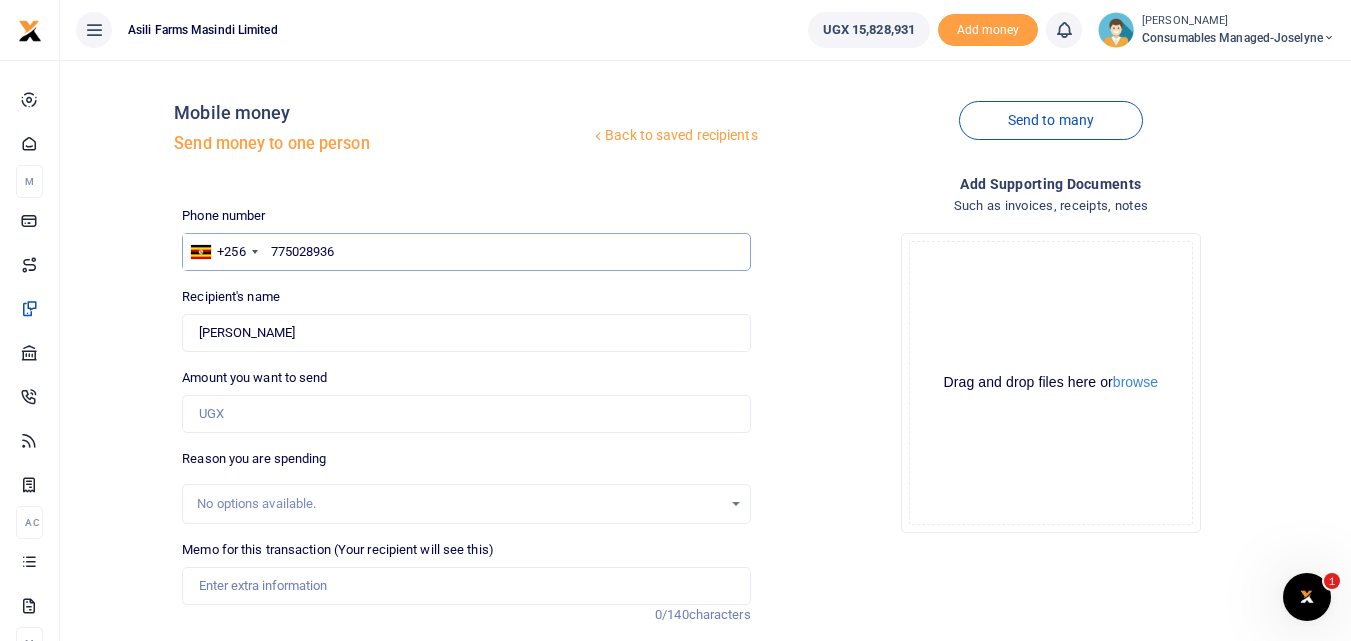 type on "775028936" 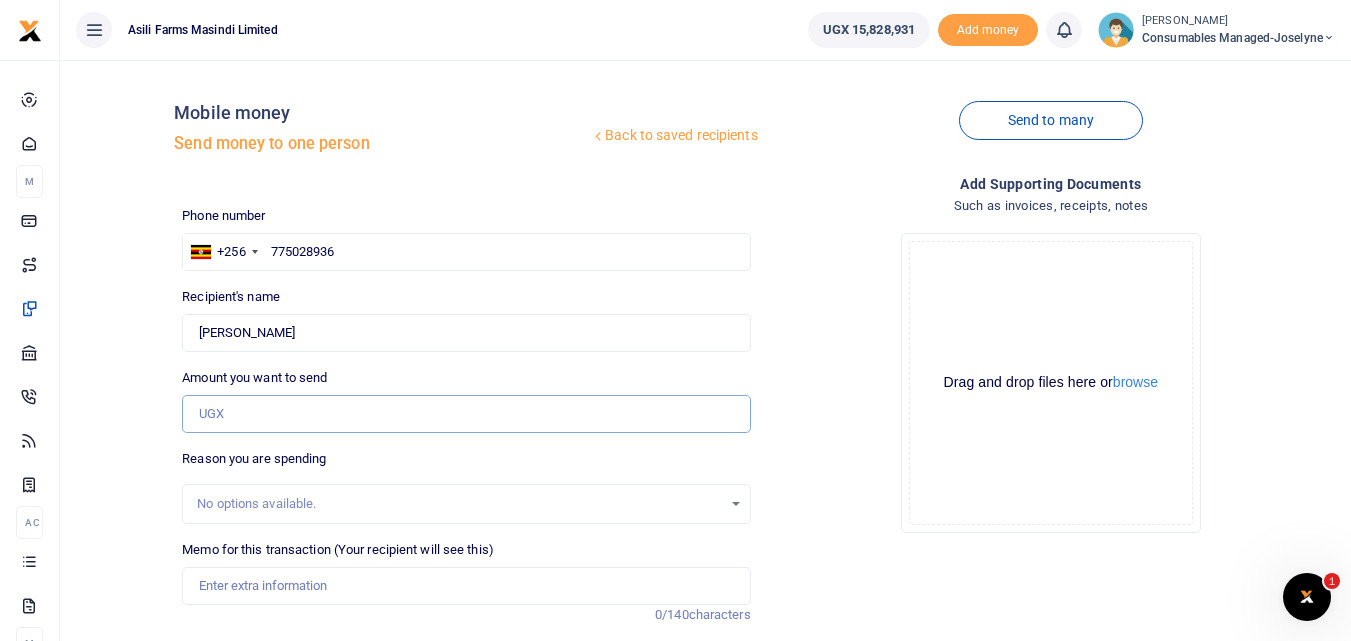 click on "Amount you want to send" at bounding box center (466, 414) 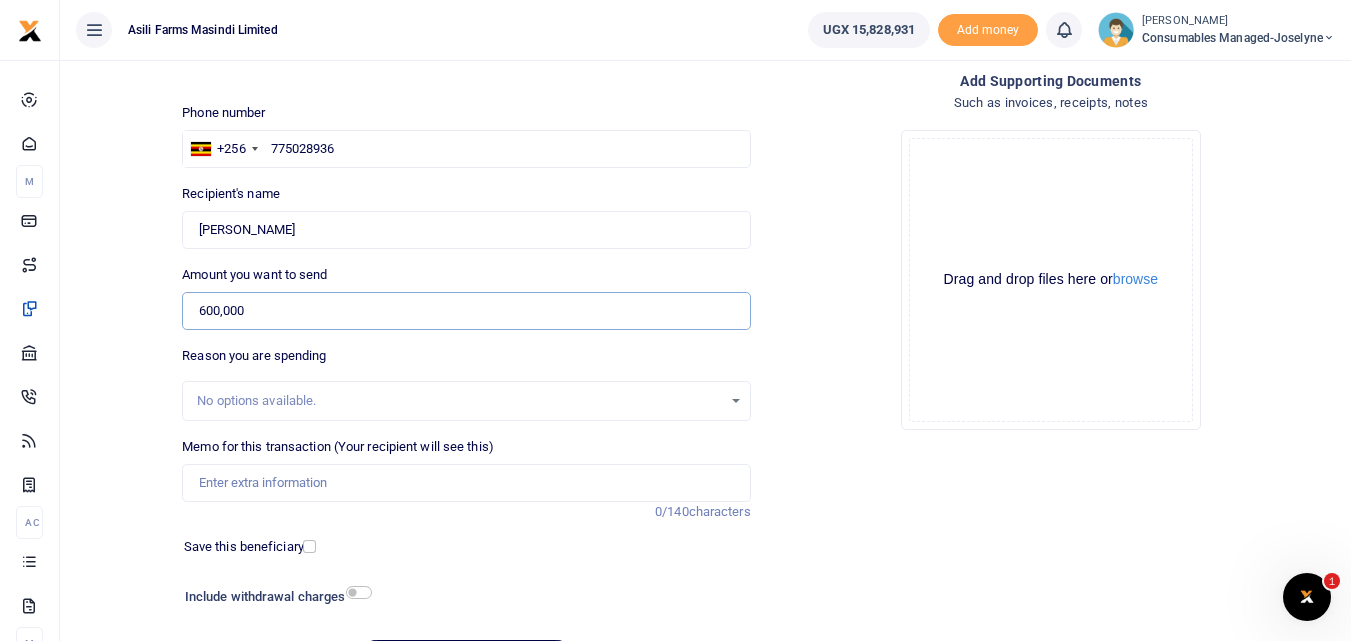 scroll, scrollTop: 136, scrollLeft: 0, axis: vertical 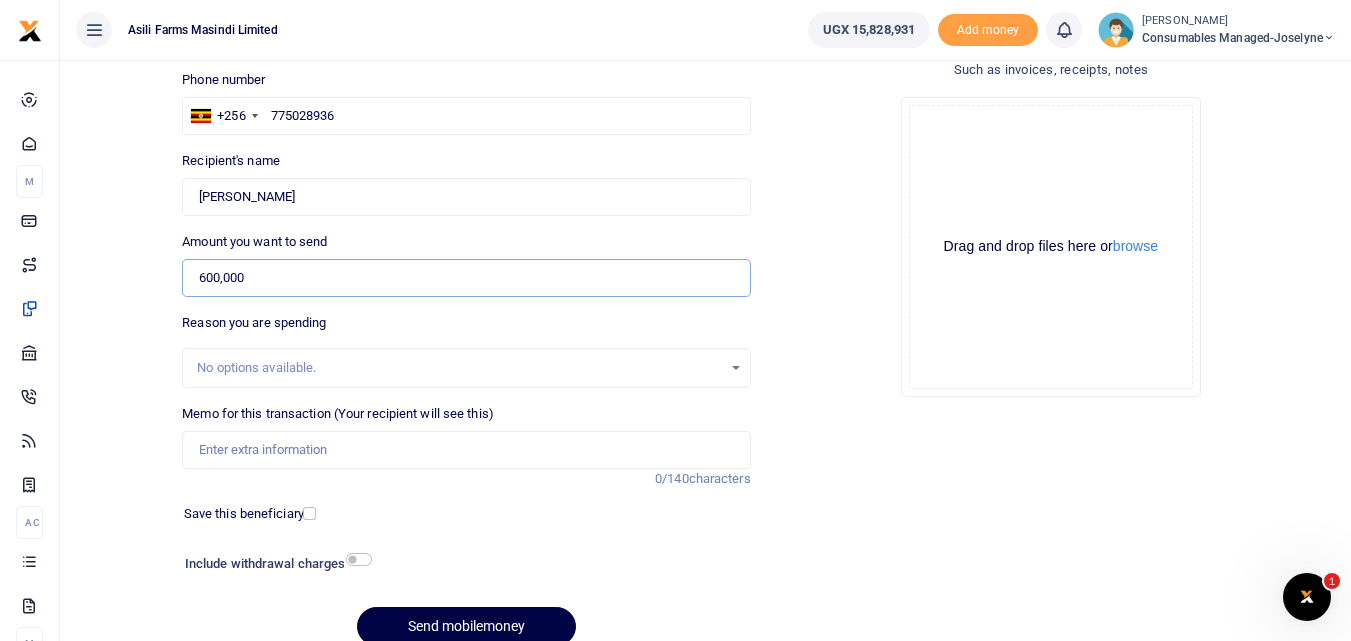 type on "600,000" 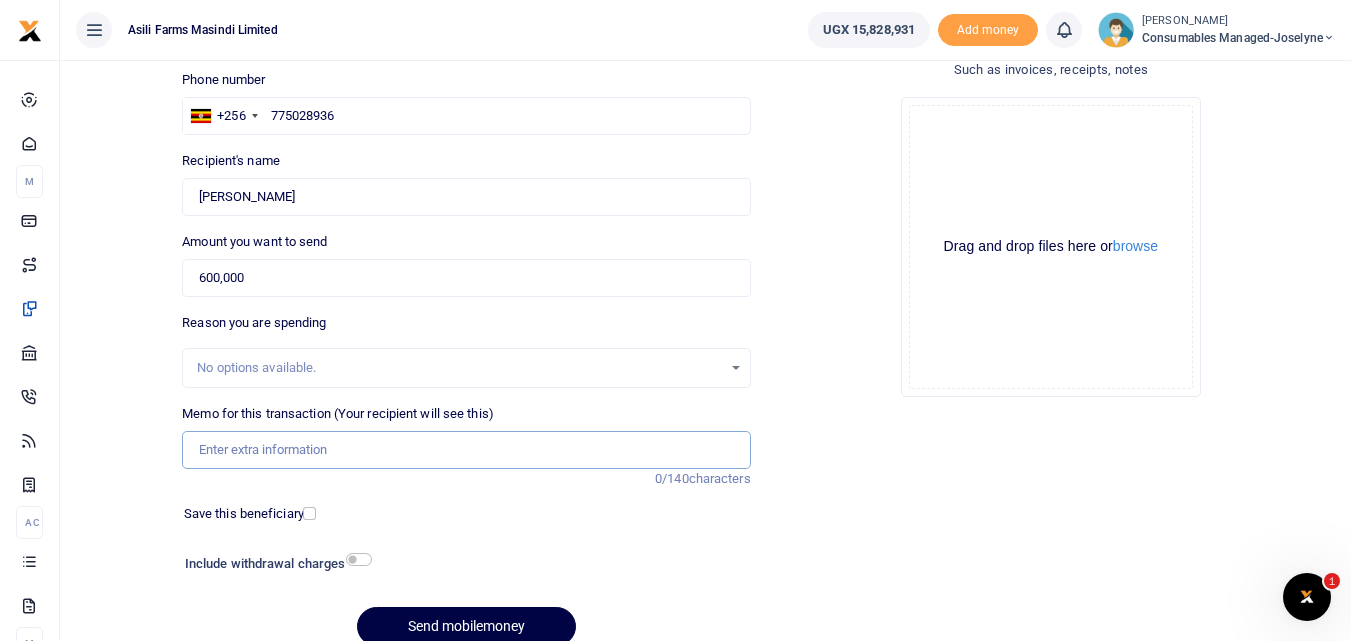 click on "Memo for this transaction (Your recipient will see this)" at bounding box center (466, 450) 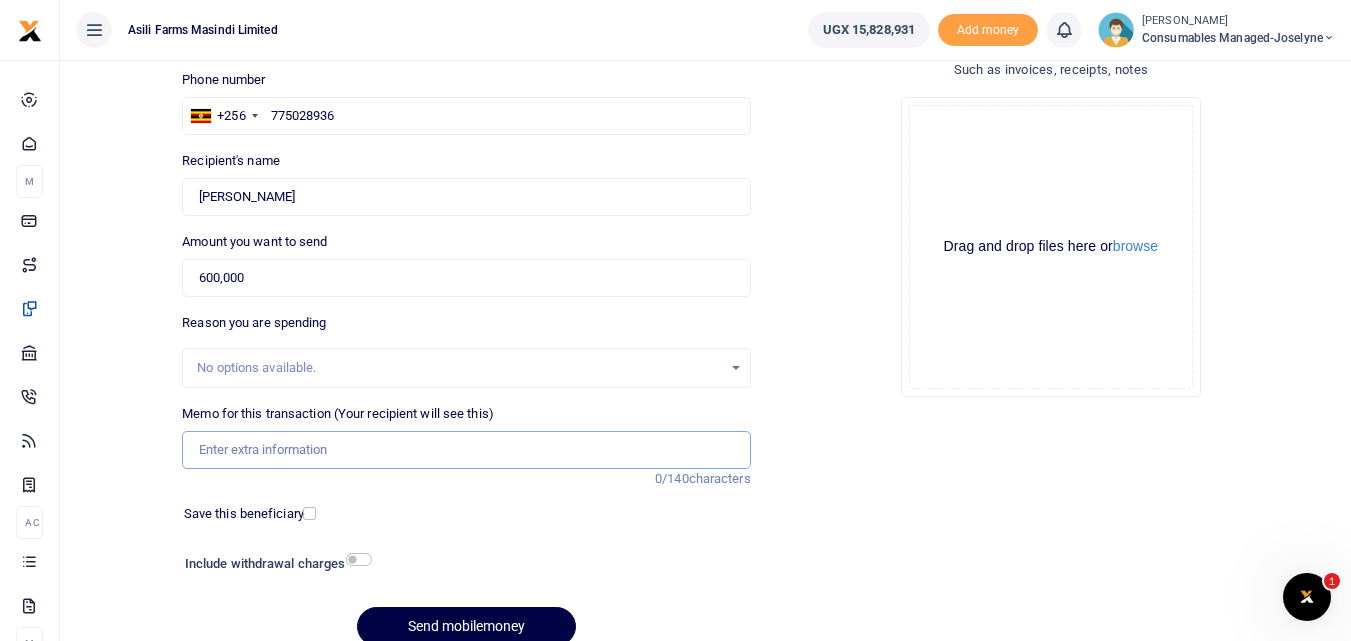 type on "F" 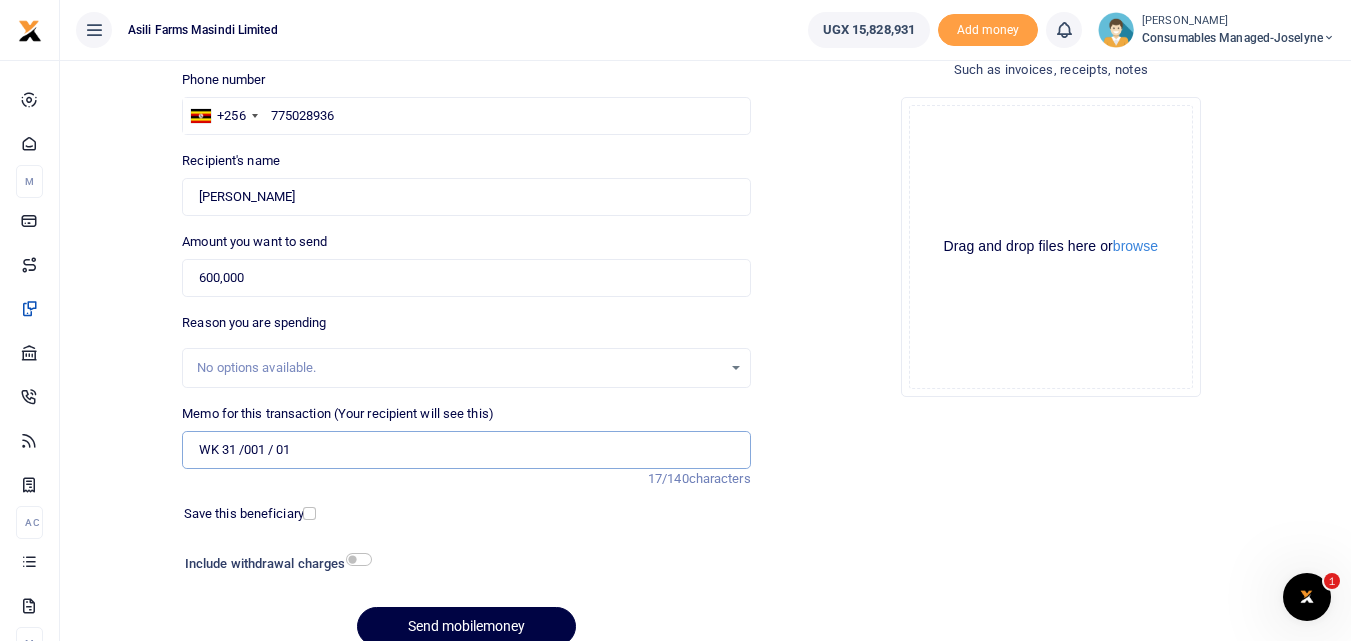 click on "WK 31 /001 / 01" at bounding box center [466, 450] 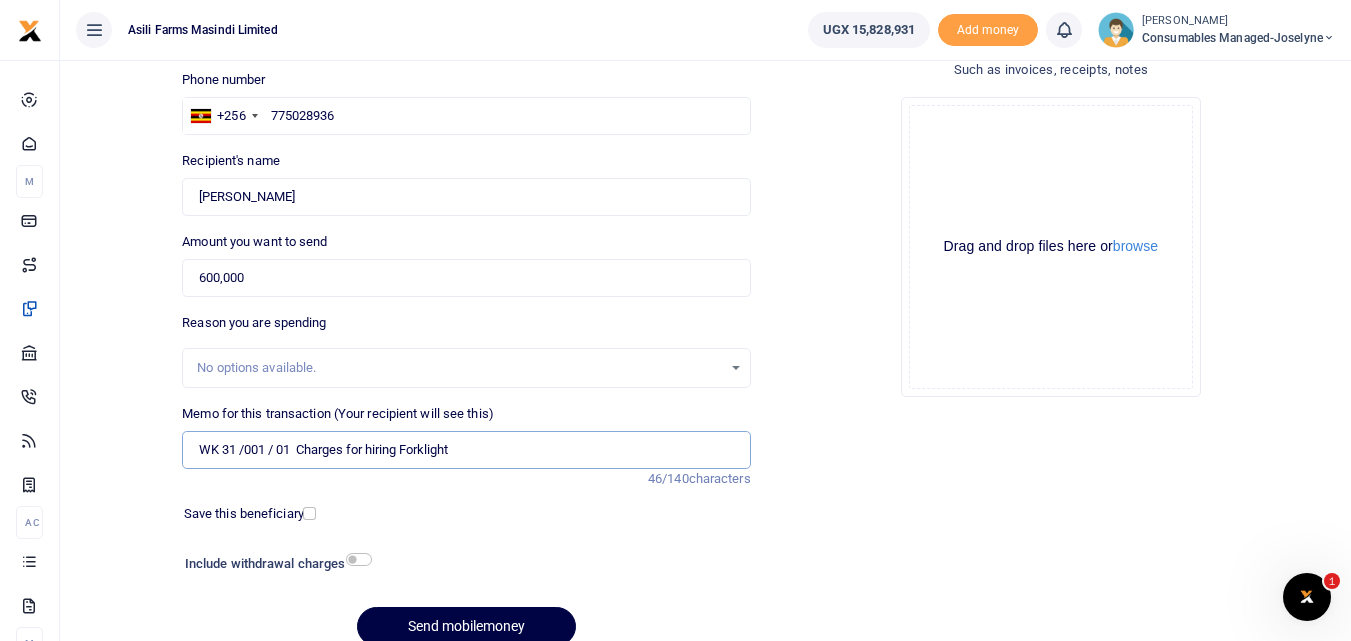 click on "WK 31 /001 / 01  Charges for hiring Forklight" at bounding box center [466, 450] 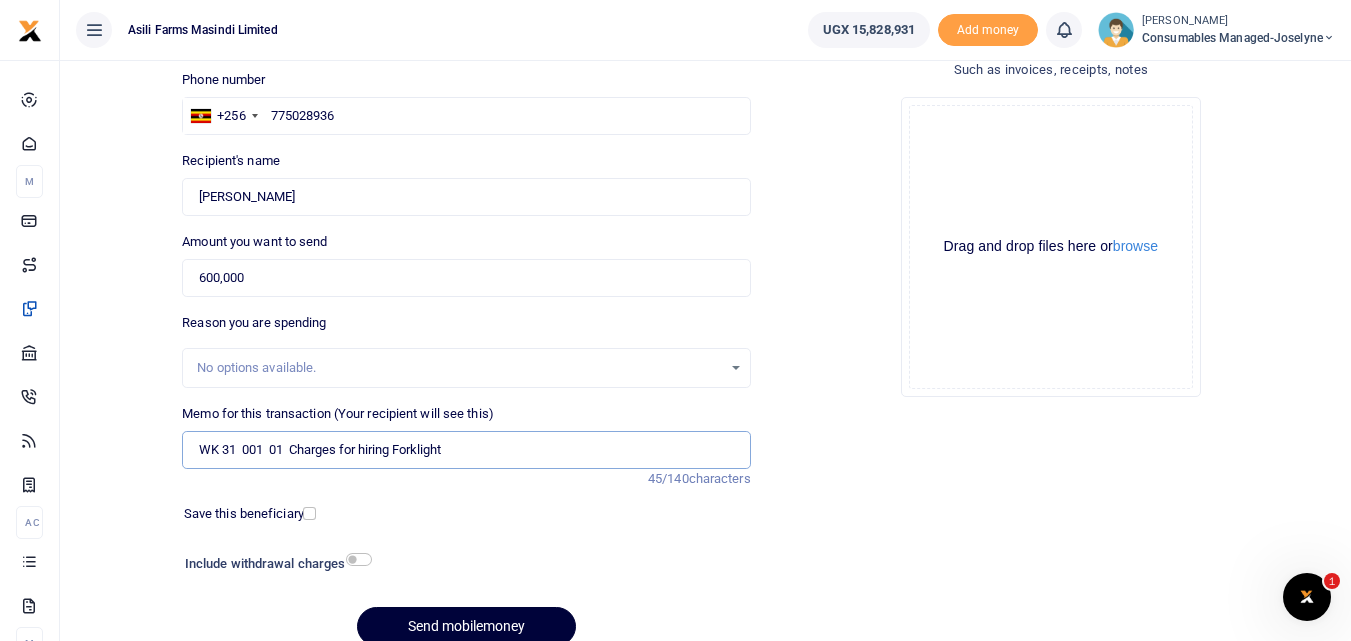 type on "WK 31  001  01  Charges for hiring Forklight" 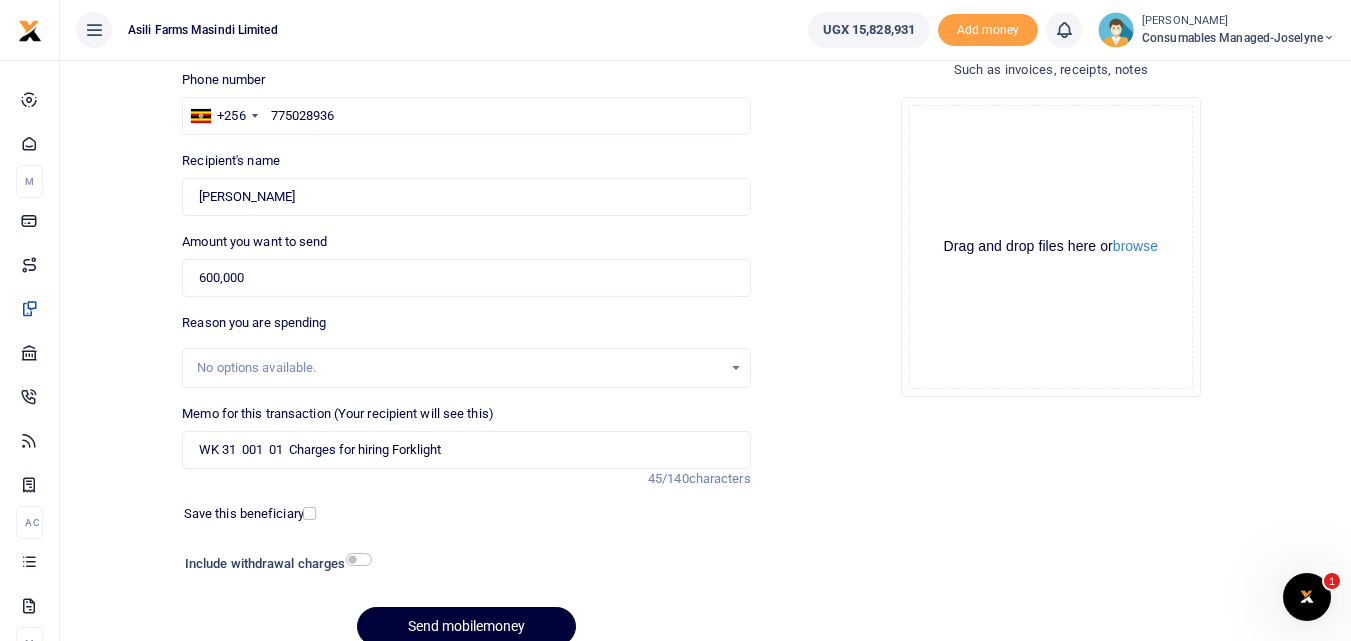 click on "Send mobilemoney" at bounding box center [466, 626] 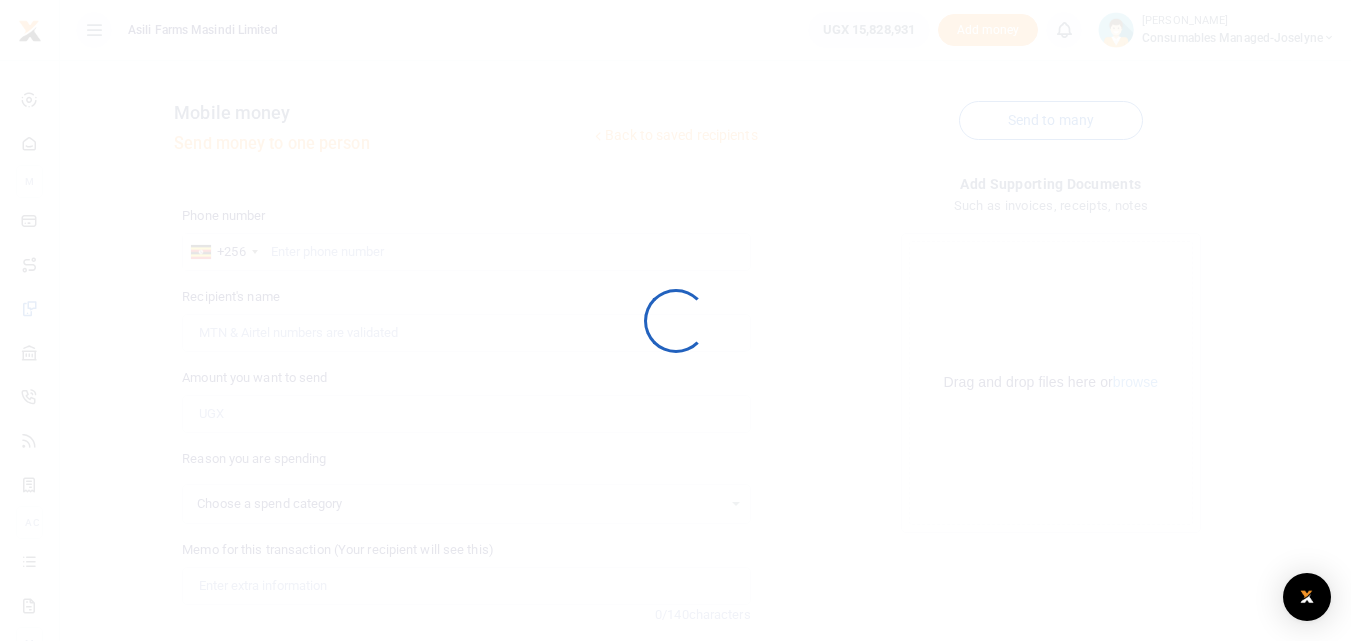 scroll, scrollTop: 136, scrollLeft: 0, axis: vertical 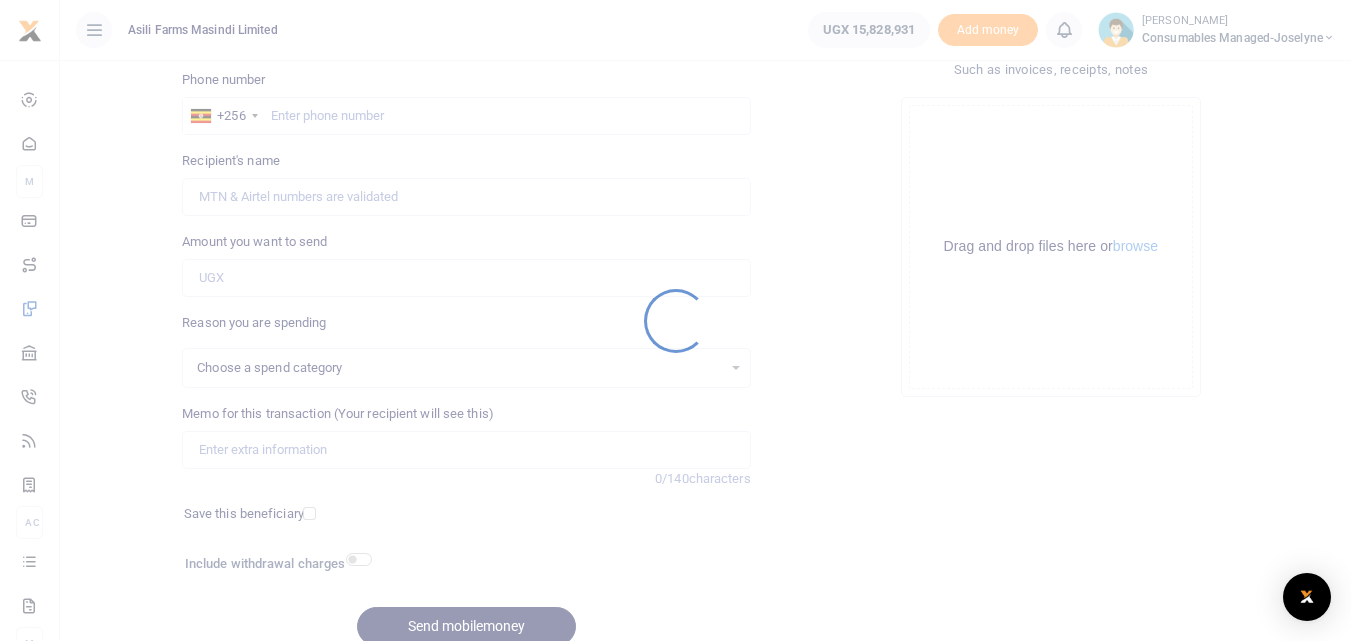 select 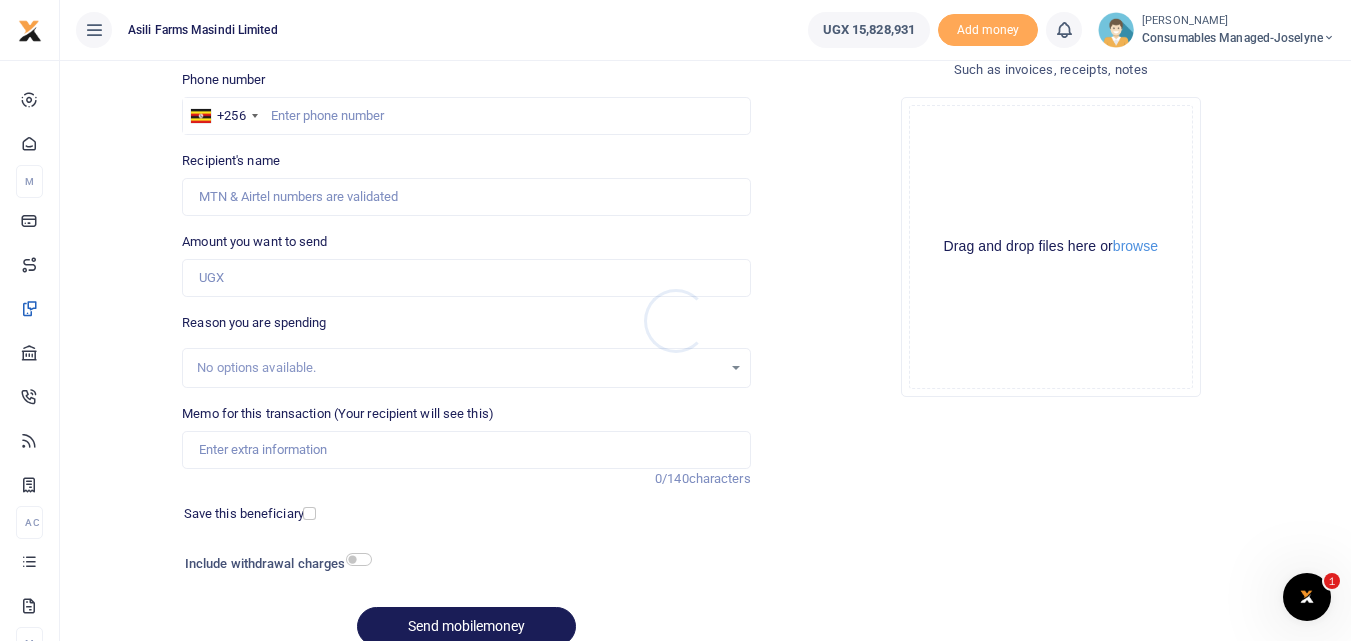 scroll, scrollTop: 0, scrollLeft: 0, axis: both 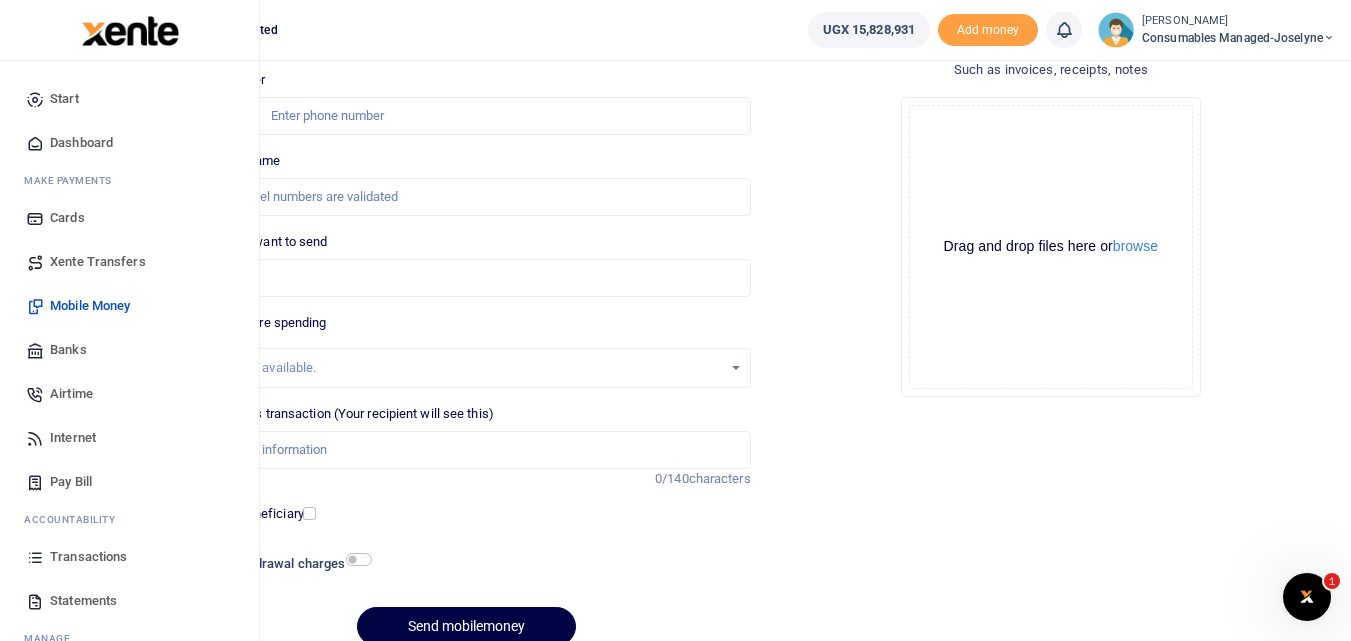 click at bounding box center (35, 557) 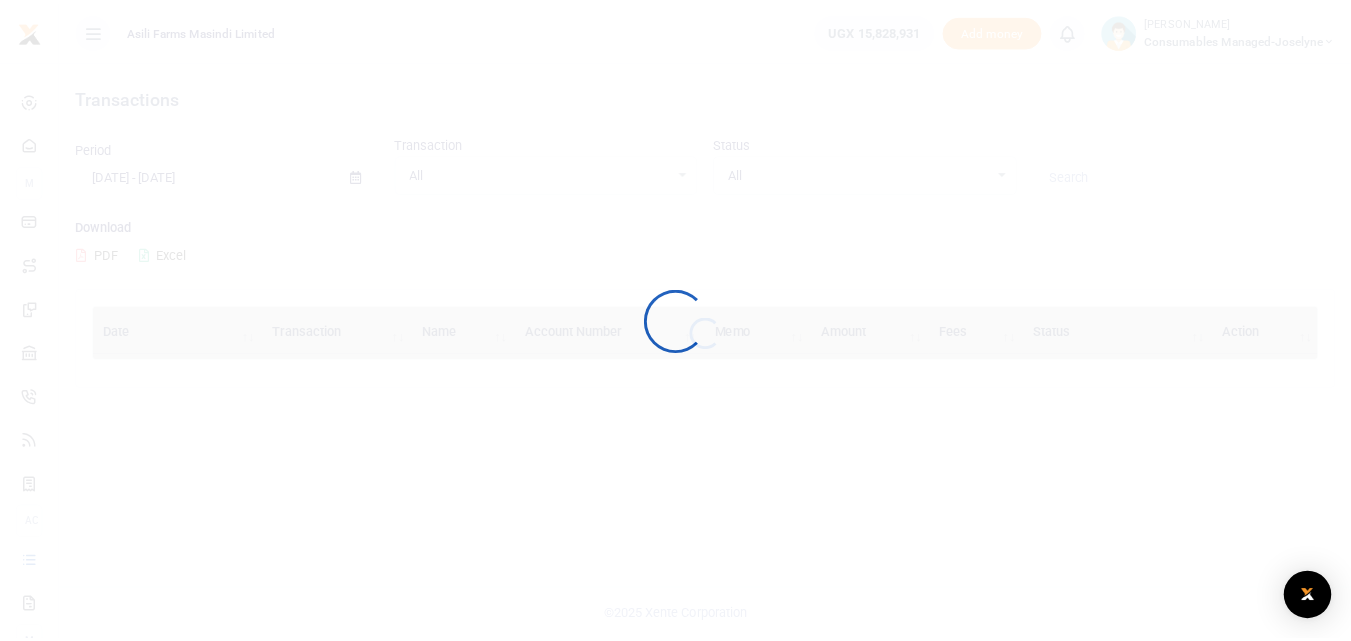 scroll, scrollTop: 0, scrollLeft: 0, axis: both 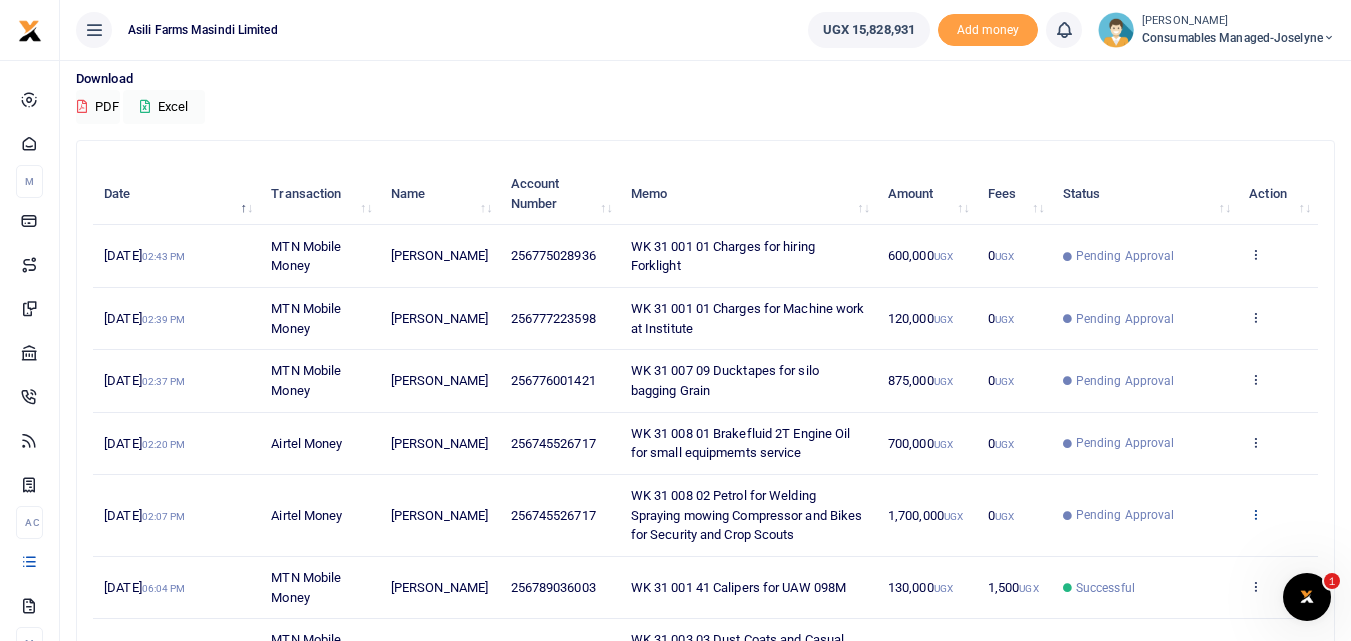 click at bounding box center (1255, 514) 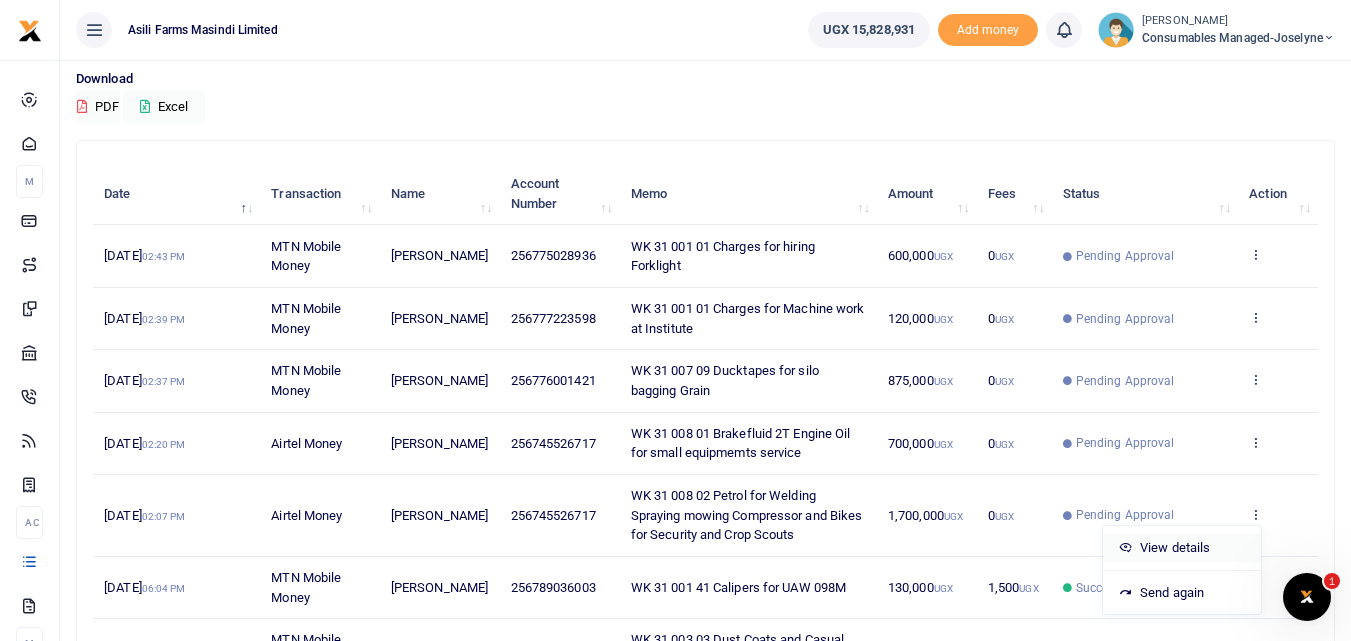 click on "View details" at bounding box center (1182, 548) 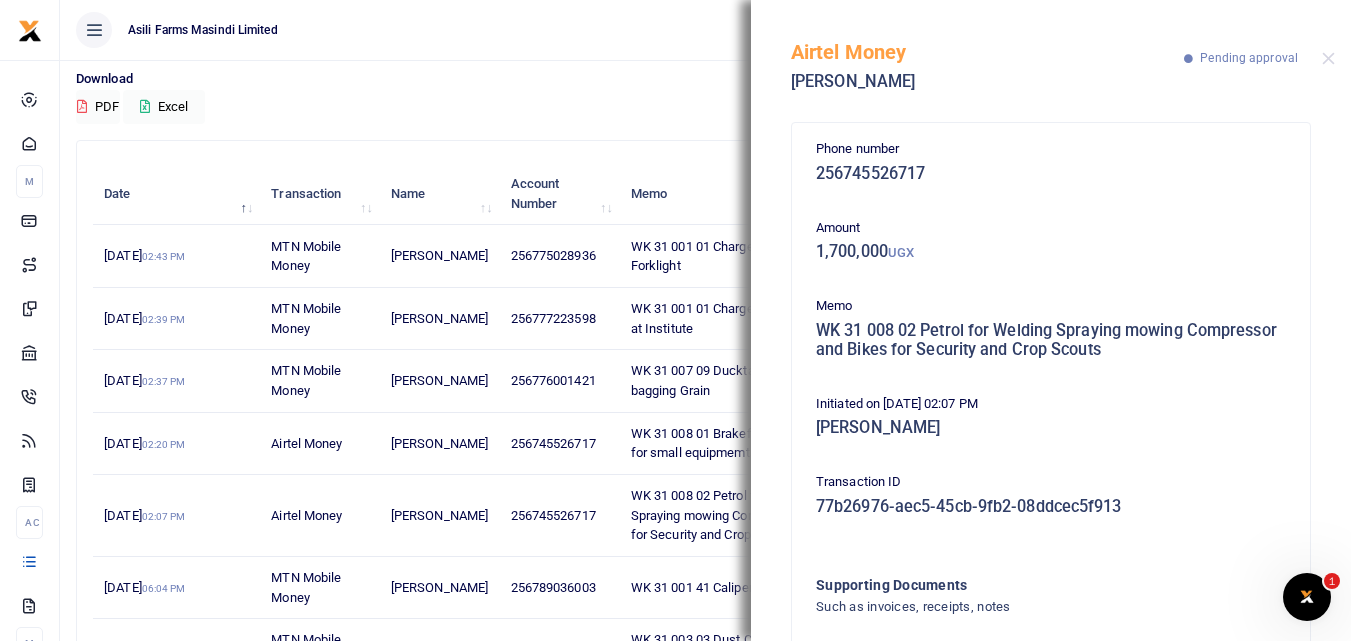 scroll, scrollTop: 139, scrollLeft: 0, axis: vertical 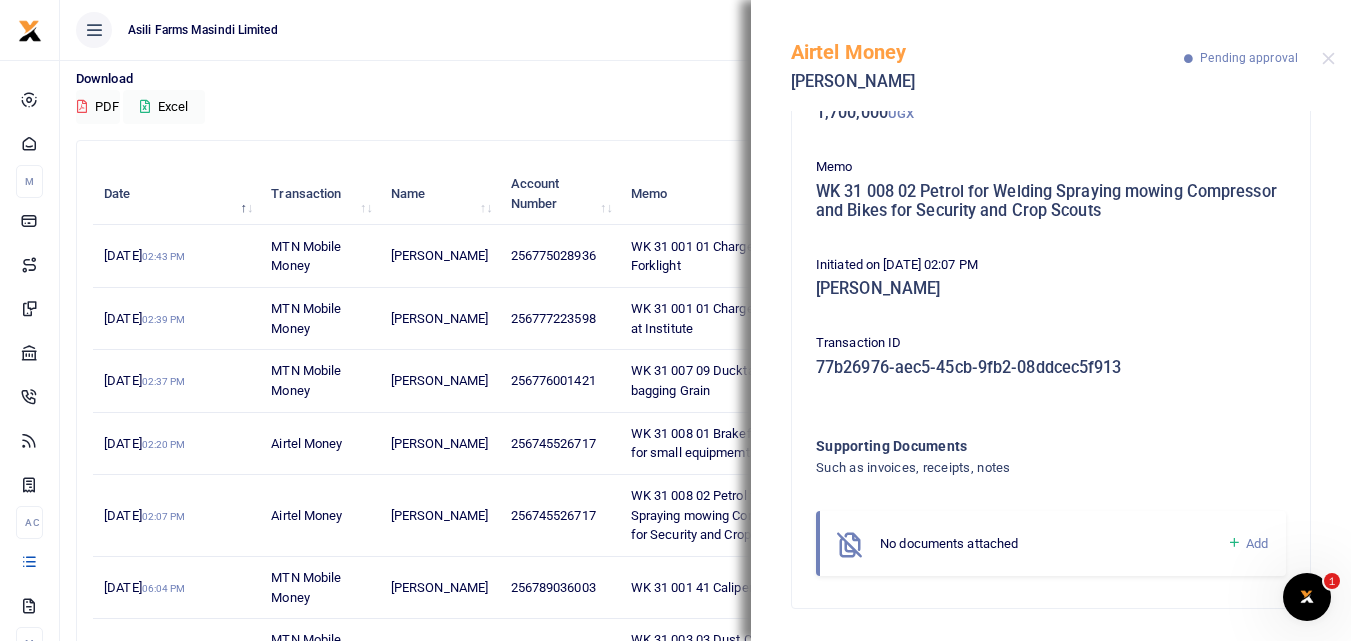 click at bounding box center [1234, 543] 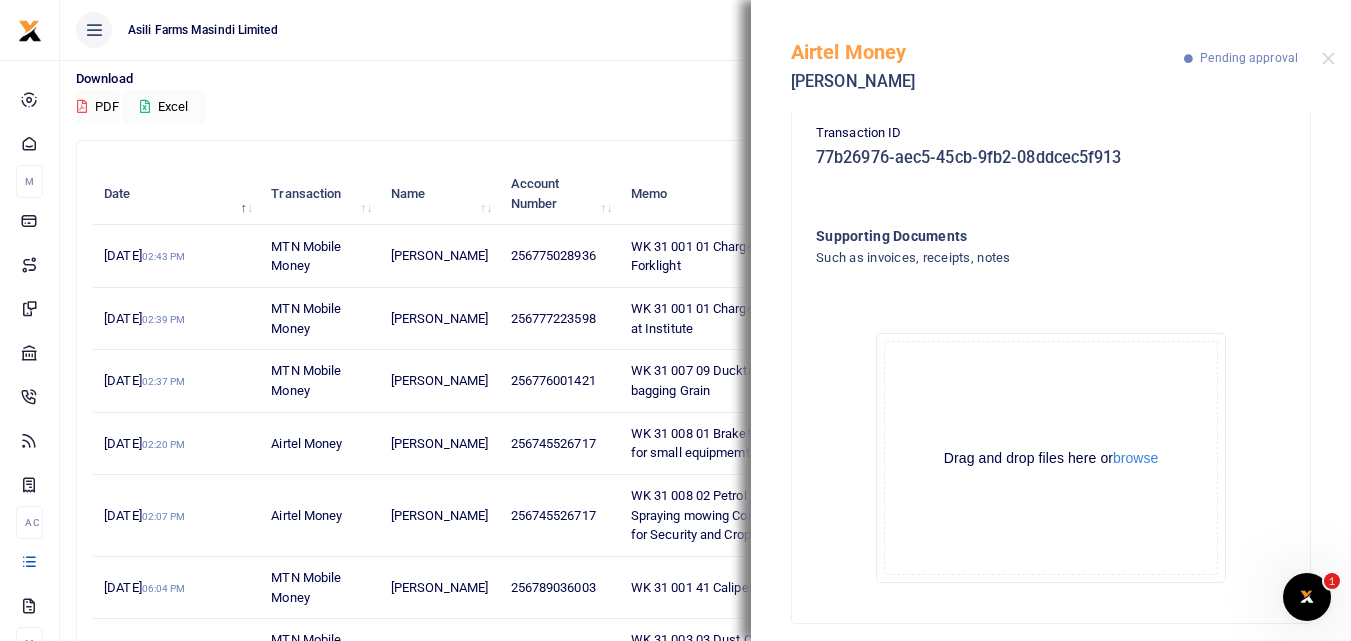scroll, scrollTop: 362, scrollLeft: 0, axis: vertical 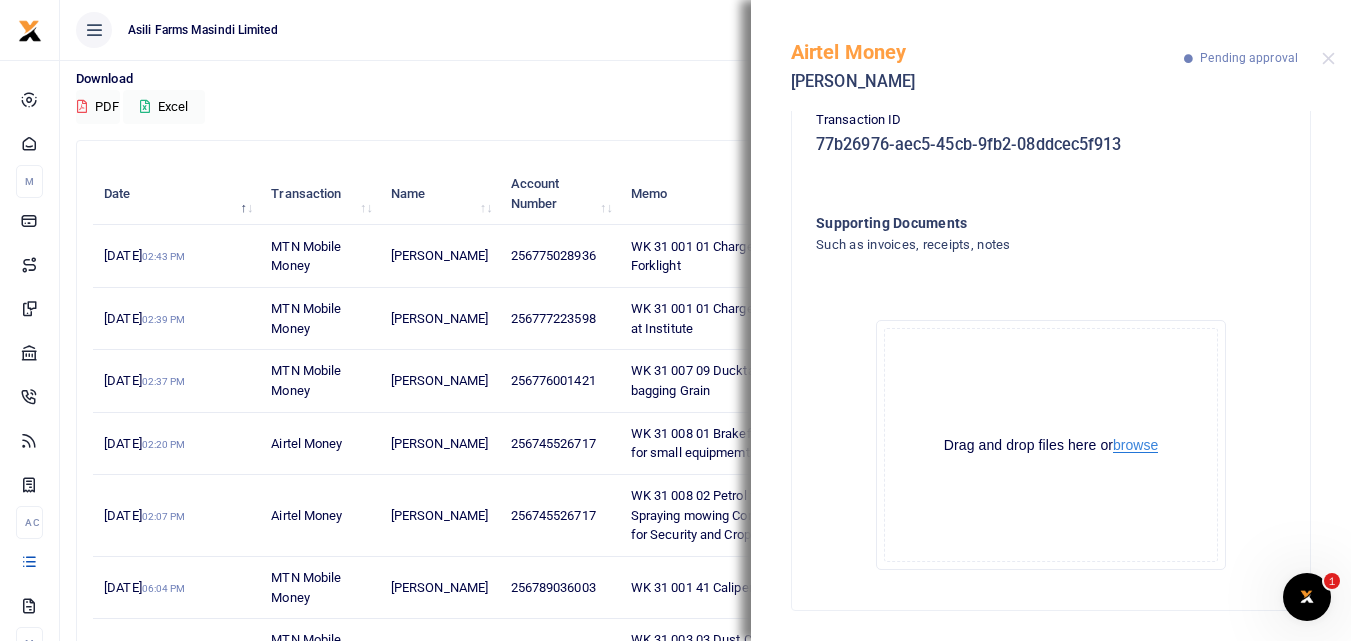 click on "browse" at bounding box center [1135, 445] 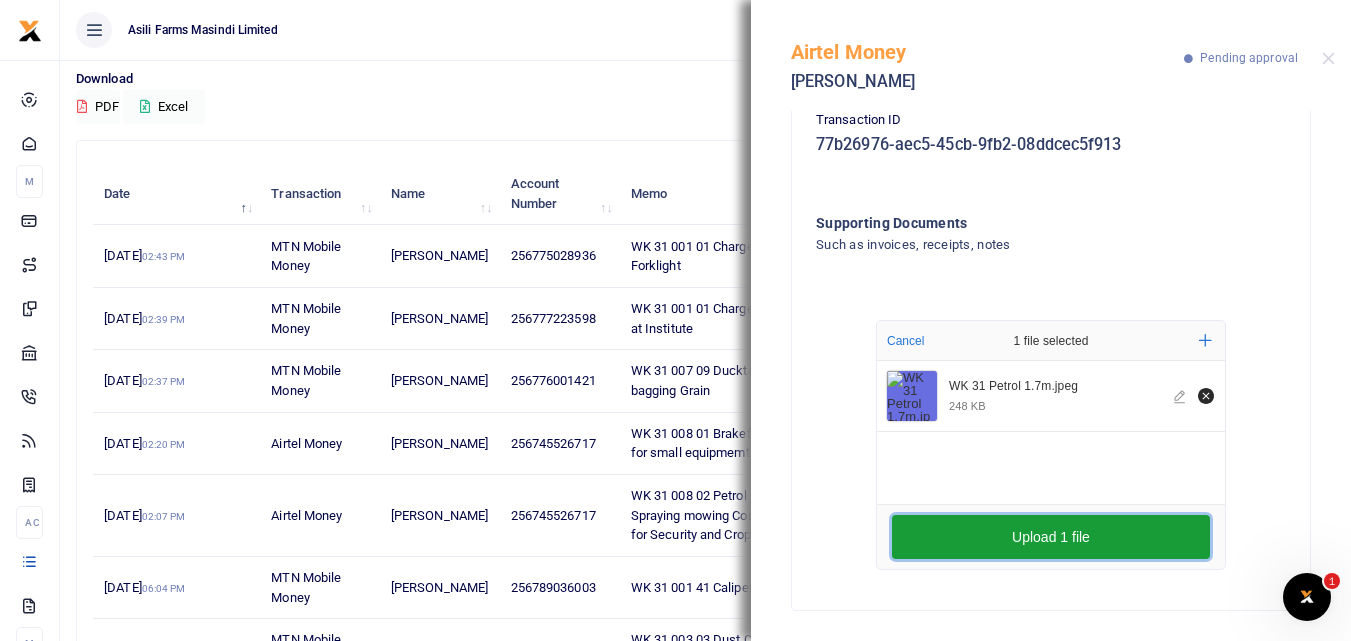 click on "Upload 1 file" at bounding box center (1051, 537) 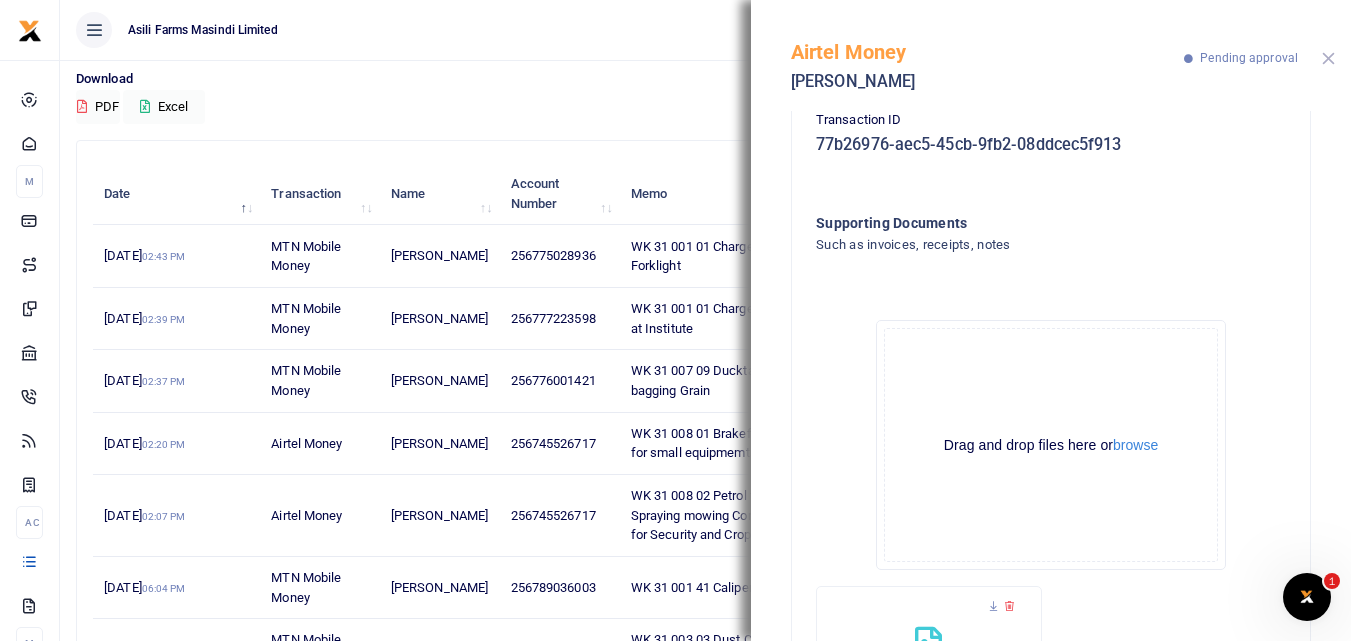 click at bounding box center (1328, 58) 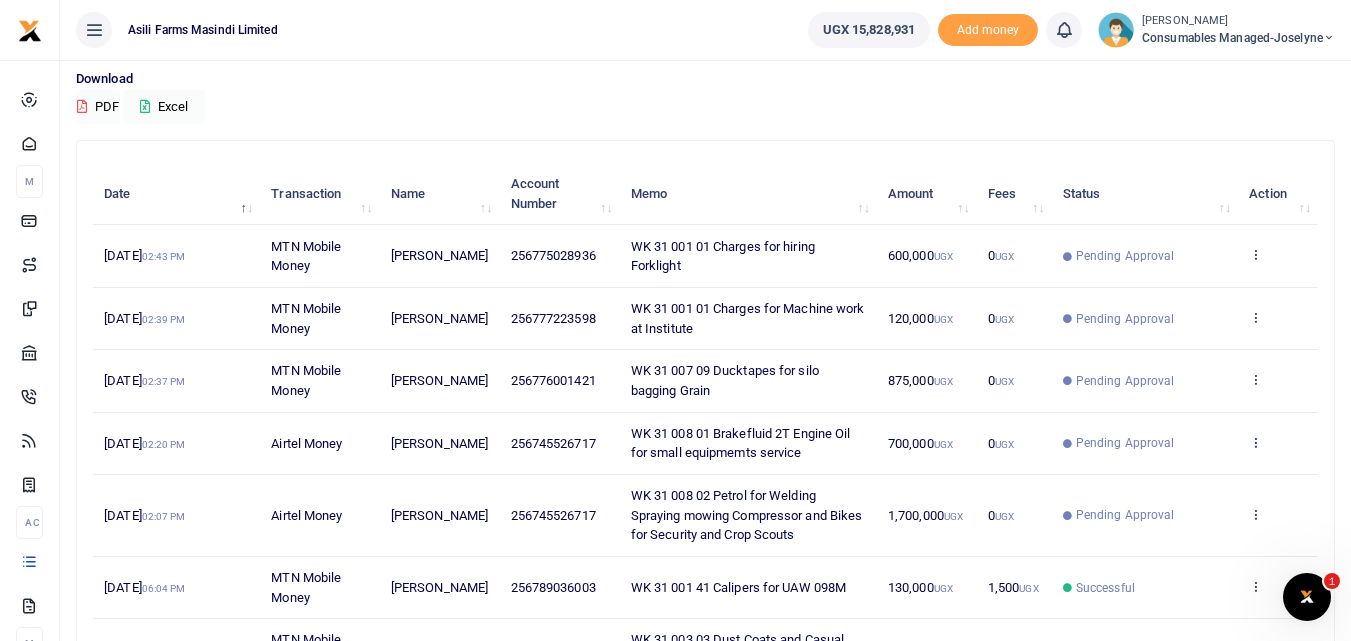 click at bounding box center [1255, 442] 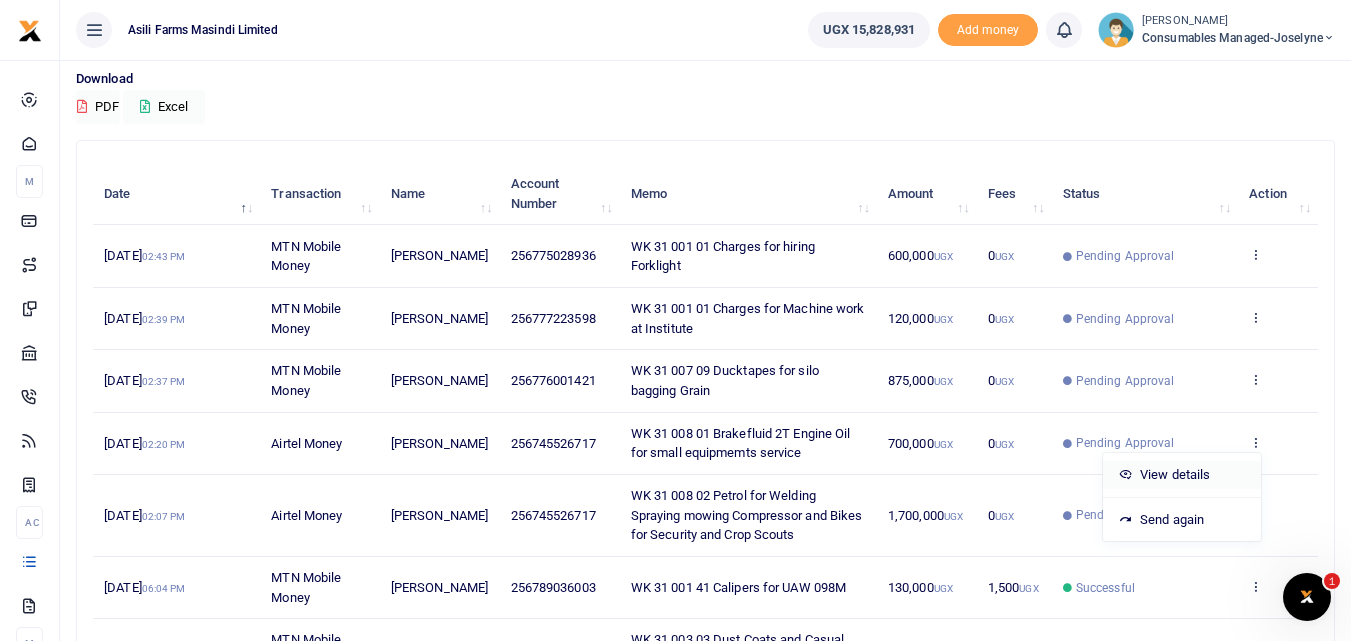 click on "View details" at bounding box center (1182, 475) 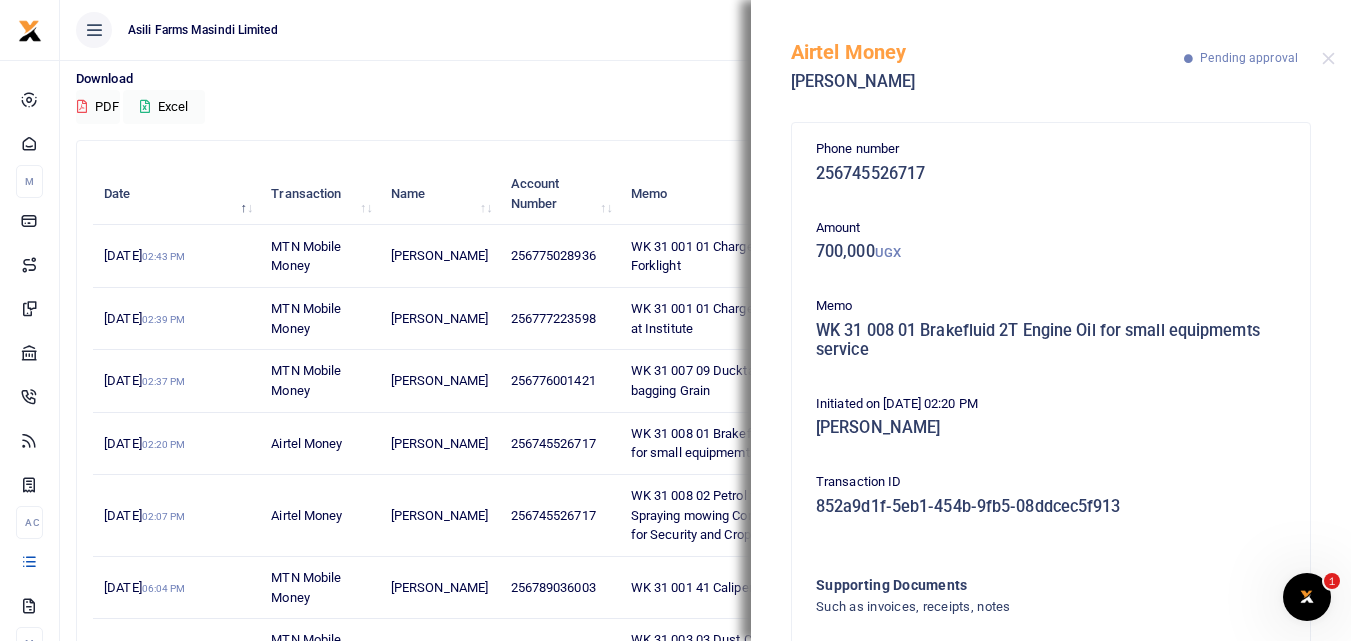 scroll, scrollTop: 139, scrollLeft: 0, axis: vertical 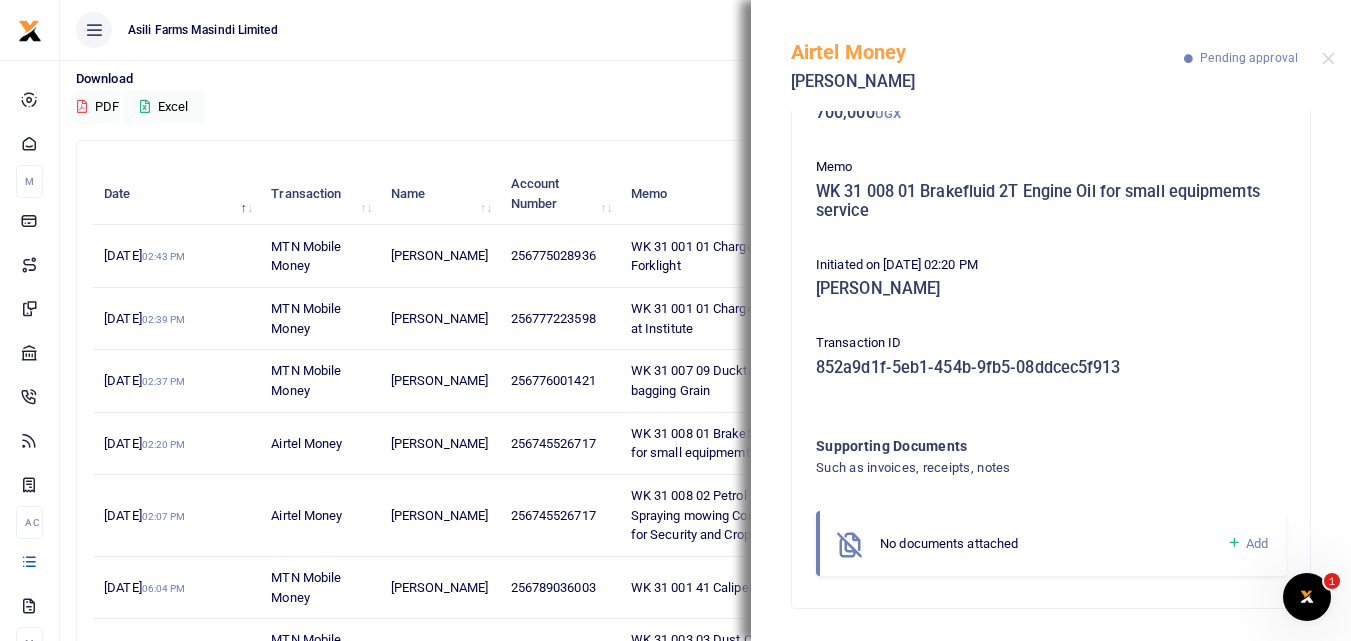 click at bounding box center [1234, 543] 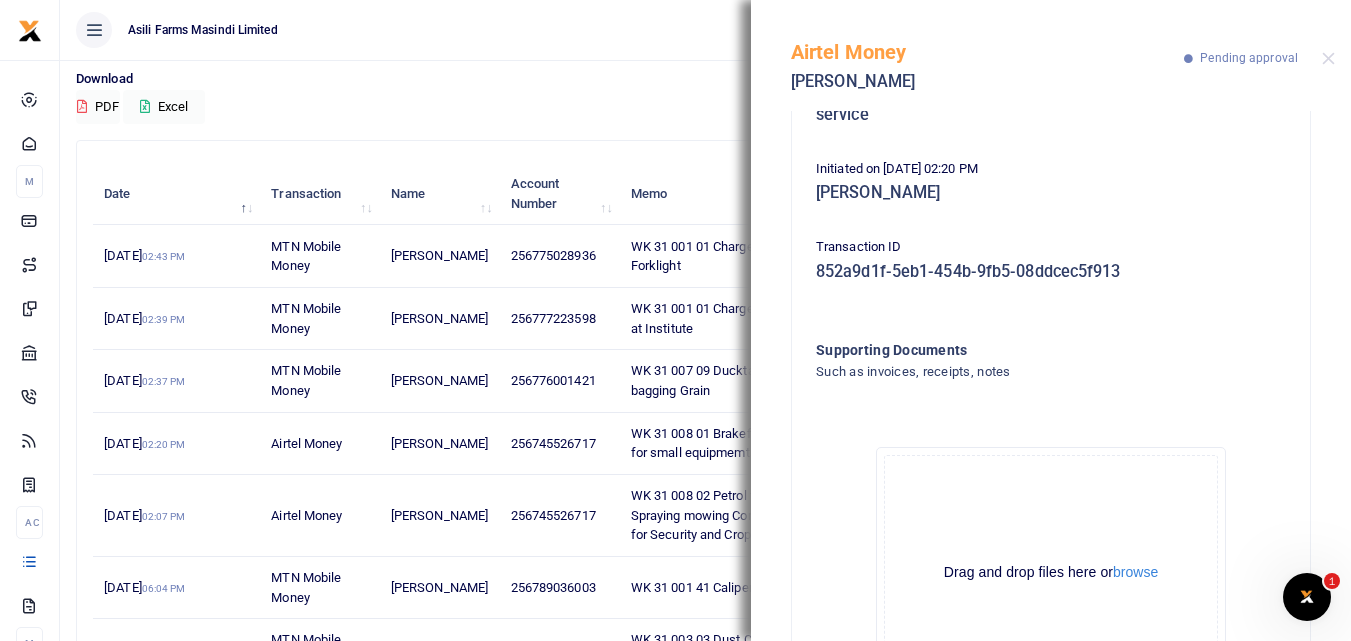 scroll, scrollTop: 364, scrollLeft: 0, axis: vertical 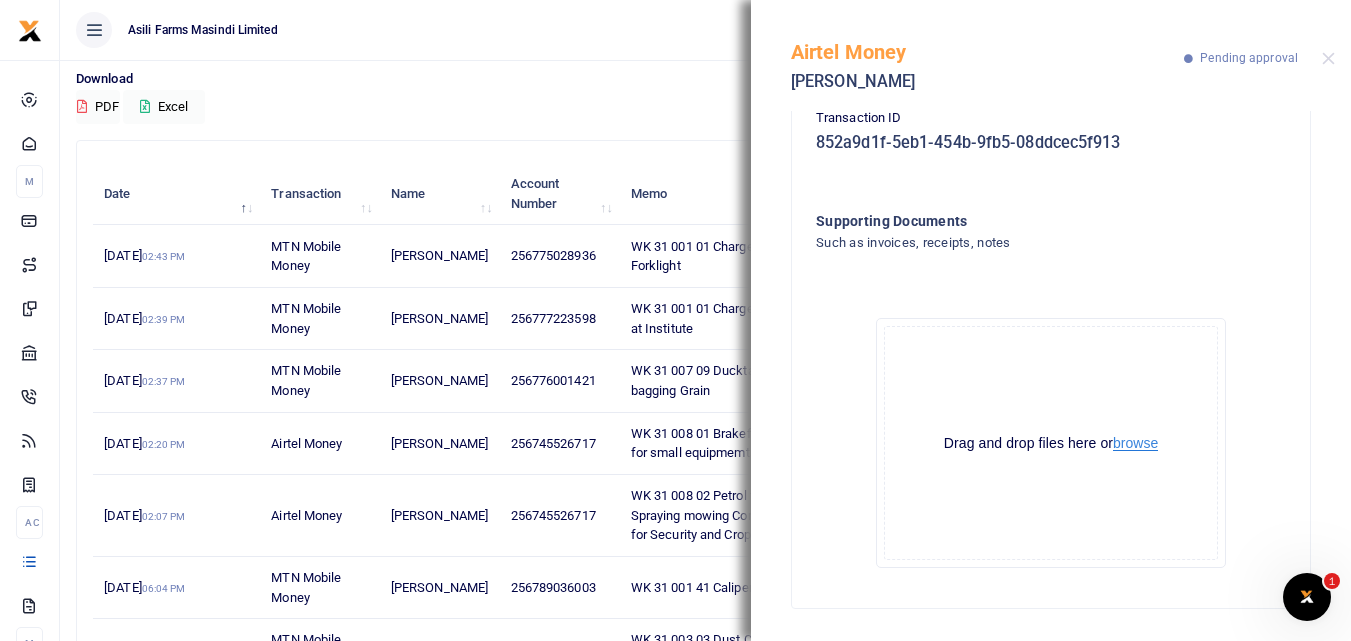 click on "browse" at bounding box center (1135, 443) 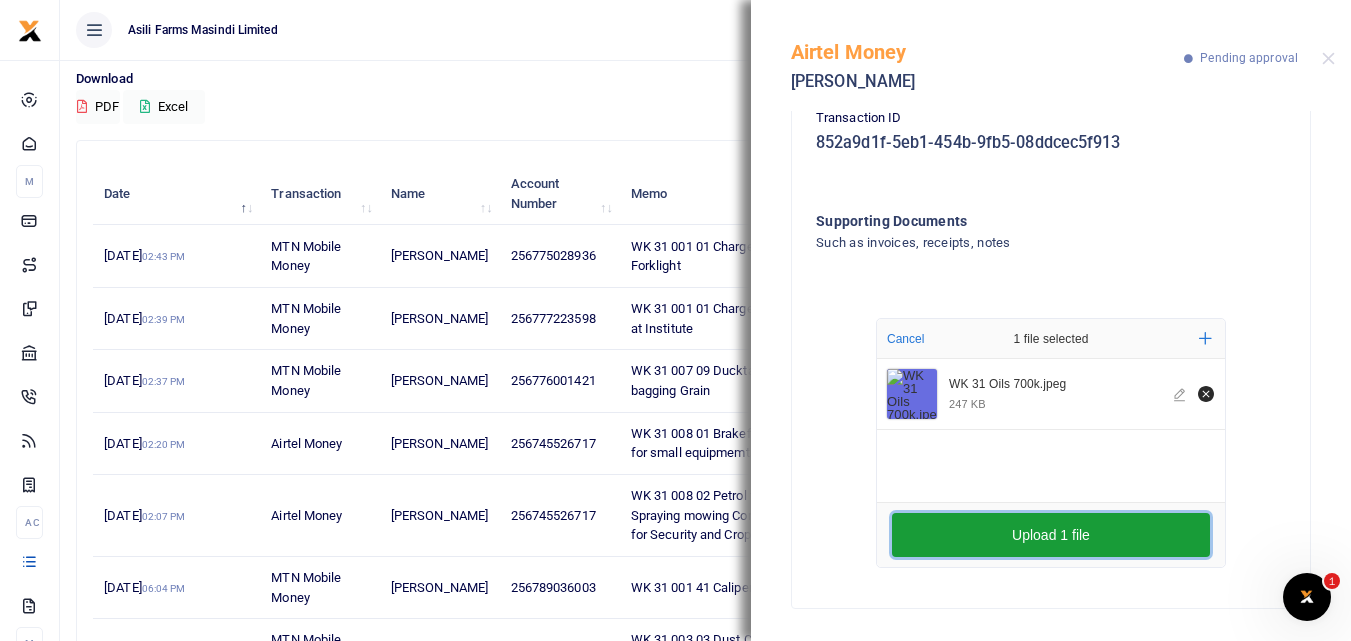 click on "Upload 1 file" at bounding box center [1051, 535] 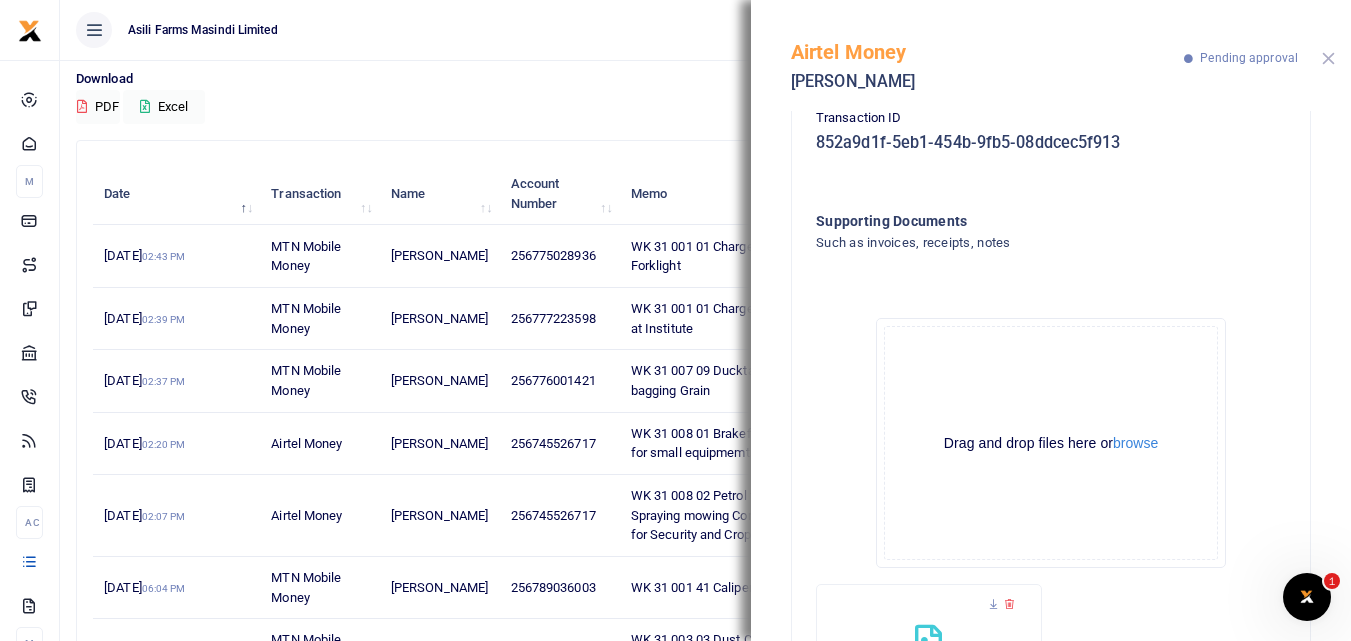 click at bounding box center [1328, 58] 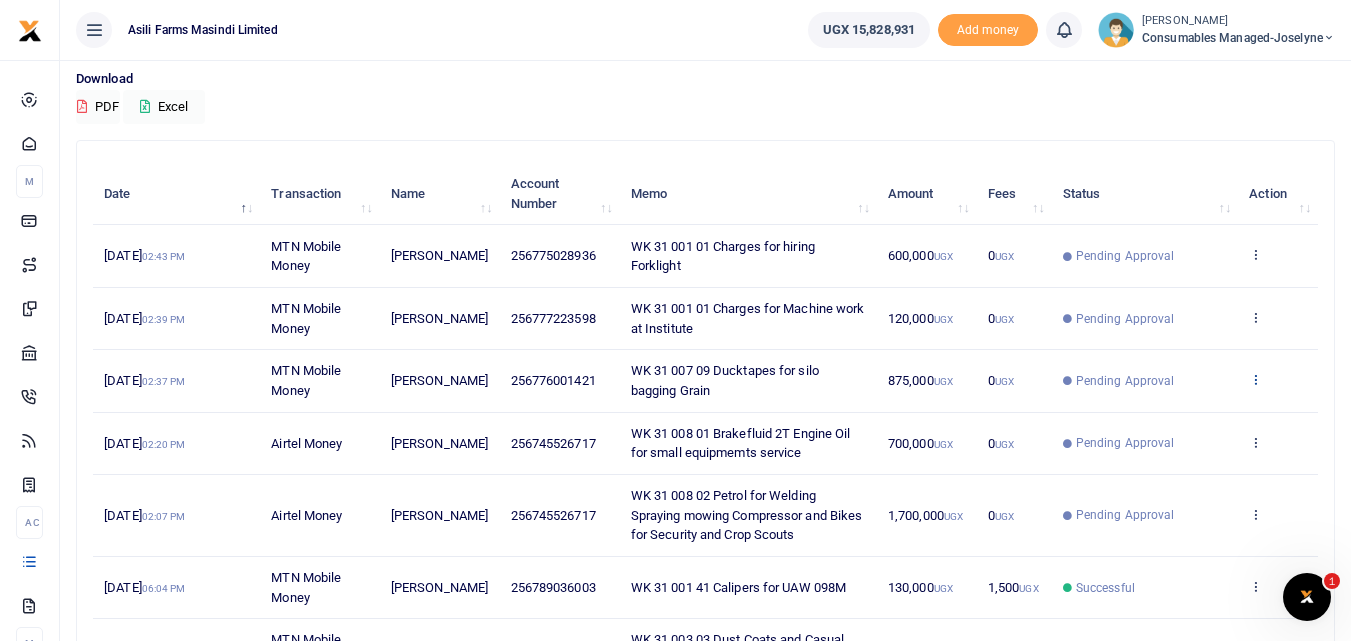 click at bounding box center [1255, 379] 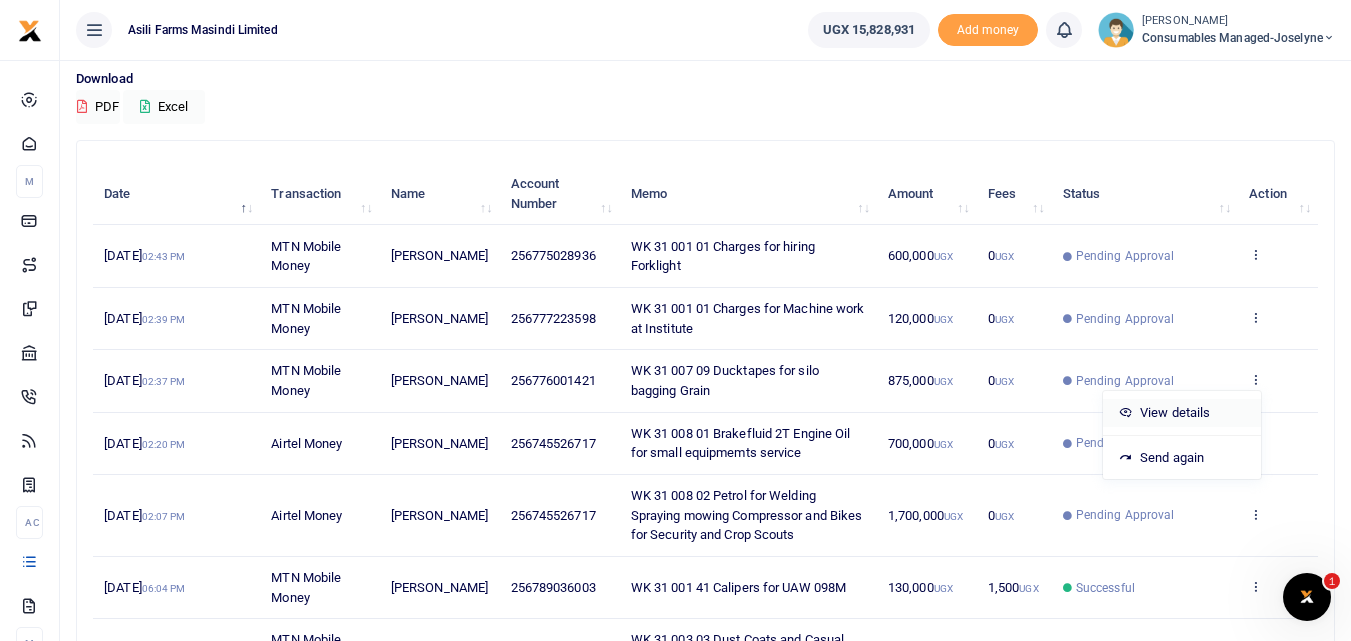 click on "View details" at bounding box center [1182, 413] 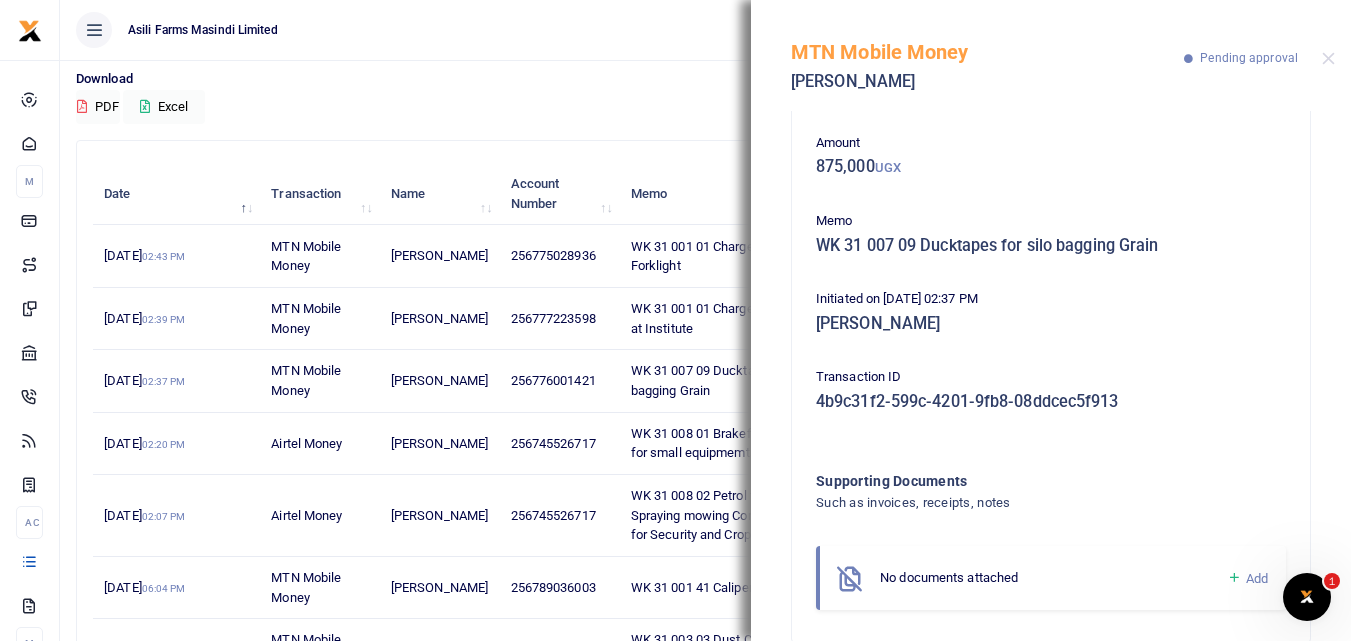 scroll, scrollTop: 119, scrollLeft: 0, axis: vertical 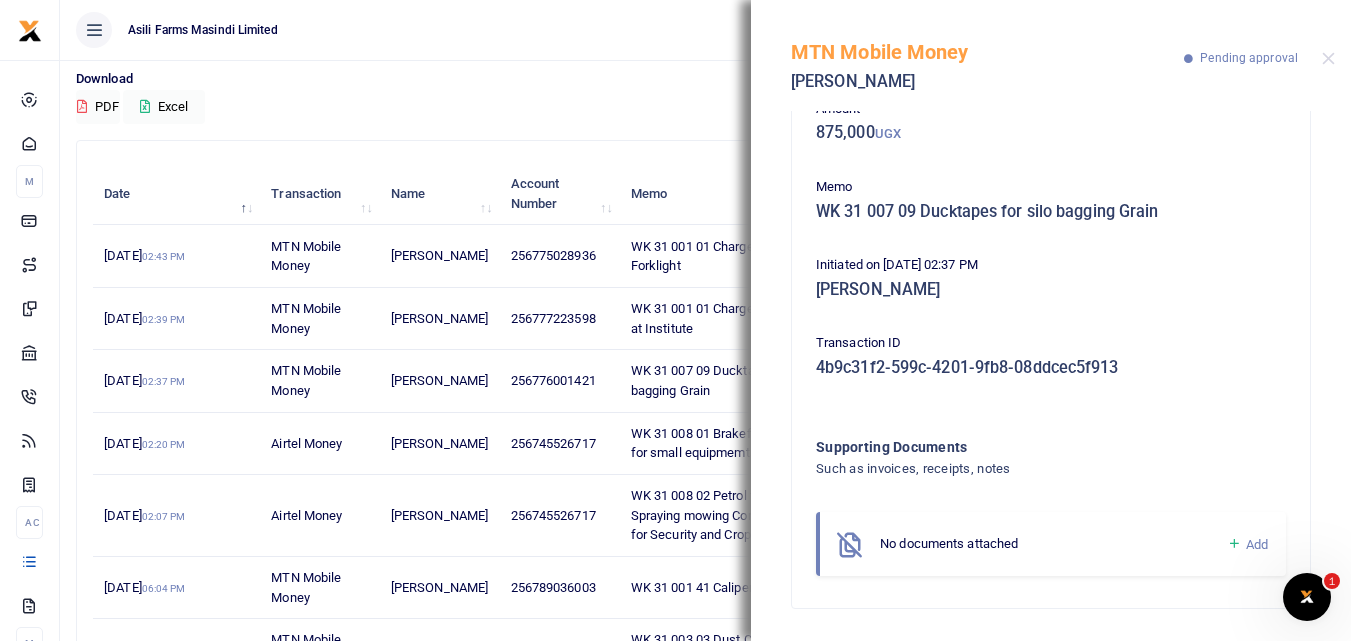 click at bounding box center (1234, 544) 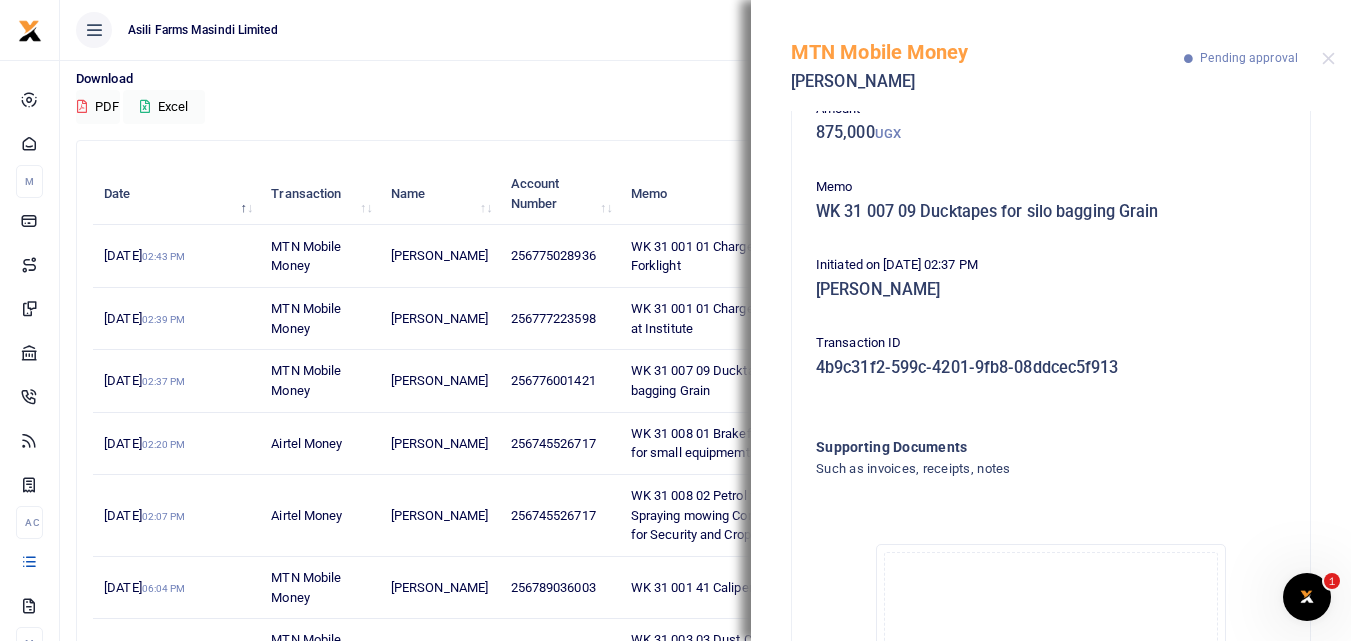 scroll, scrollTop: 345, scrollLeft: 0, axis: vertical 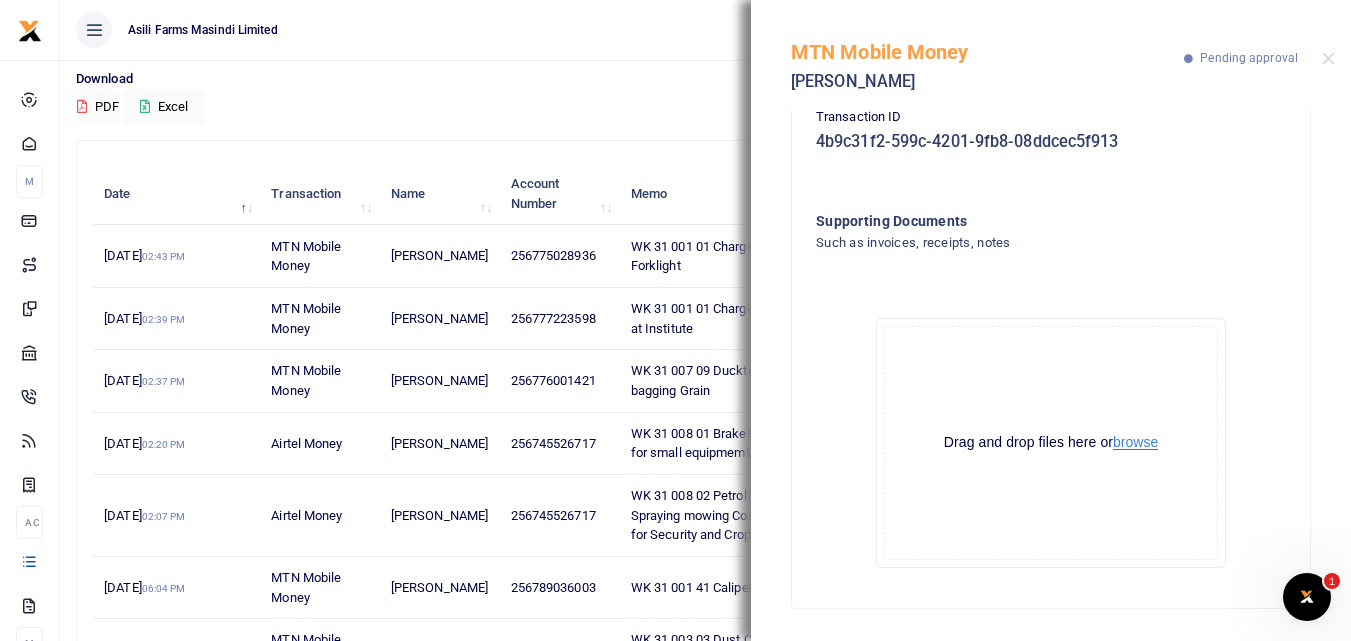 click on "browse" at bounding box center (1135, 442) 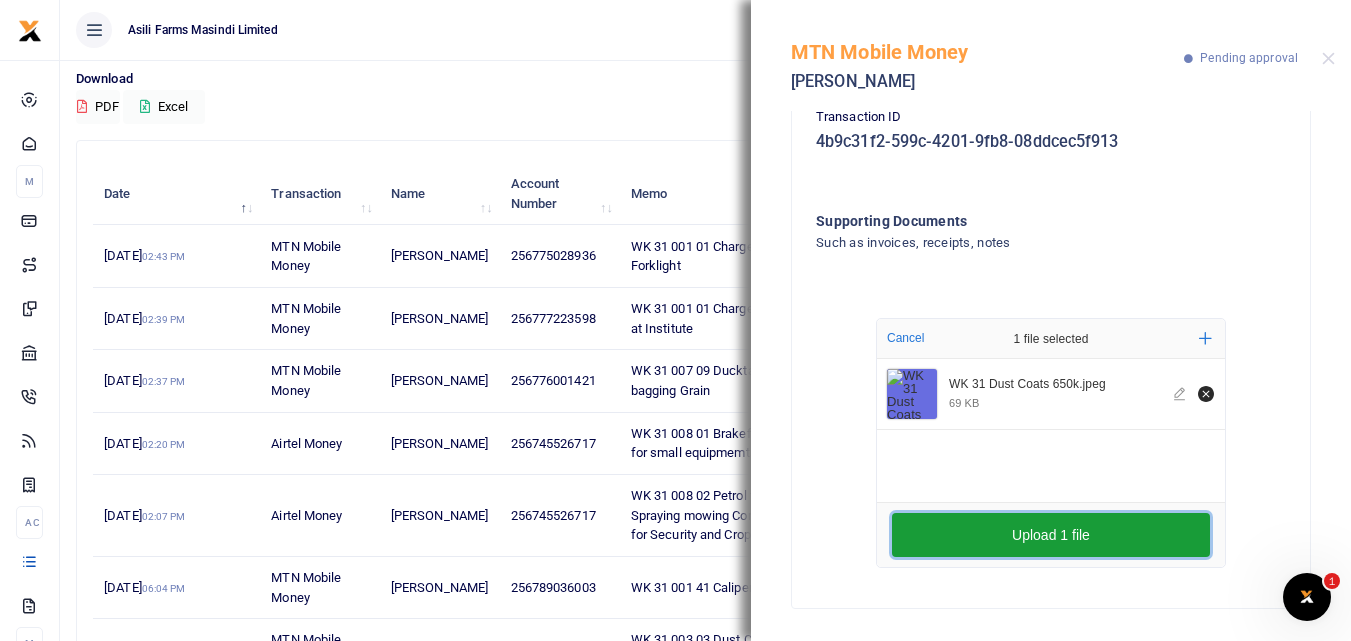 click on "Upload 1 file" at bounding box center [1051, 535] 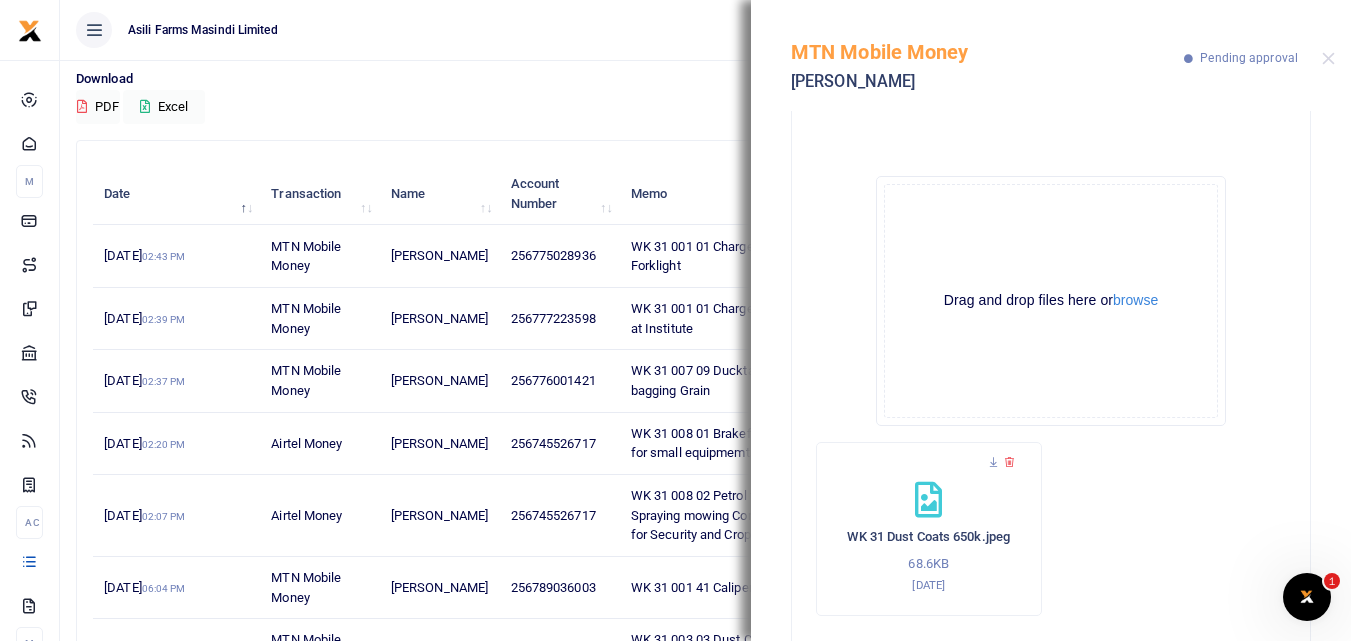 scroll, scrollTop: 528, scrollLeft: 0, axis: vertical 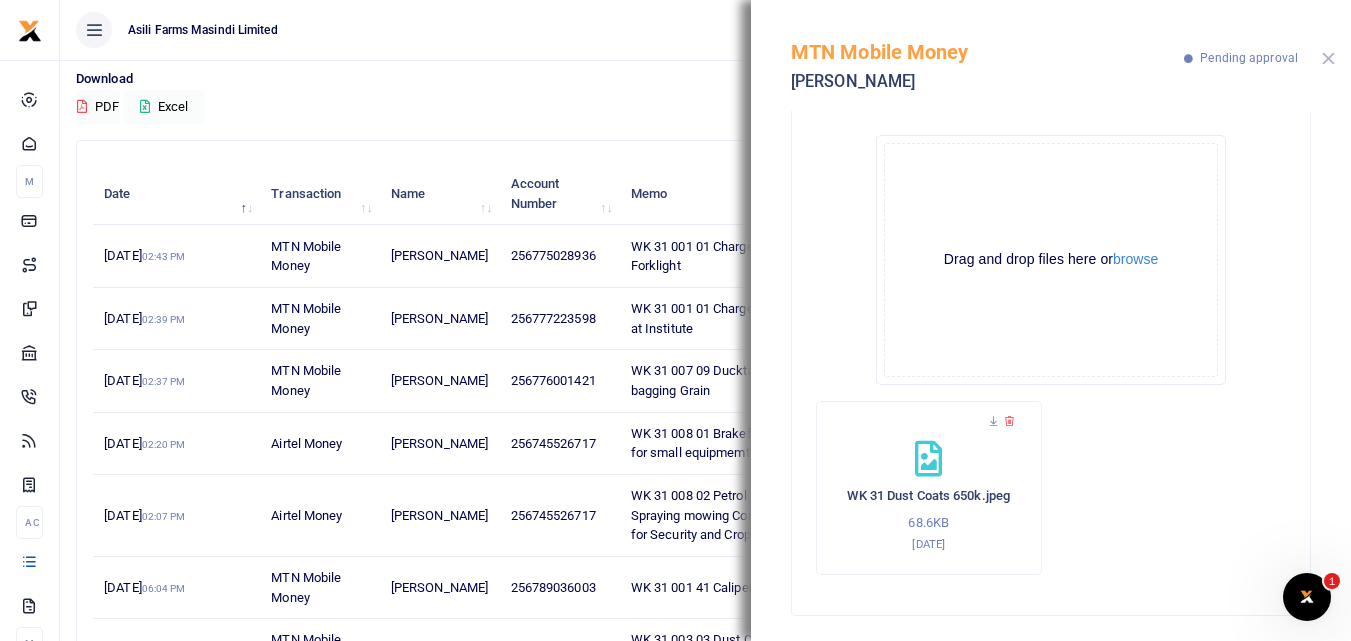click at bounding box center (1328, 58) 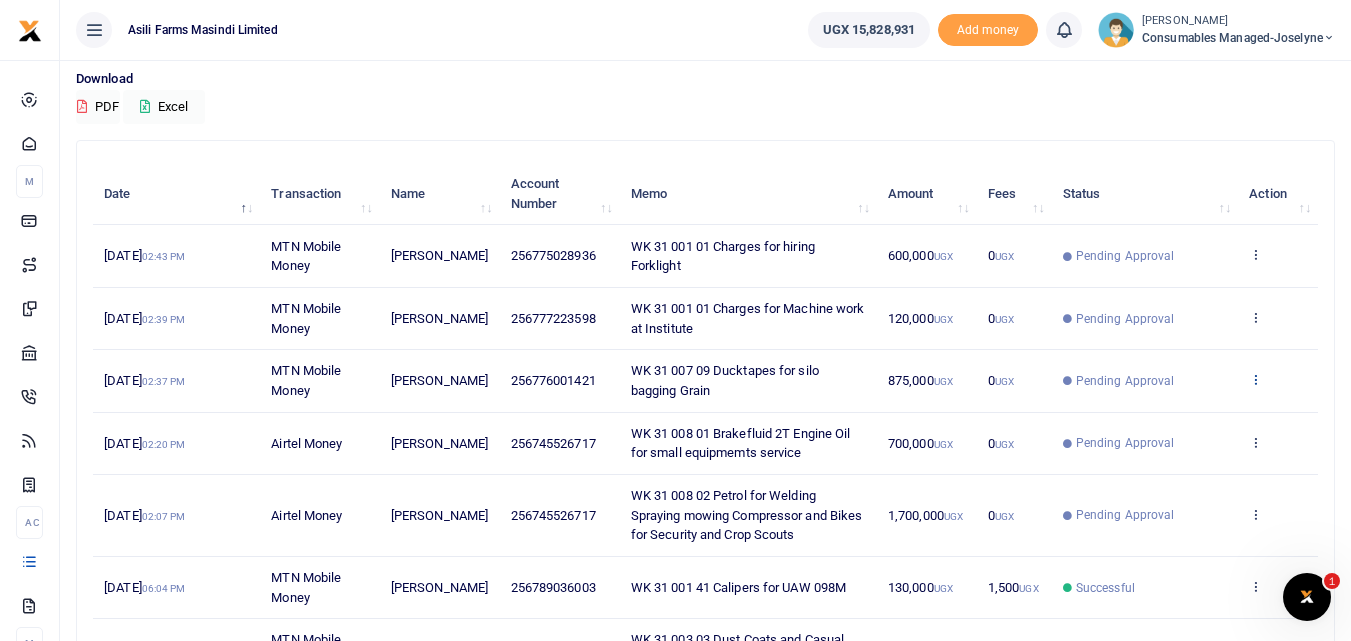 click at bounding box center [1255, 379] 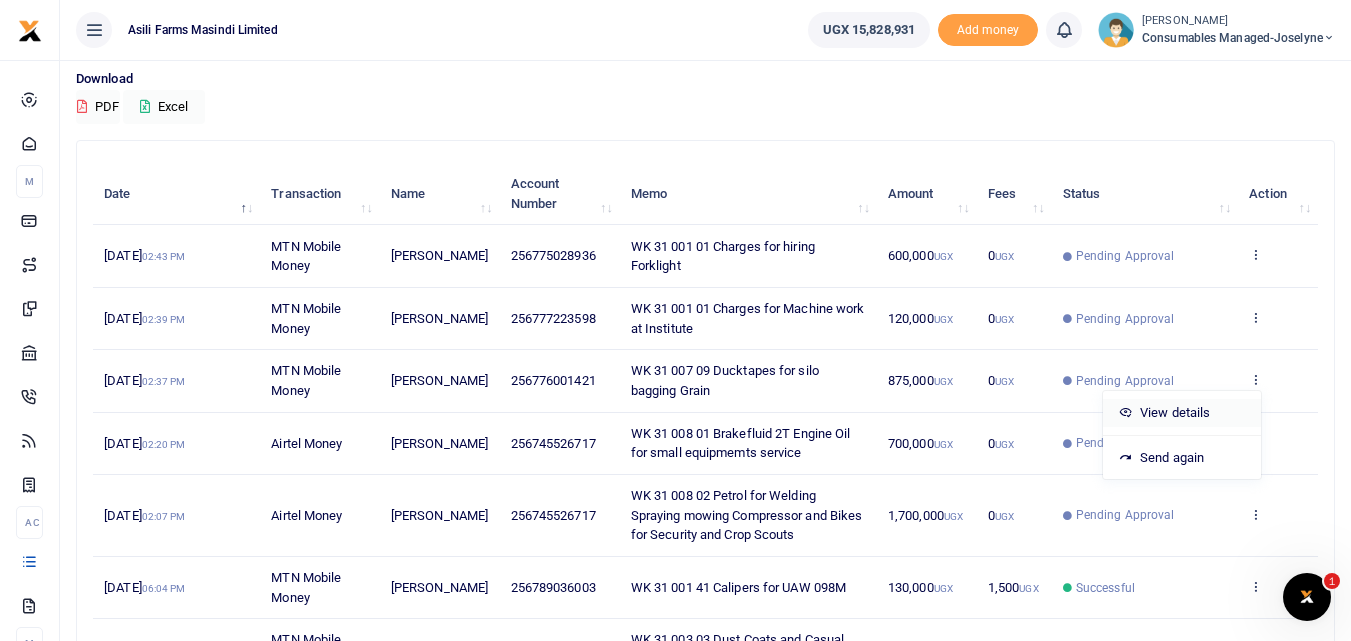 click on "View details" at bounding box center [1182, 413] 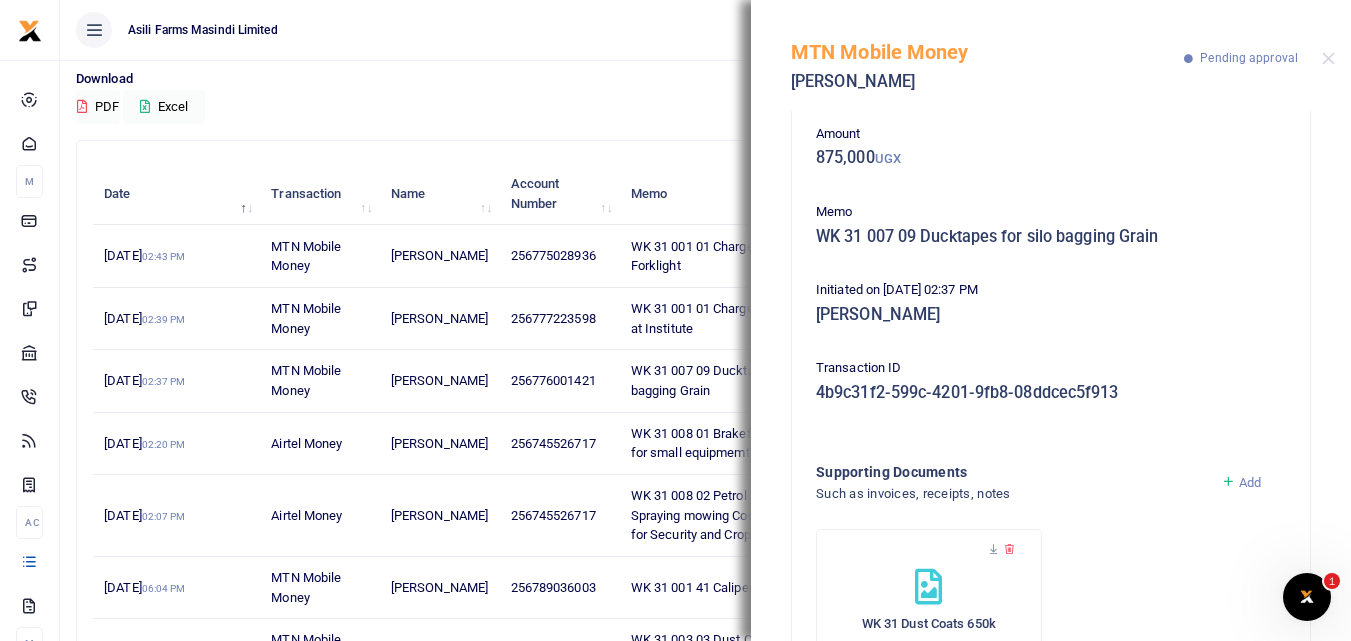 scroll, scrollTop: 205, scrollLeft: 0, axis: vertical 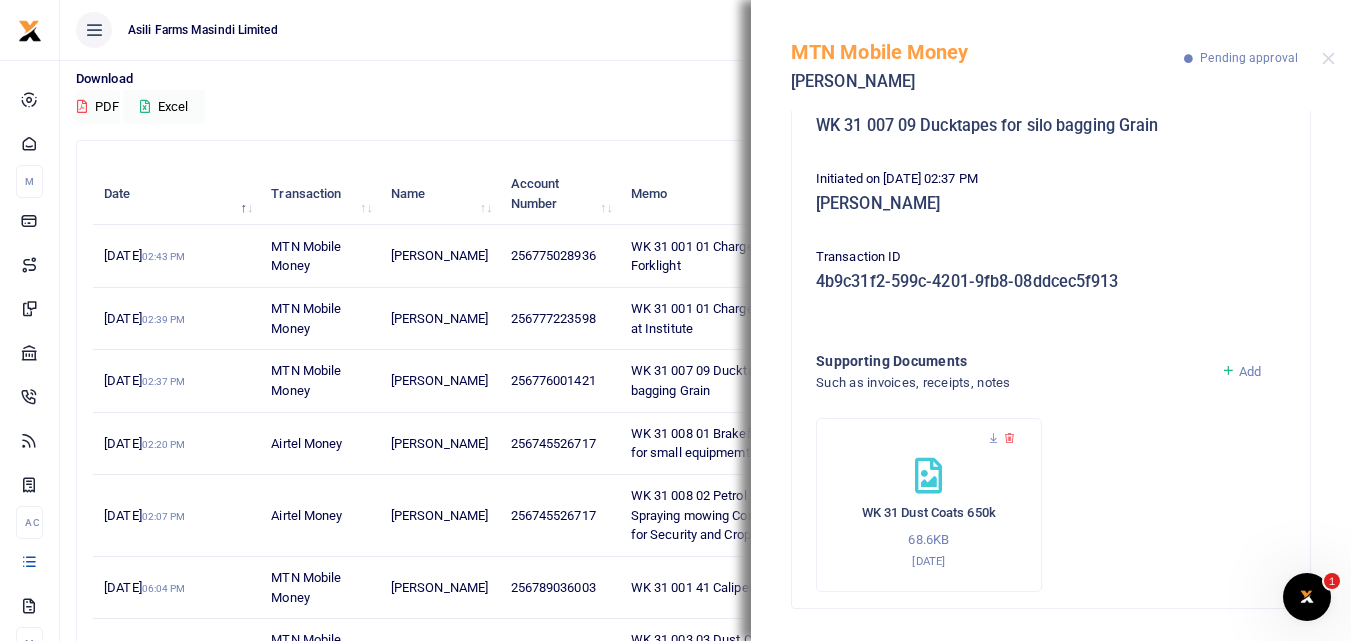click on "Add" at bounding box center (1250, 371) 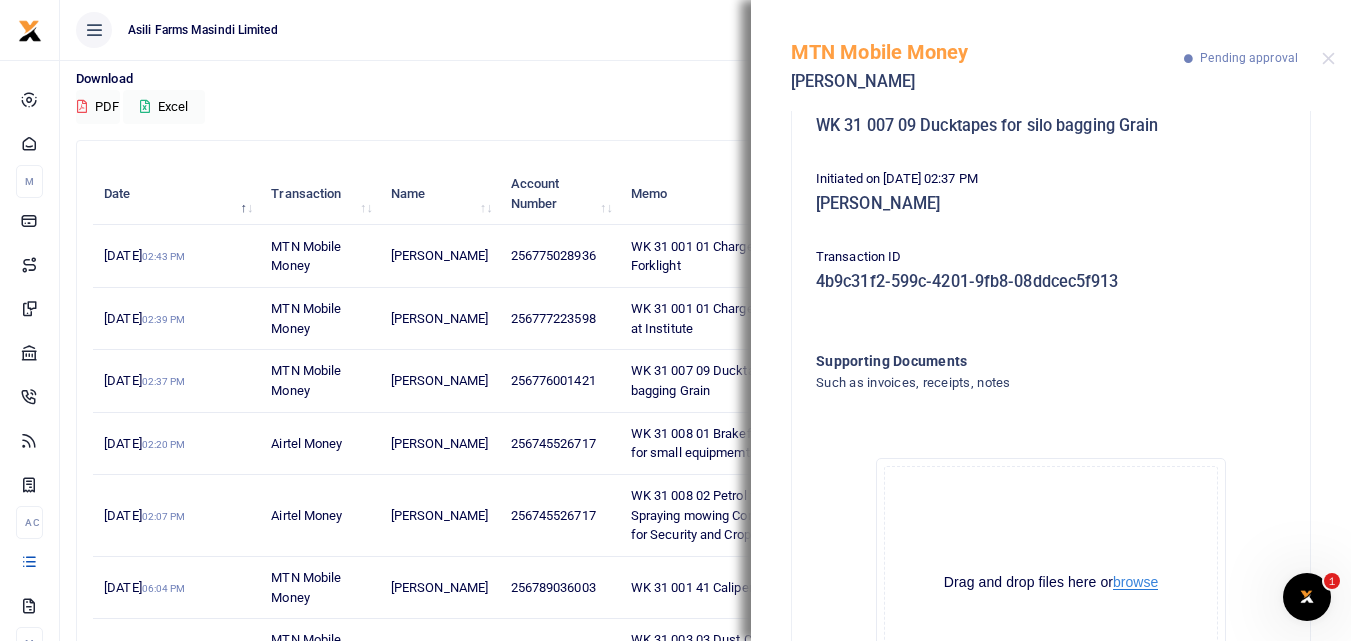 click on "browse" at bounding box center [1135, 582] 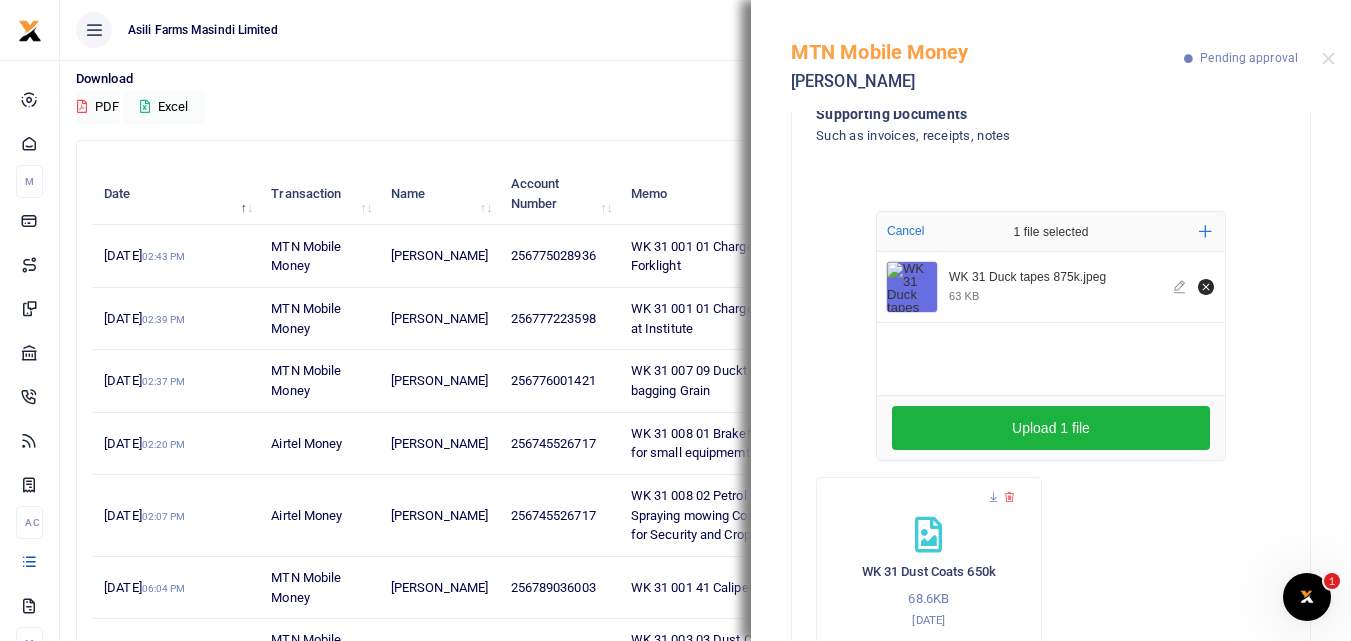 scroll, scrollTop: 463, scrollLeft: 0, axis: vertical 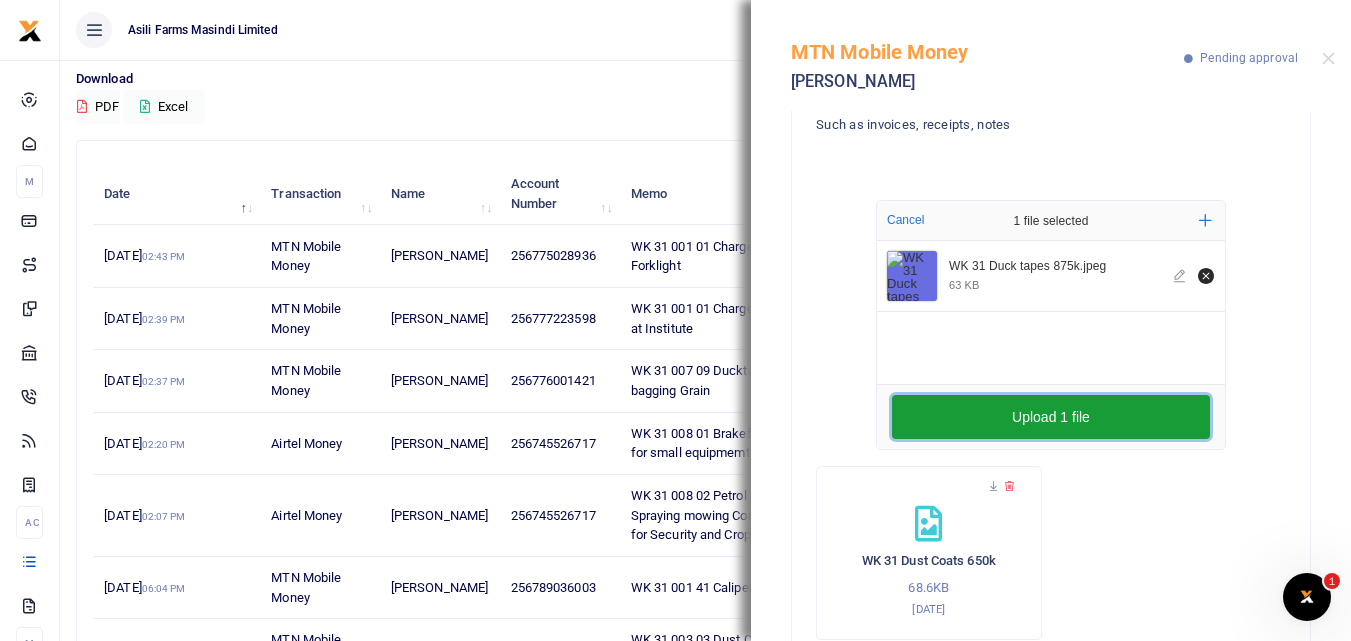 click on "Upload 1 file" at bounding box center [1051, 417] 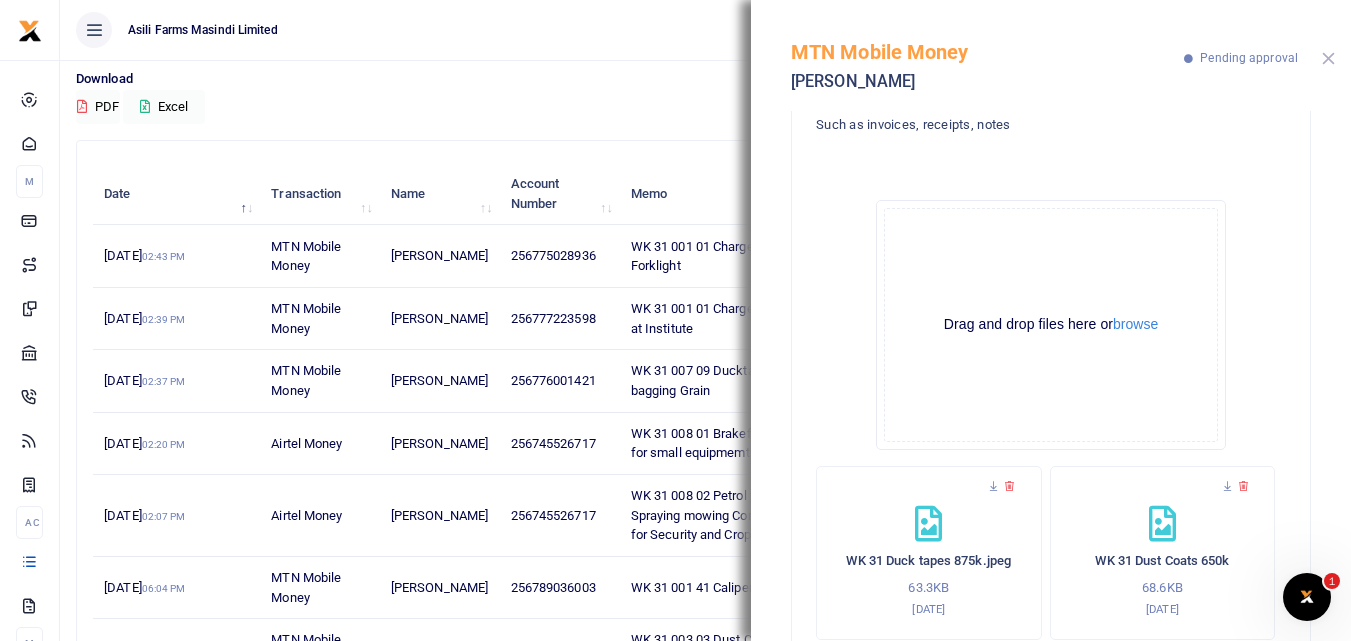 click at bounding box center [1328, 58] 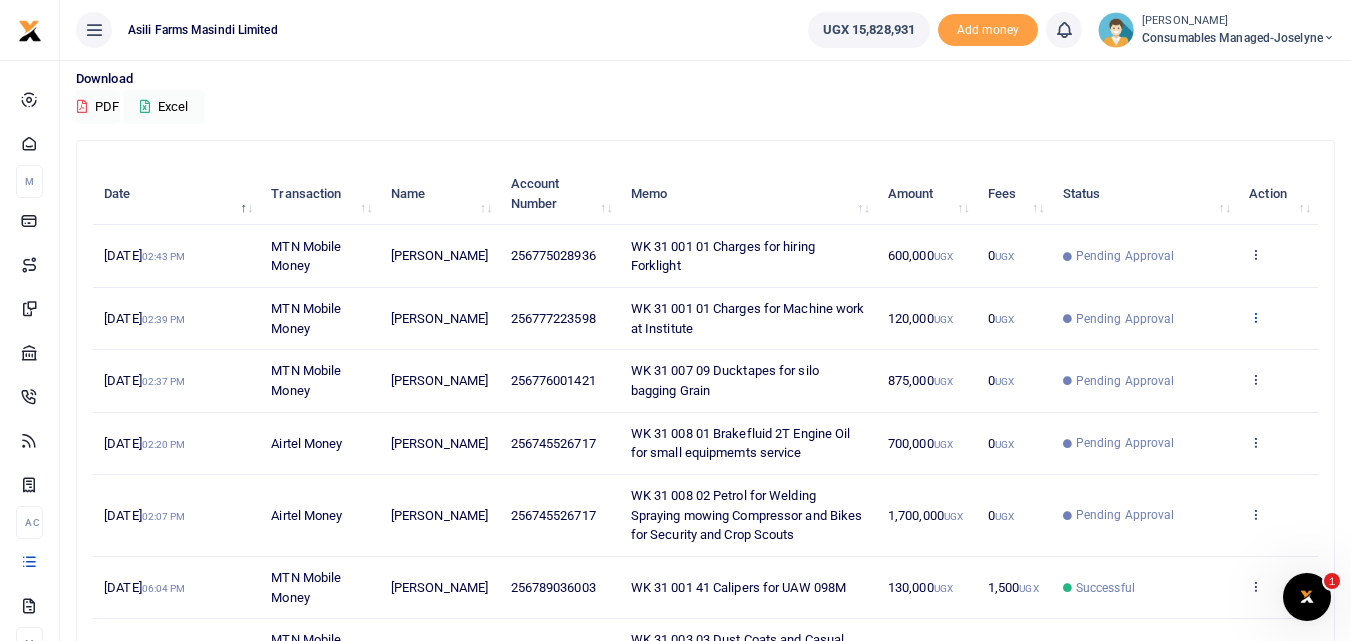 click at bounding box center [1255, 317] 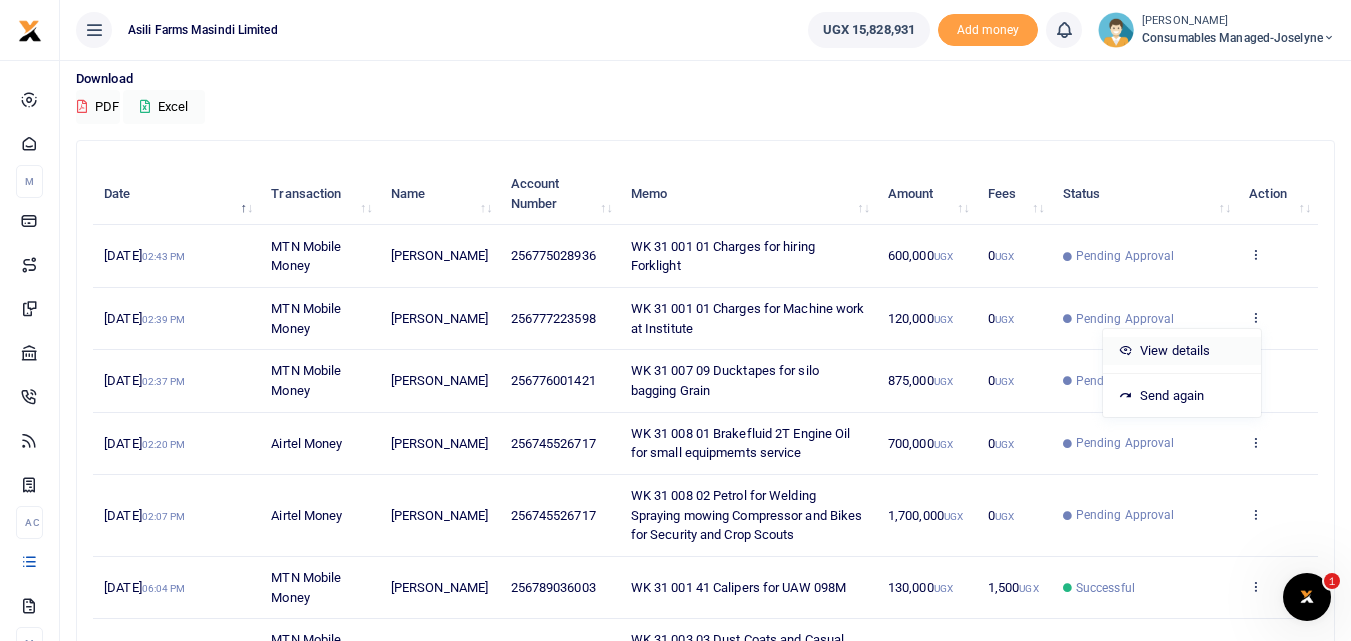 click on "View details" at bounding box center [1182, 351] 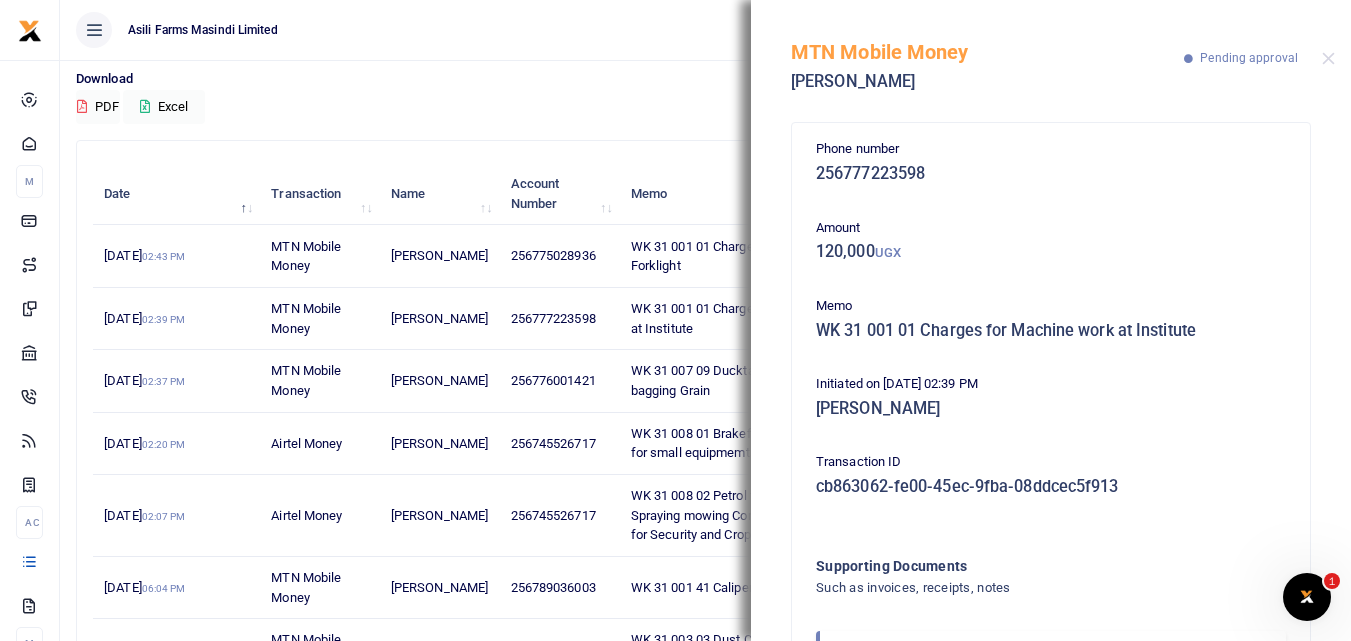 scroll, scrollTop: 119, scrollLeft: 0, axis: vertical 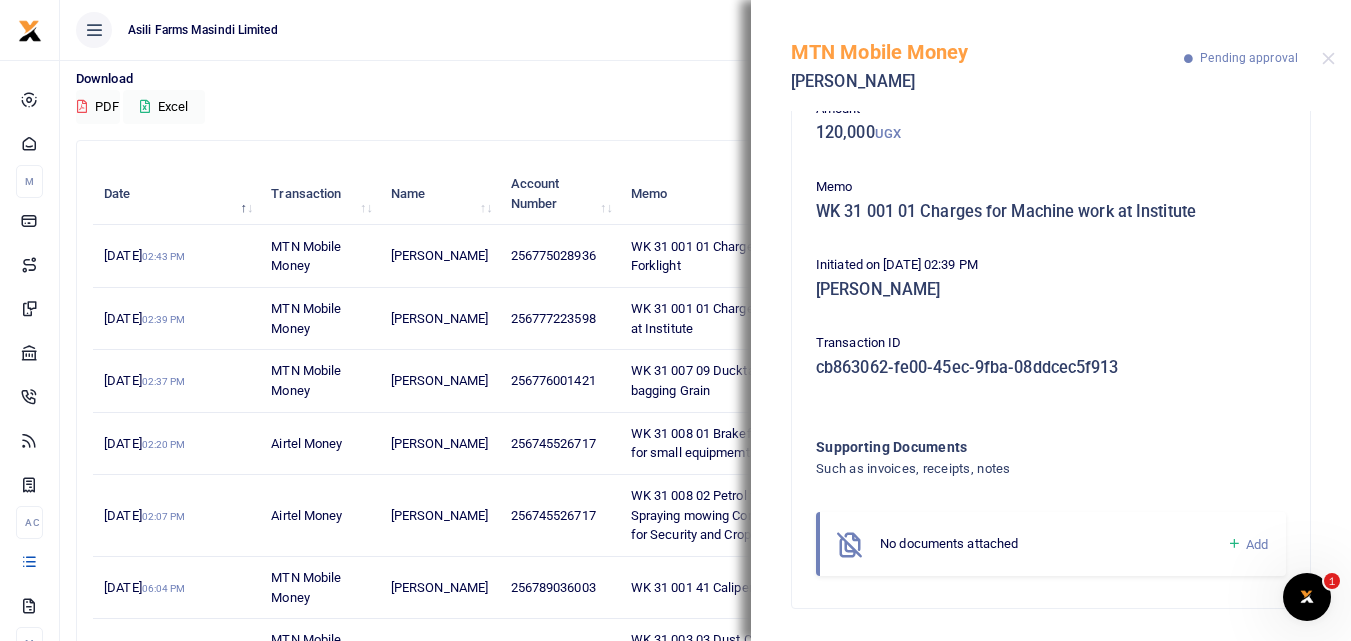 click at bounding box center [1234, 544] 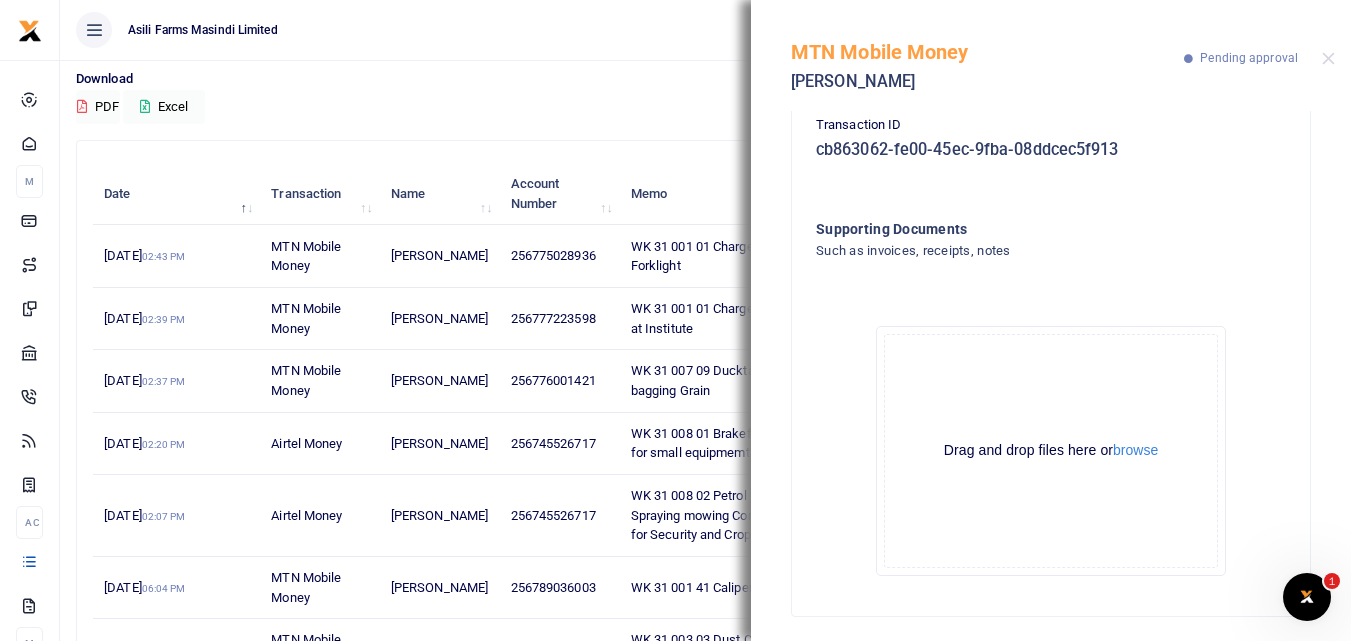 scroll, scrollTop: 345, scrollLeft: 0, axis: vertical 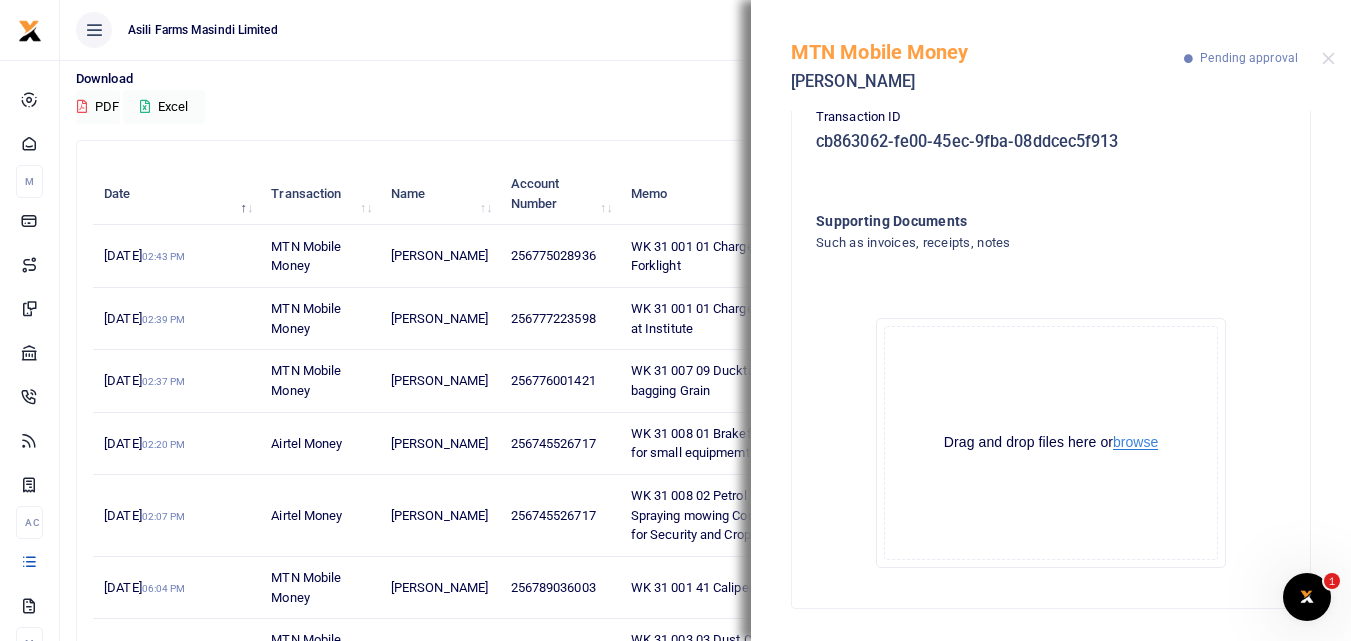 click on "browse" at bounding box center [1135, 442] 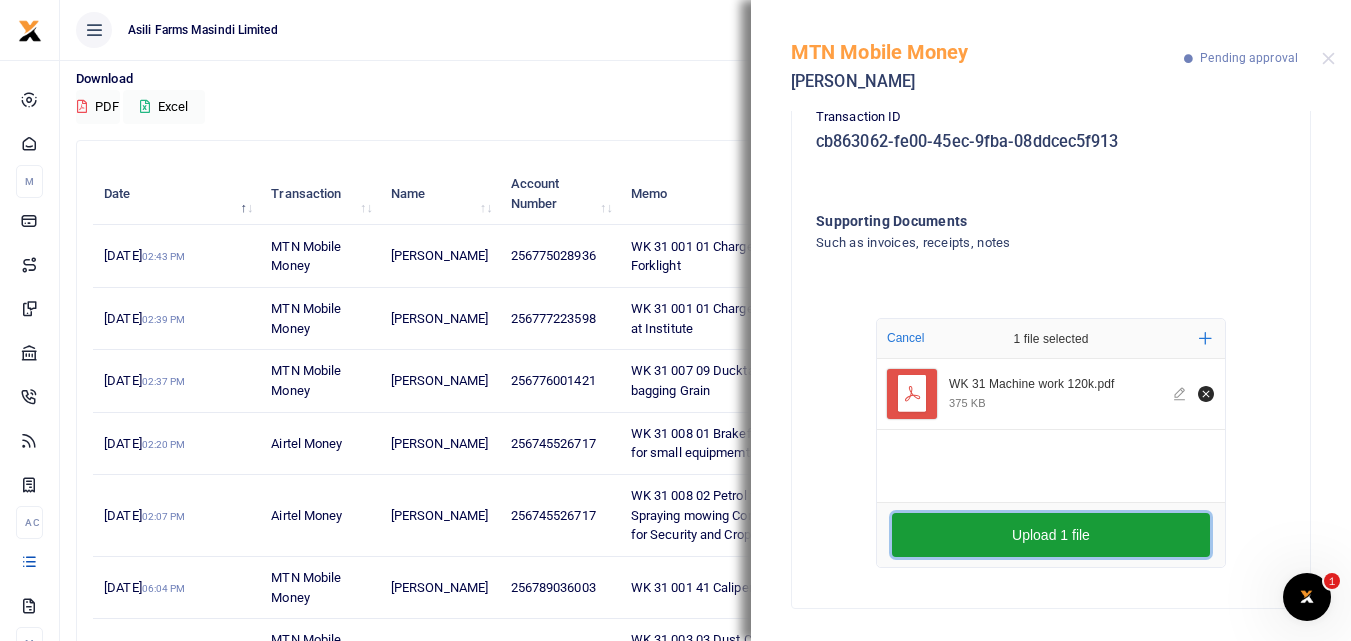 click on "Upload 1 file" at bounding box center (1051, 535) 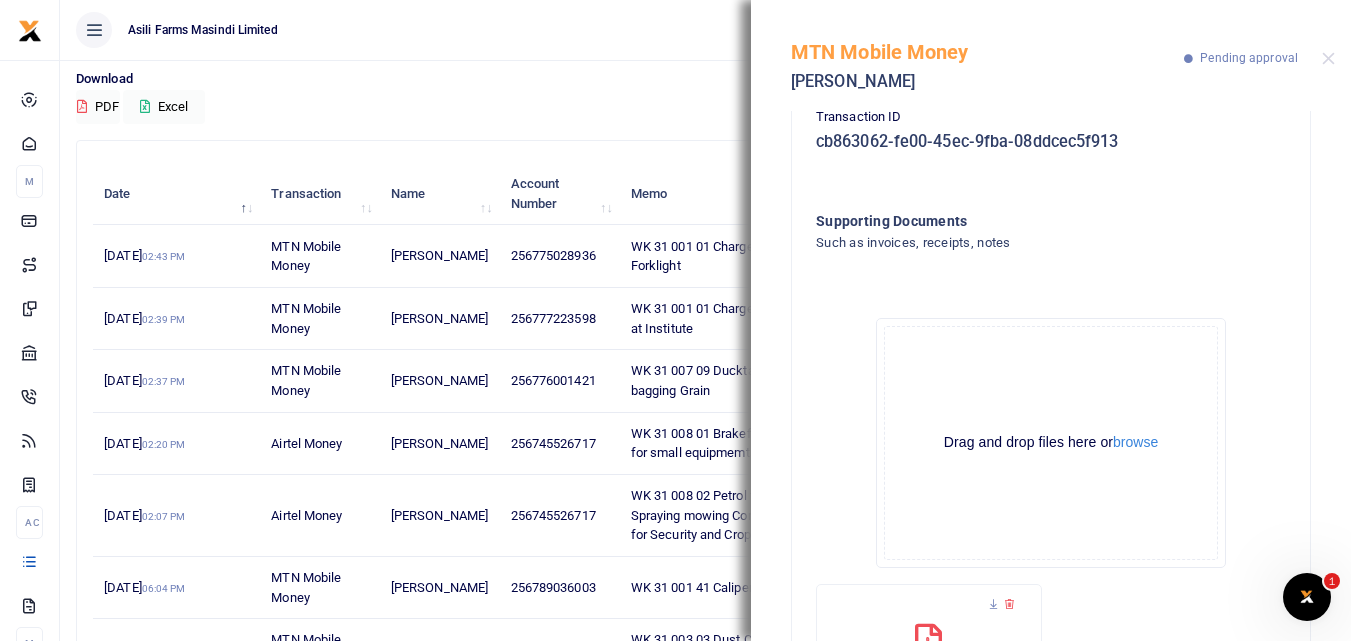 scroll, scrollTop: 535, scrollLeft: 0, axis: vertical 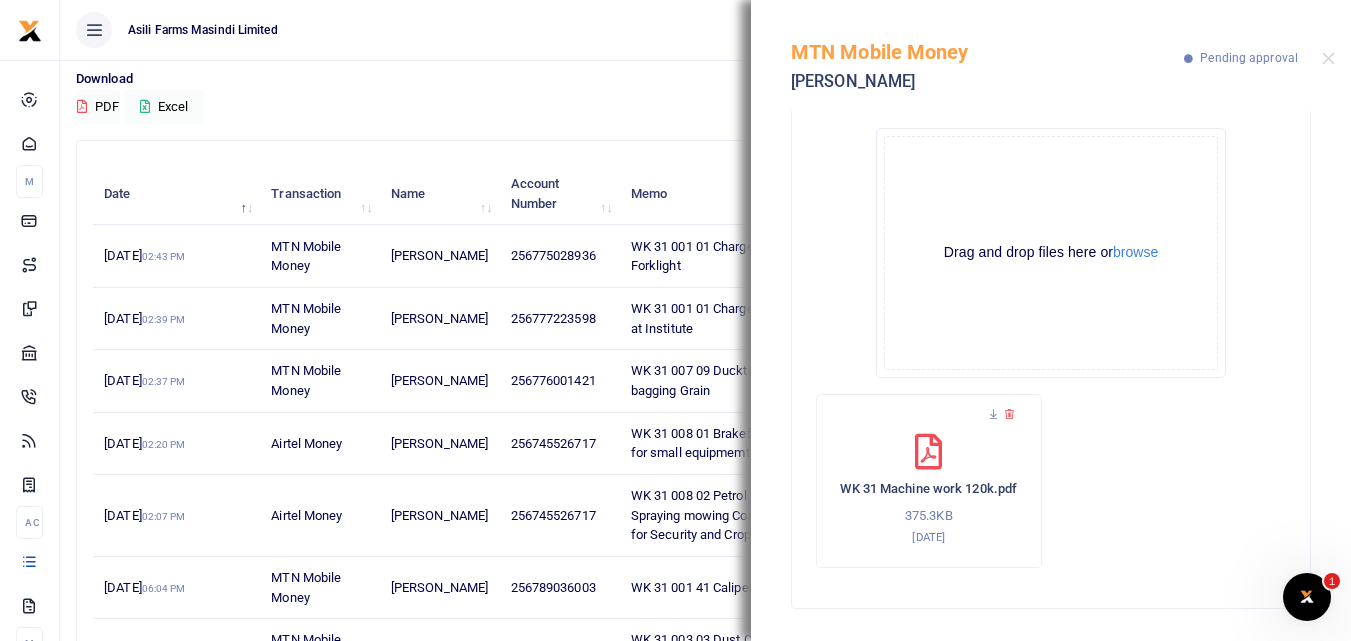 click on "MTN Mobile Money
[PERSON_NAME]
Pending approval" at bounding box center [1051, 55] 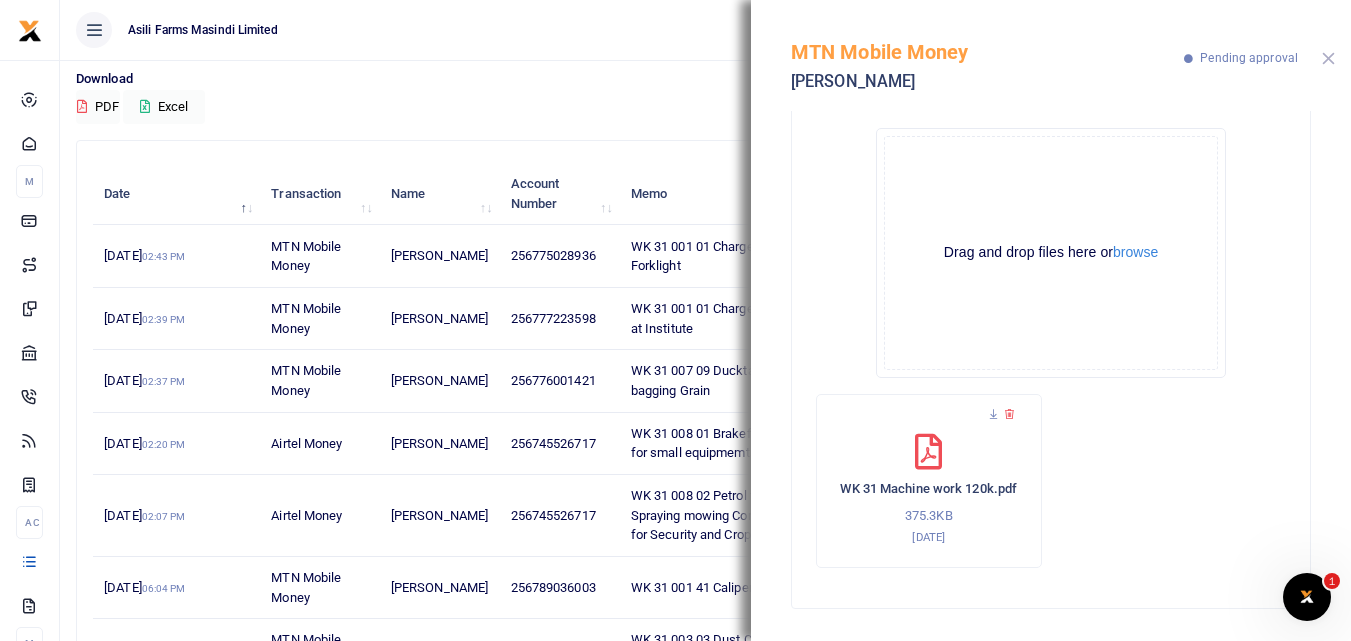 click at bounding box center (1328, 58) 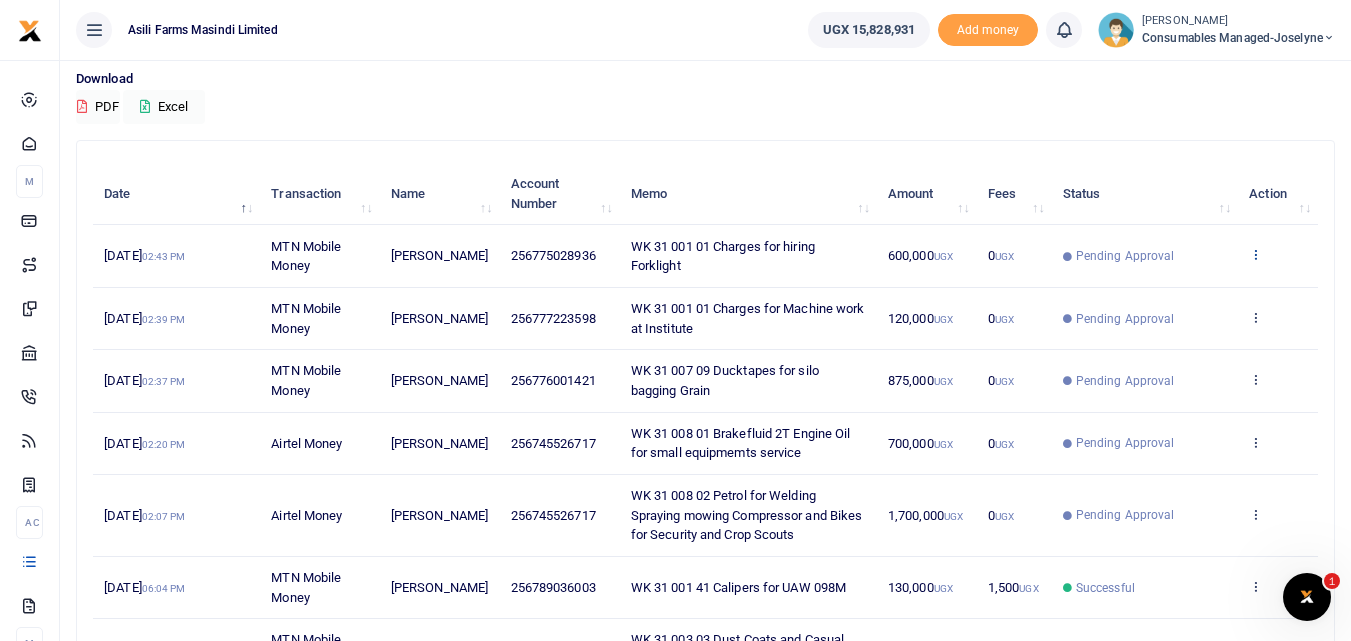 click at bounding box center [1255, 254] 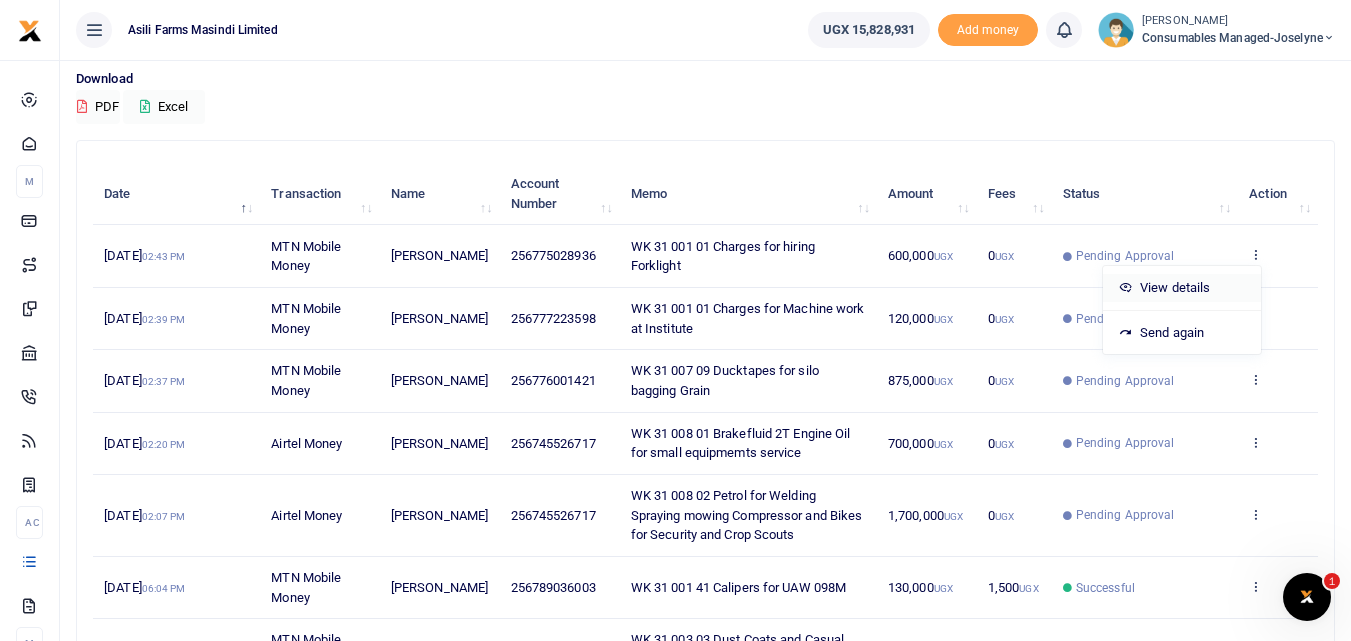 click on "View details" at bounding box center [1182, 288] 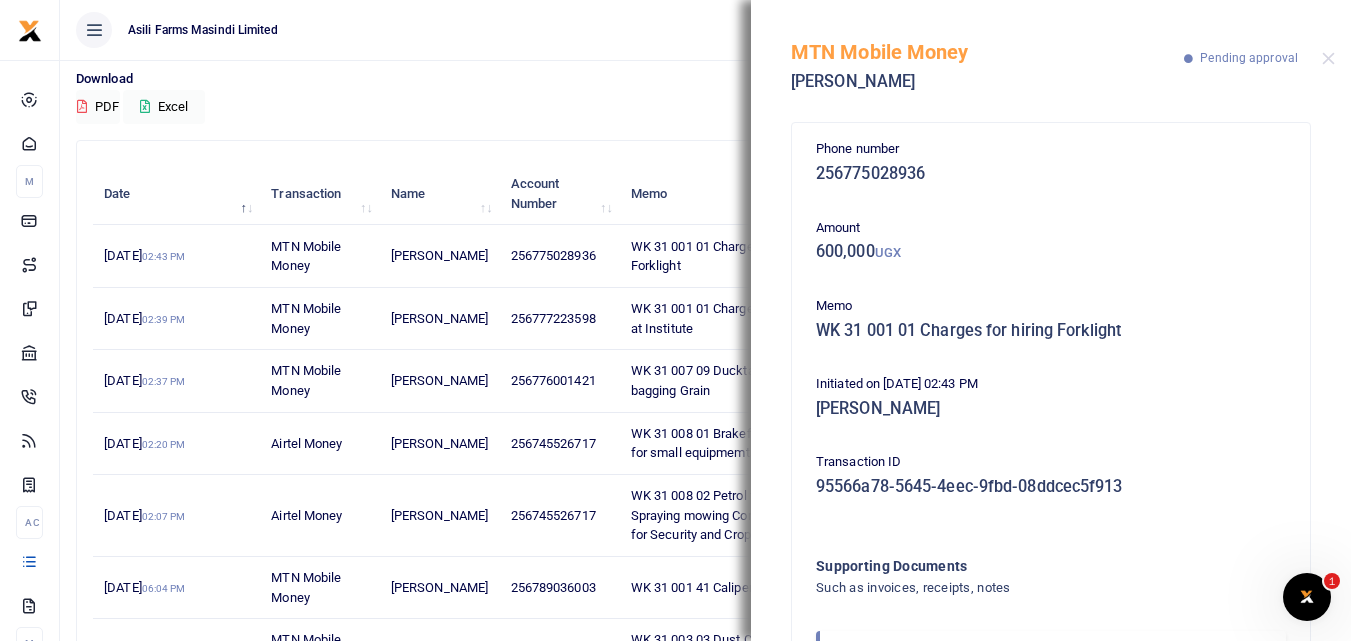 scroll, scrollTop: 119, scrollLeft: 0, axis: vertical 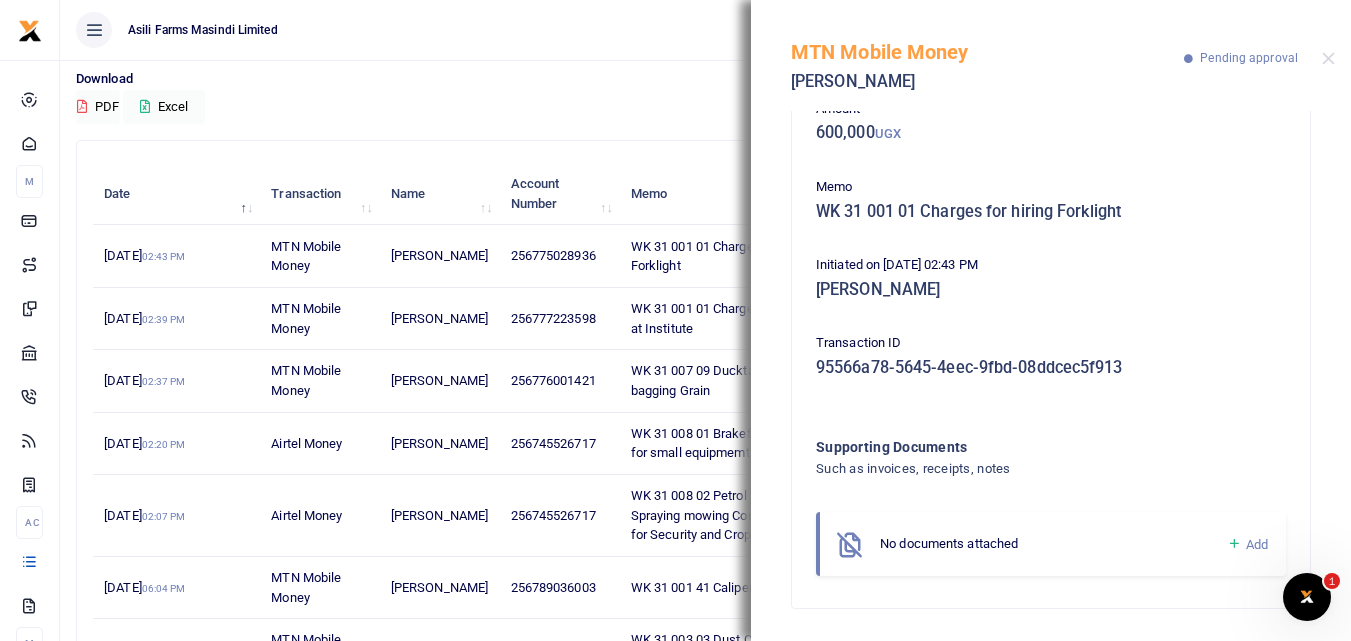 click at bounding box center (1234, 544) 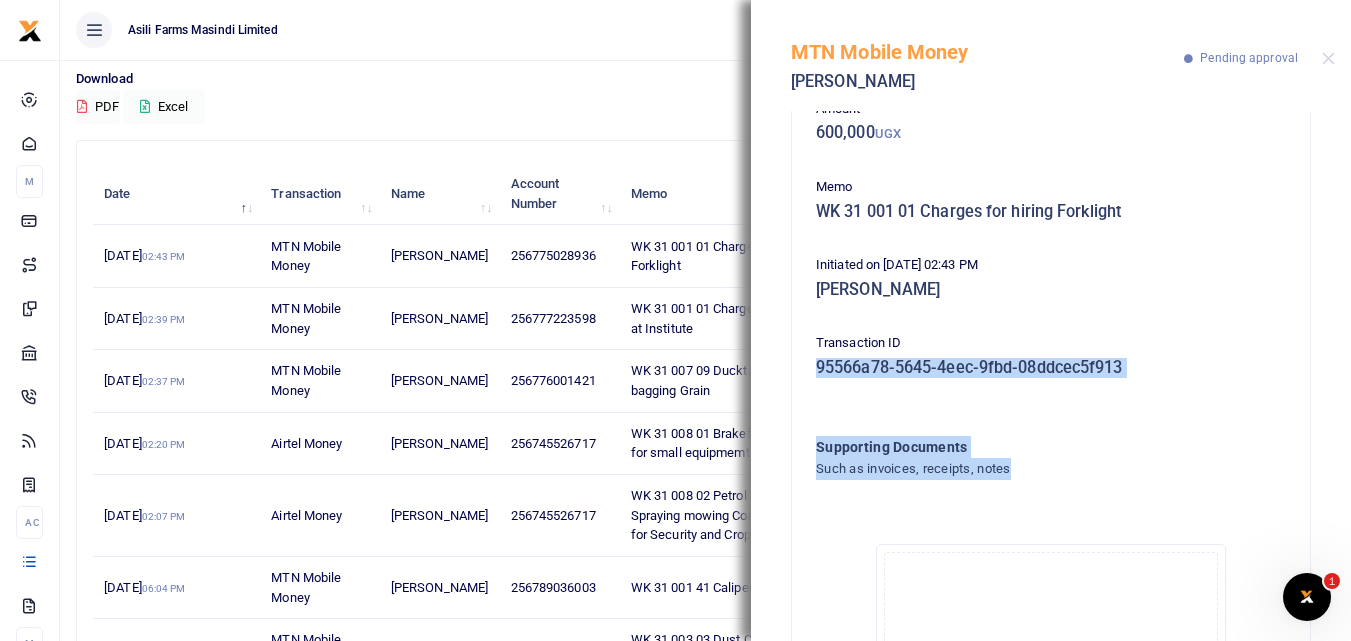 drag, startPoint x: 1334, startPoint y: 332, endPoint x: 1341, endPoint y: 423, distance: 91.26884 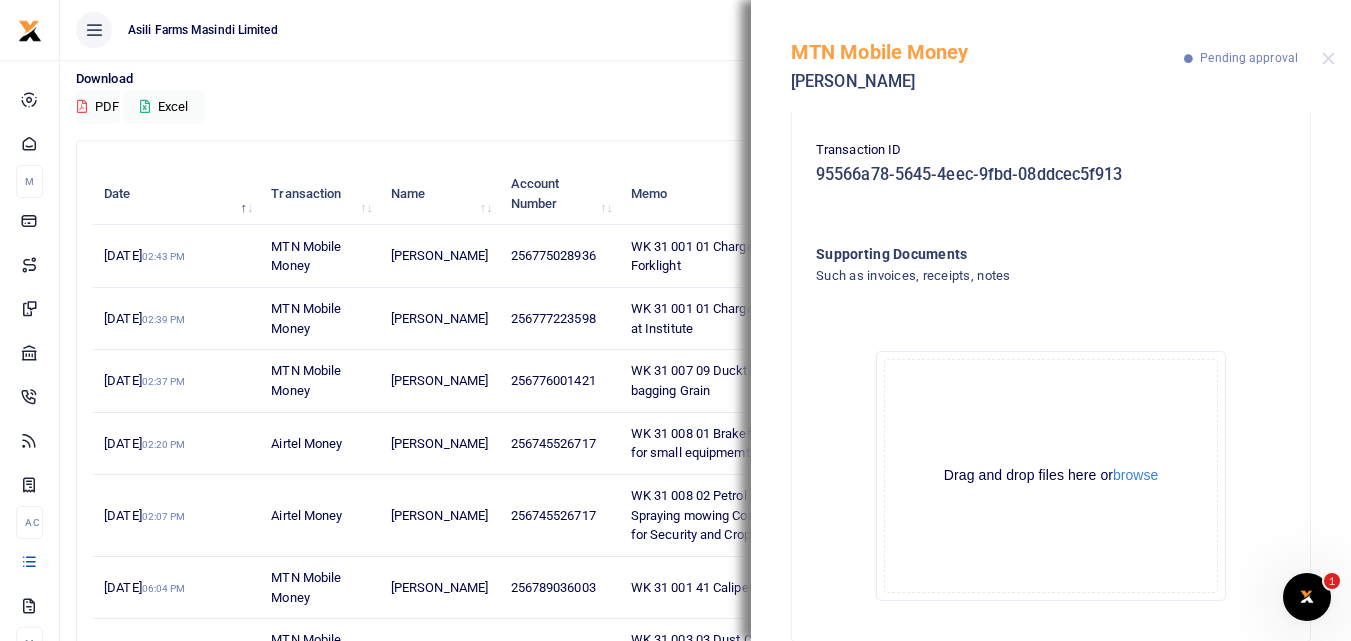 scroll, scrollTop: 345, scrollLeft: 0, axis: vertical 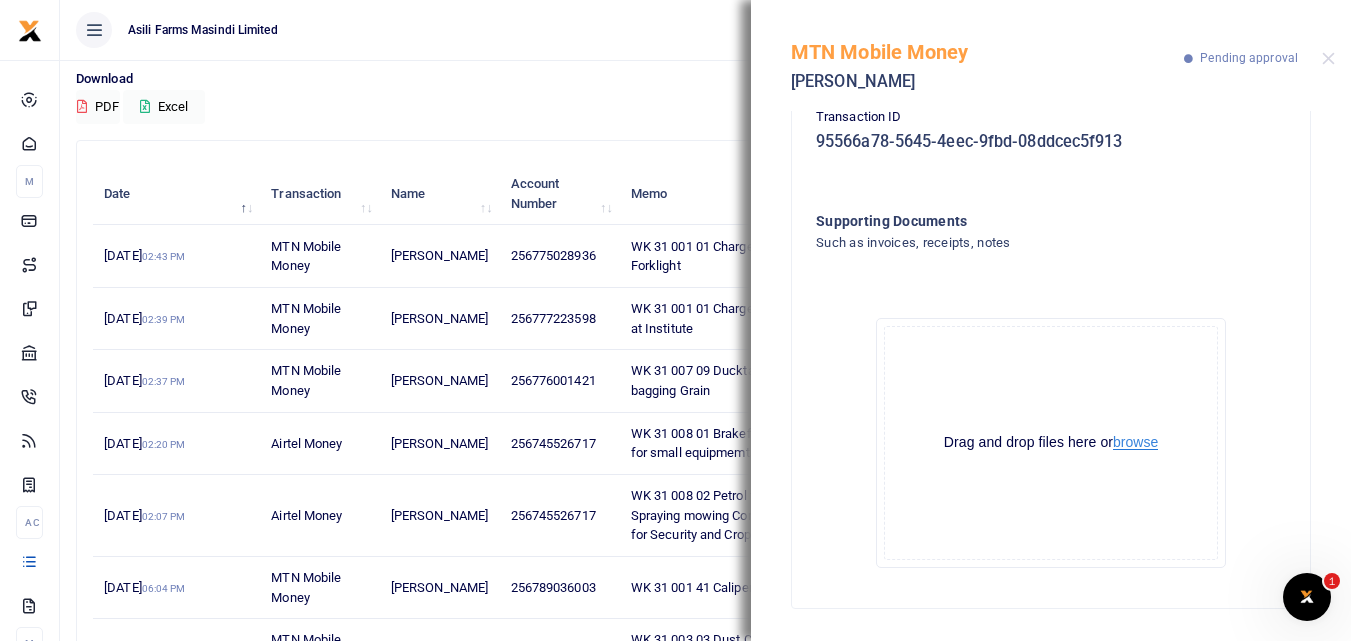 click on "browse" at bounding box center (1135, 442) 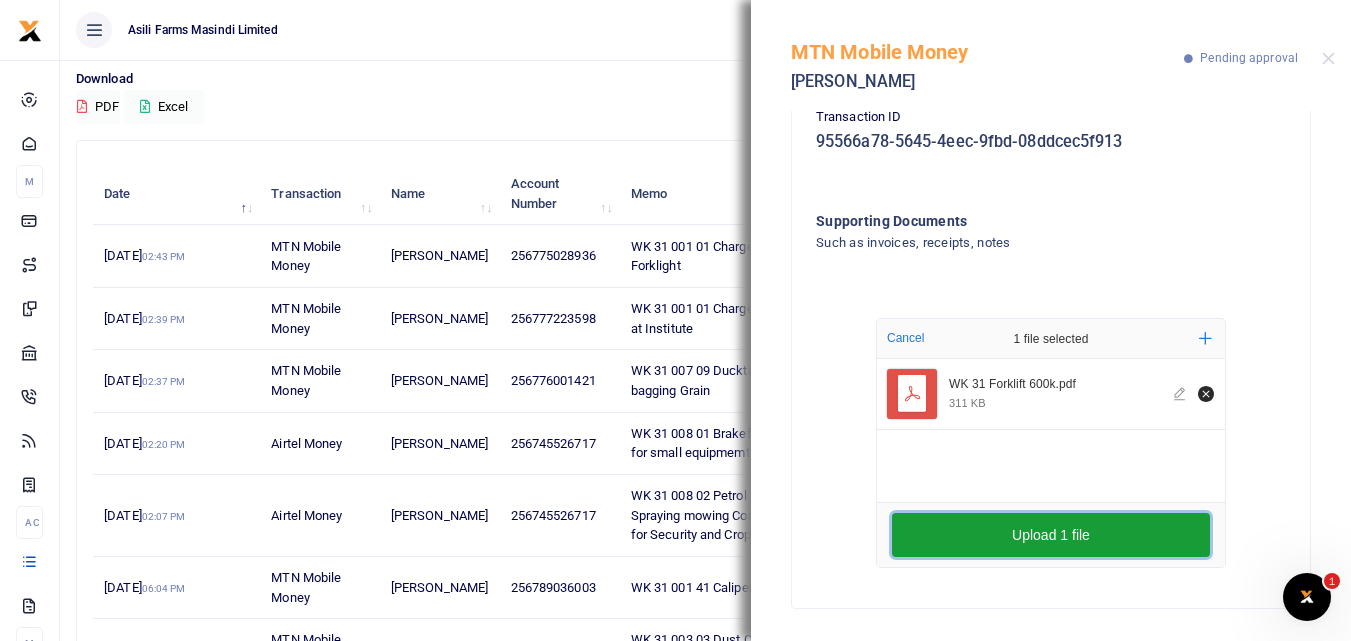 click on "Upload 1 file" at bounding box center [1051, 535] 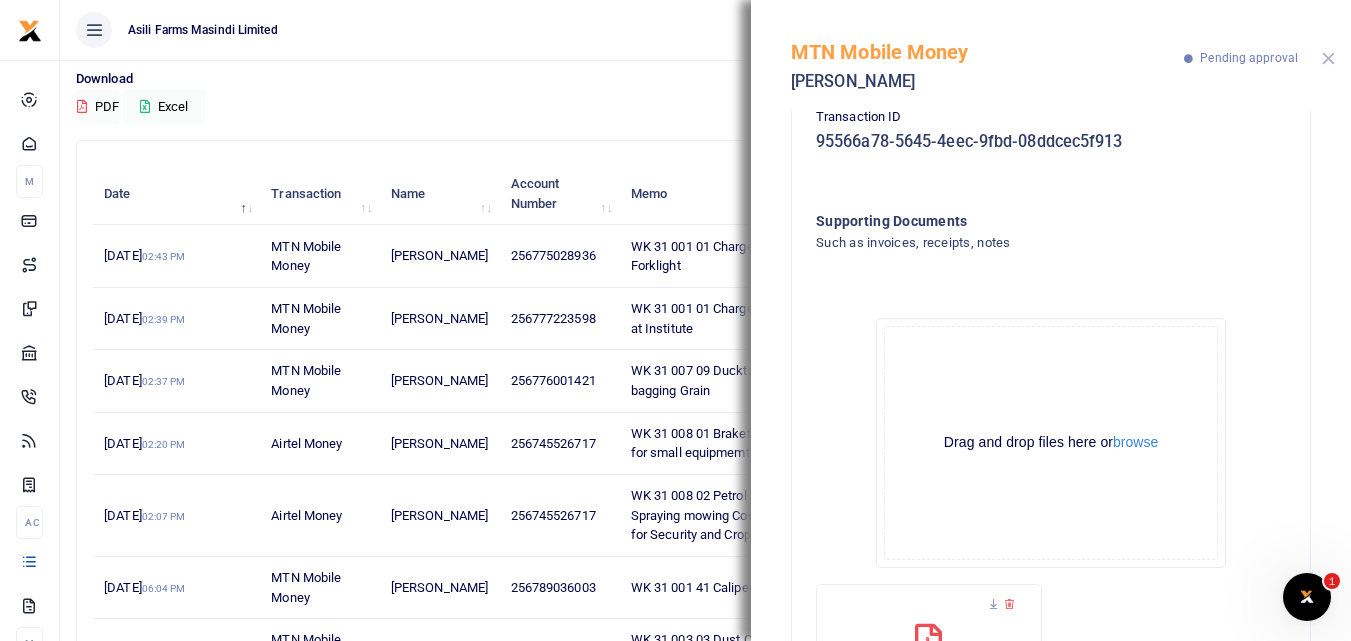 click at bounding box center [1328, 58] 